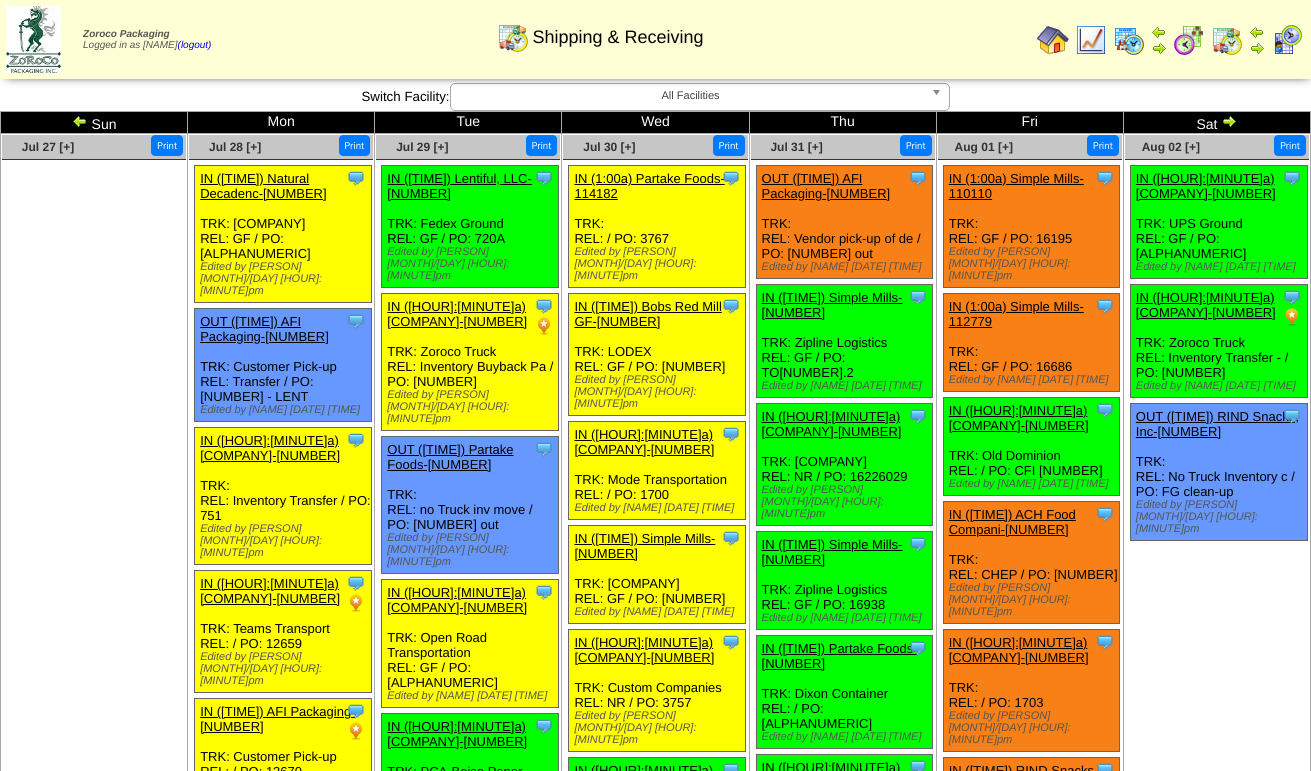 scroll, scrollTop: 0, scrollLeft: 0, axis: both 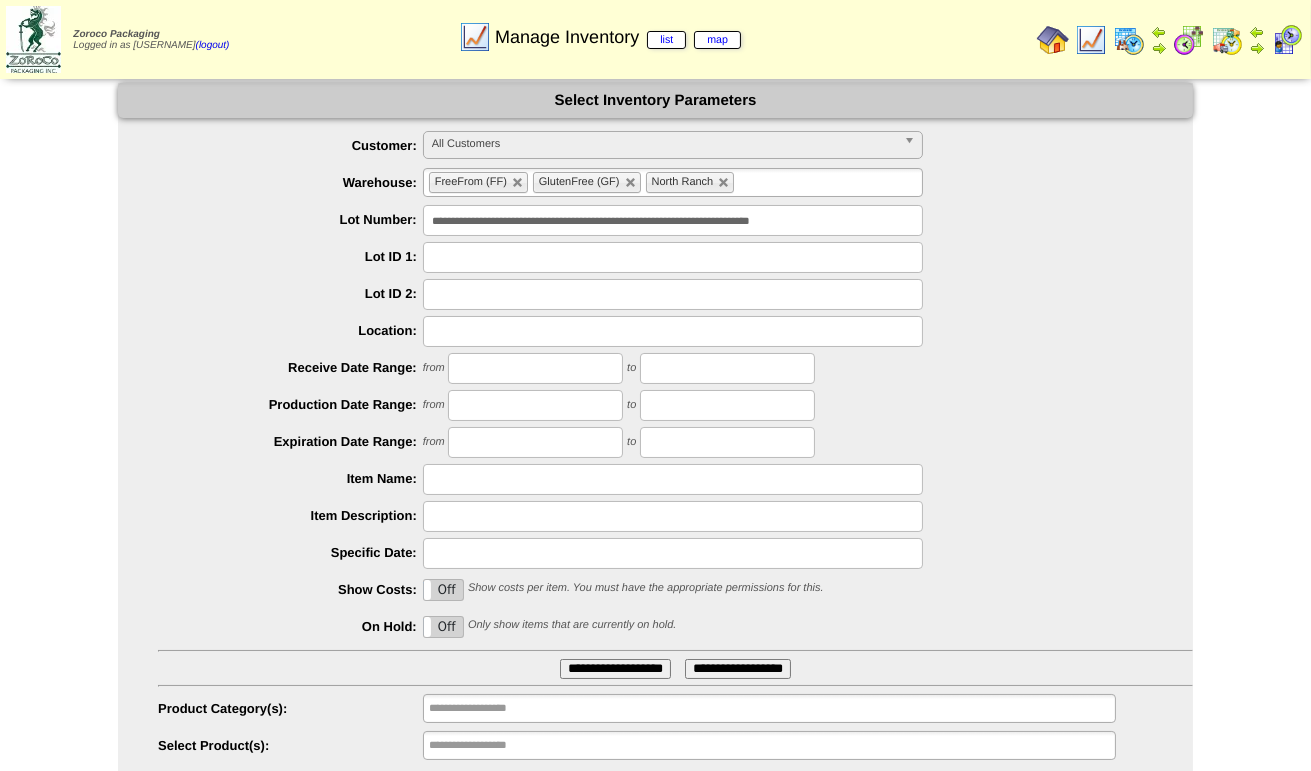 drag, startPoint x: 432, startPoint y: 217, endPoint x: 1245, endPoint y: 260, distance: 814.13635 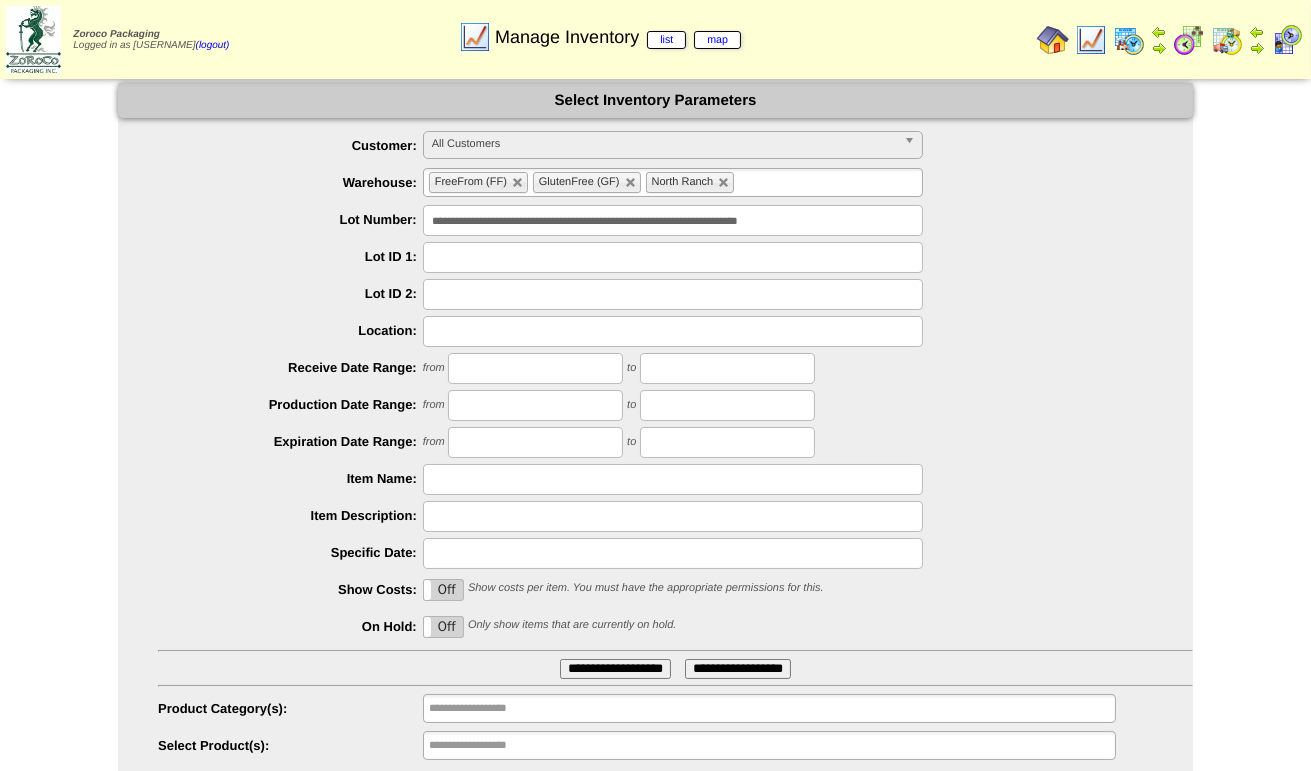 click on "**********" at bounding box center [615, 669] 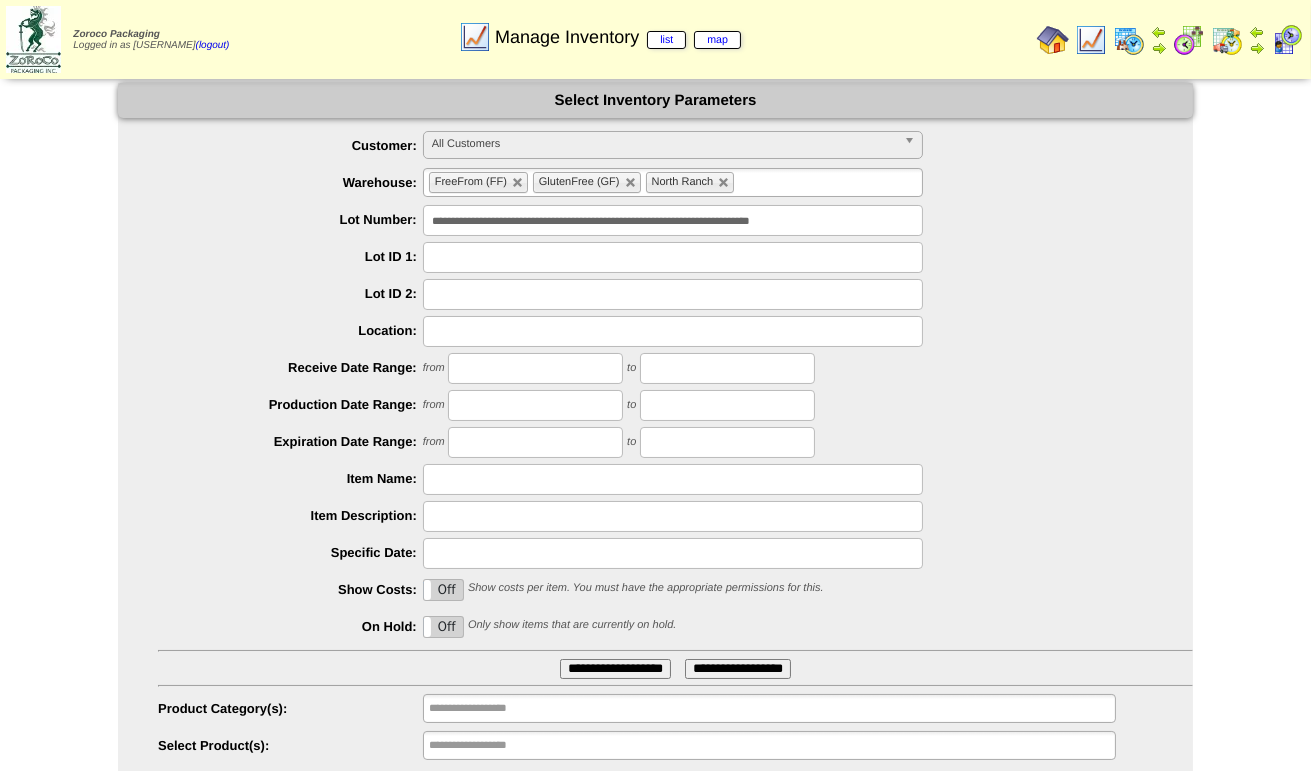 type on "**********" 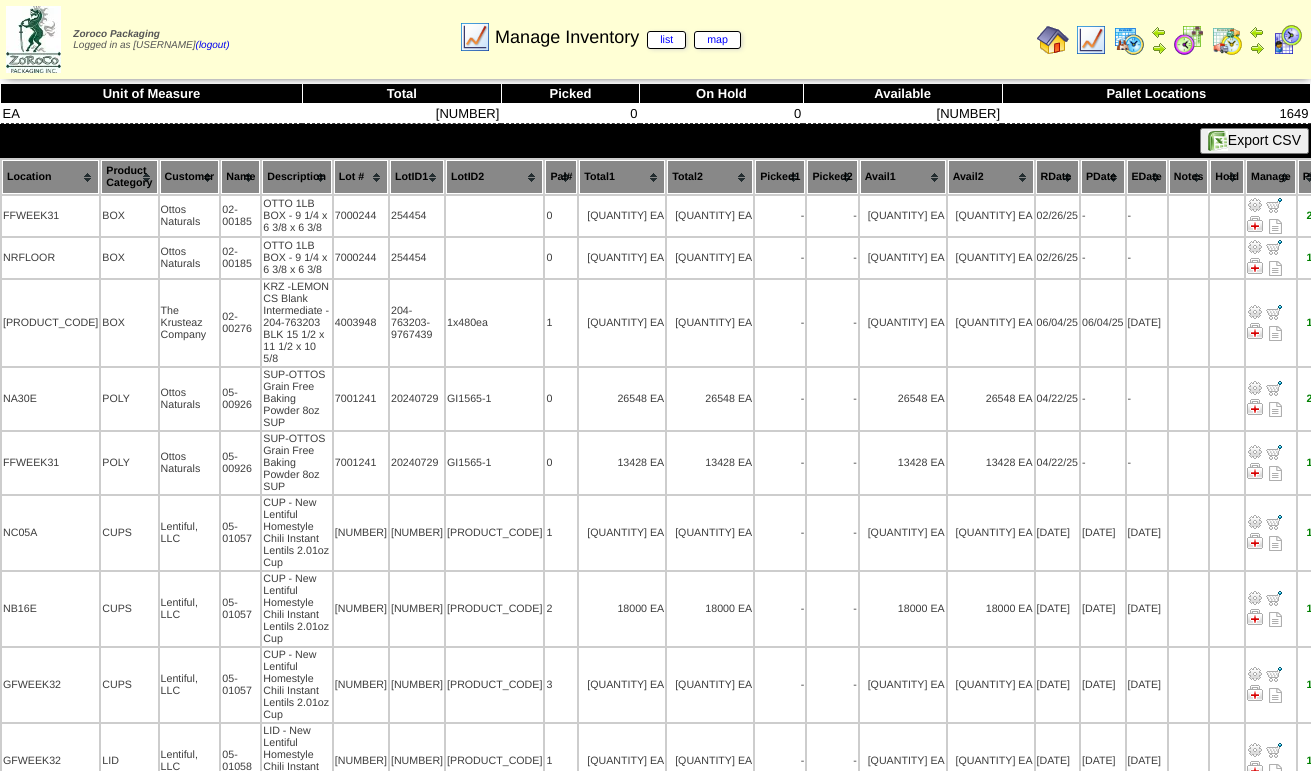 scroll, scrollTop: 0, scrollLeft: 0, axis: both 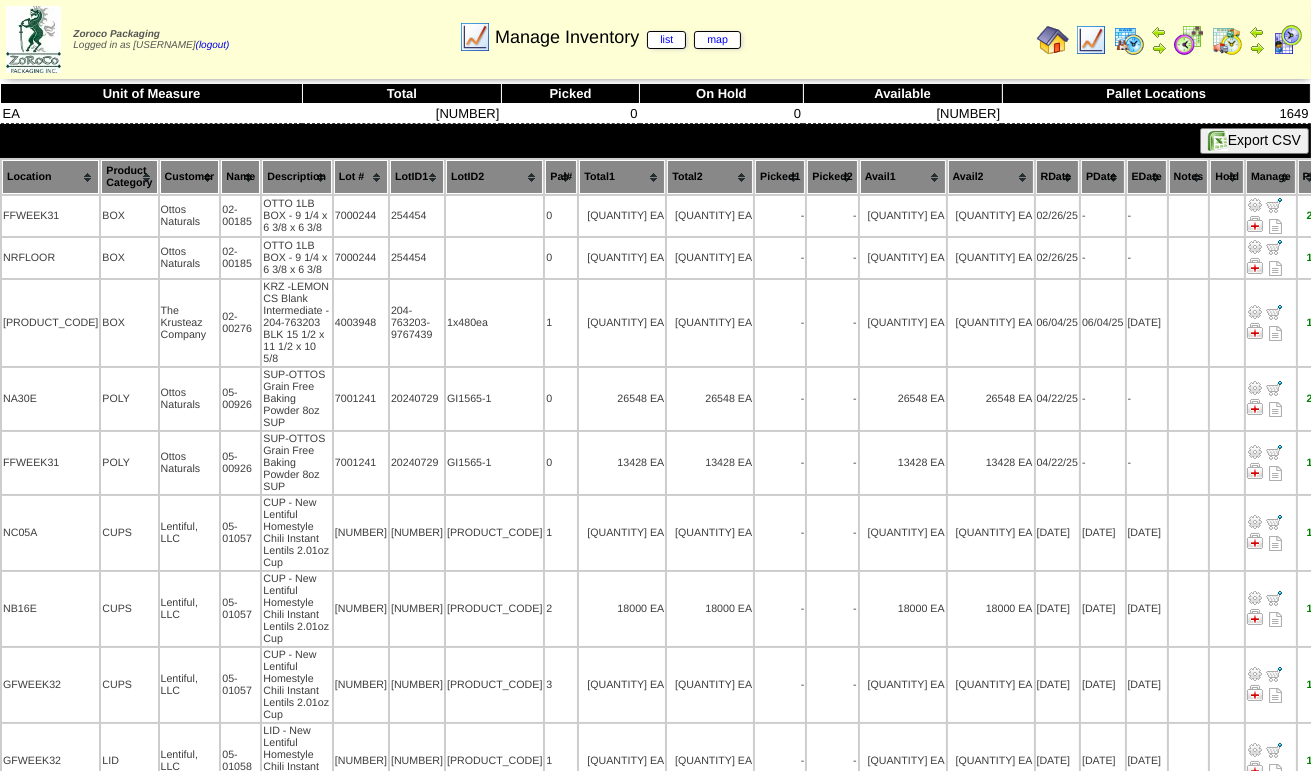 click at bounding box center [1091, 40] 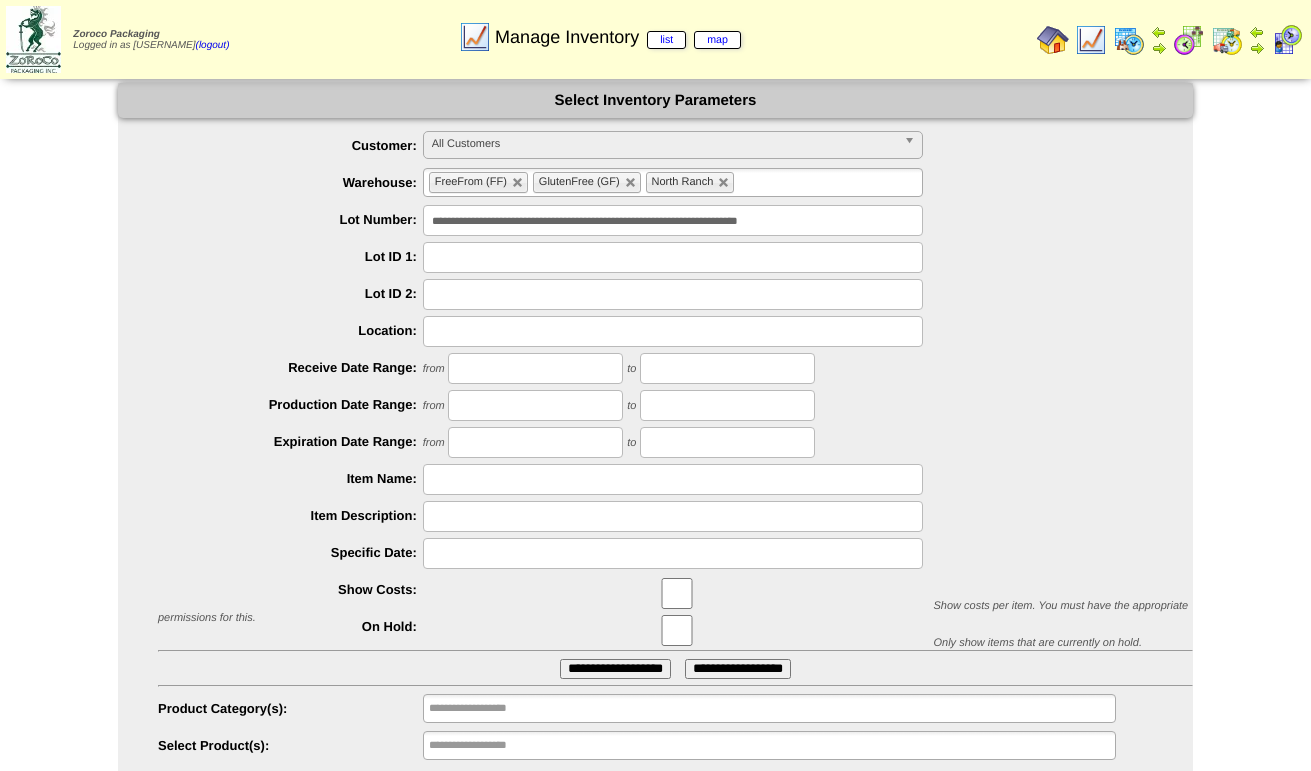 scroll, scrollTop: 0, scrollLeft: 0, axis: both 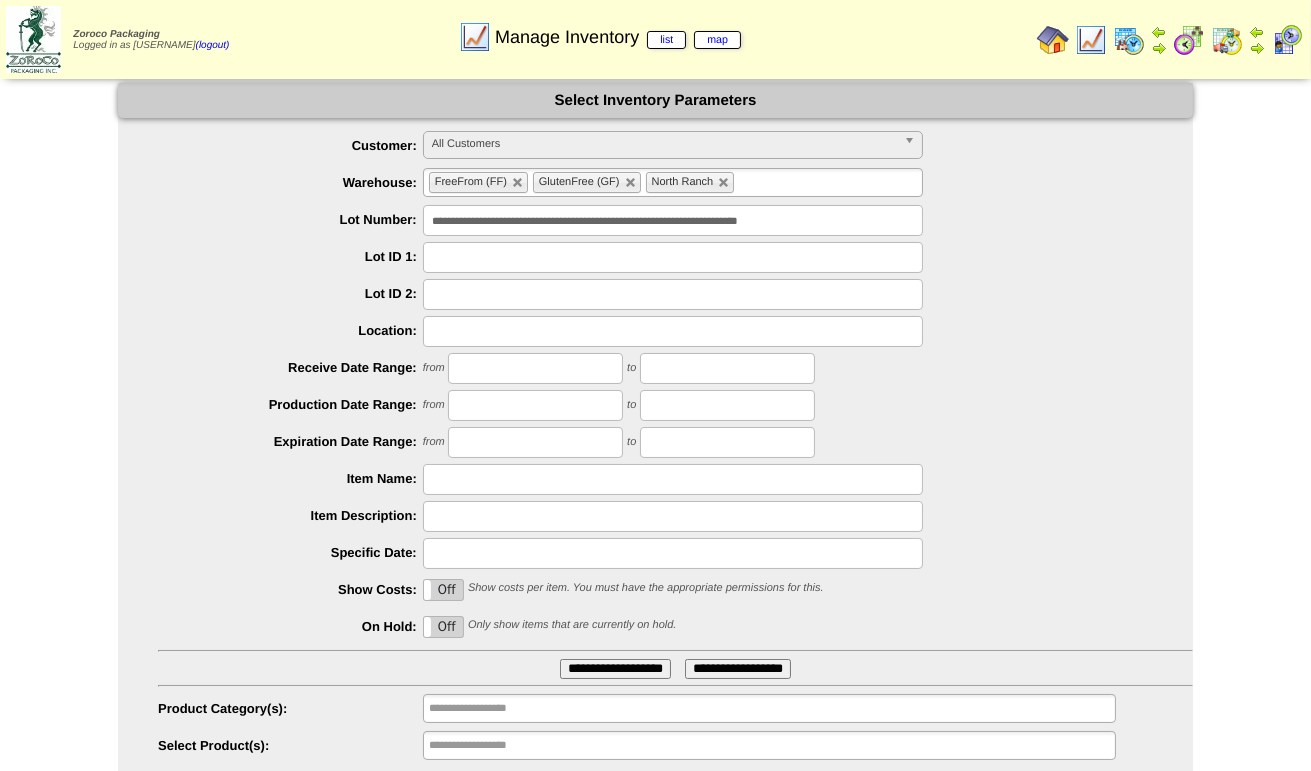 click on "**********" at bounding box center [673, 220] 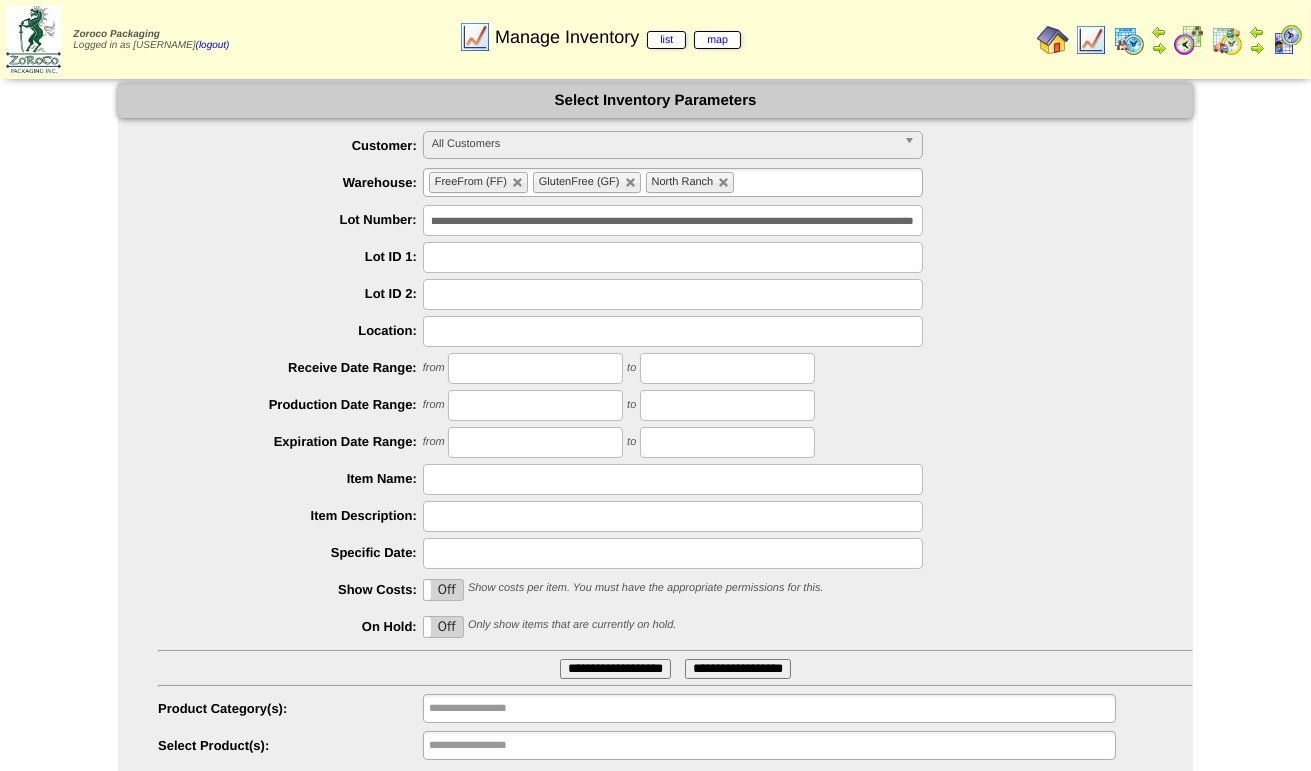 scroll, scrollTop: 0, scrollLeft: 376, axis: horizontal 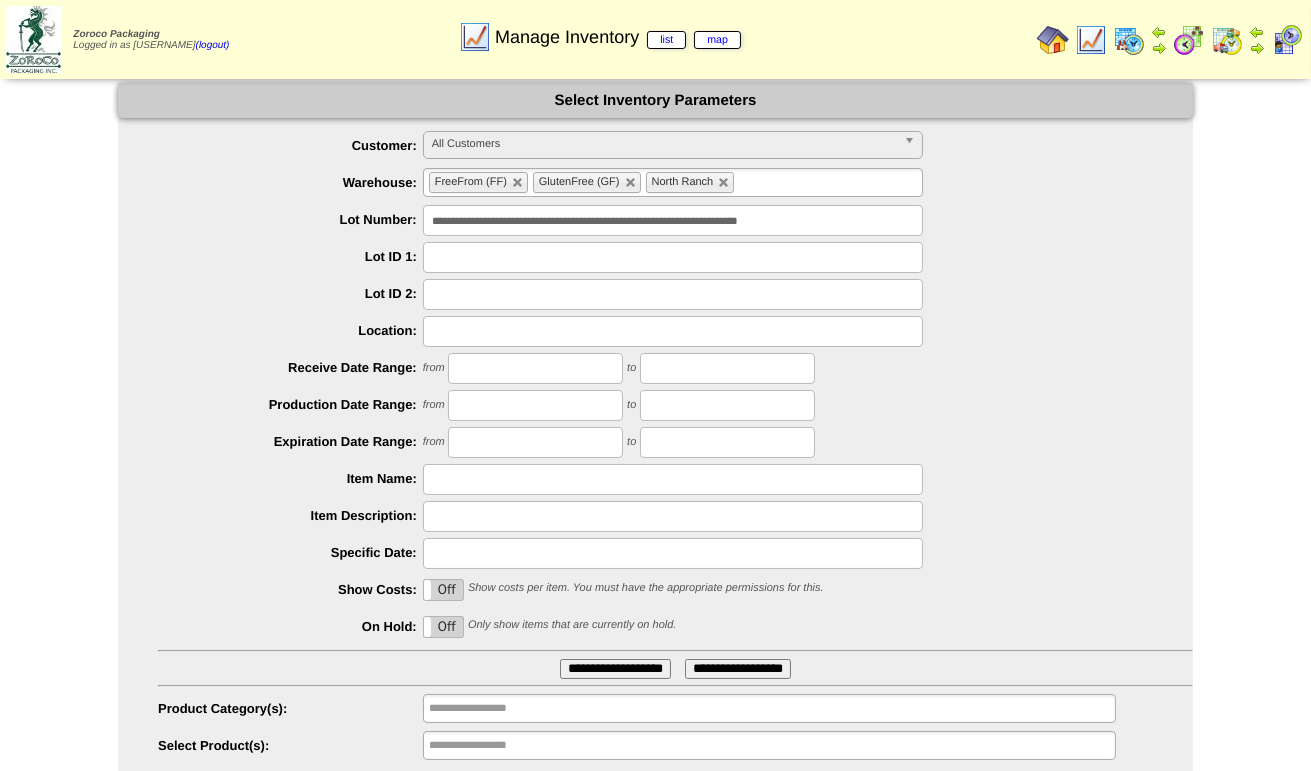click on "**********" at bounding box center [615, 669] 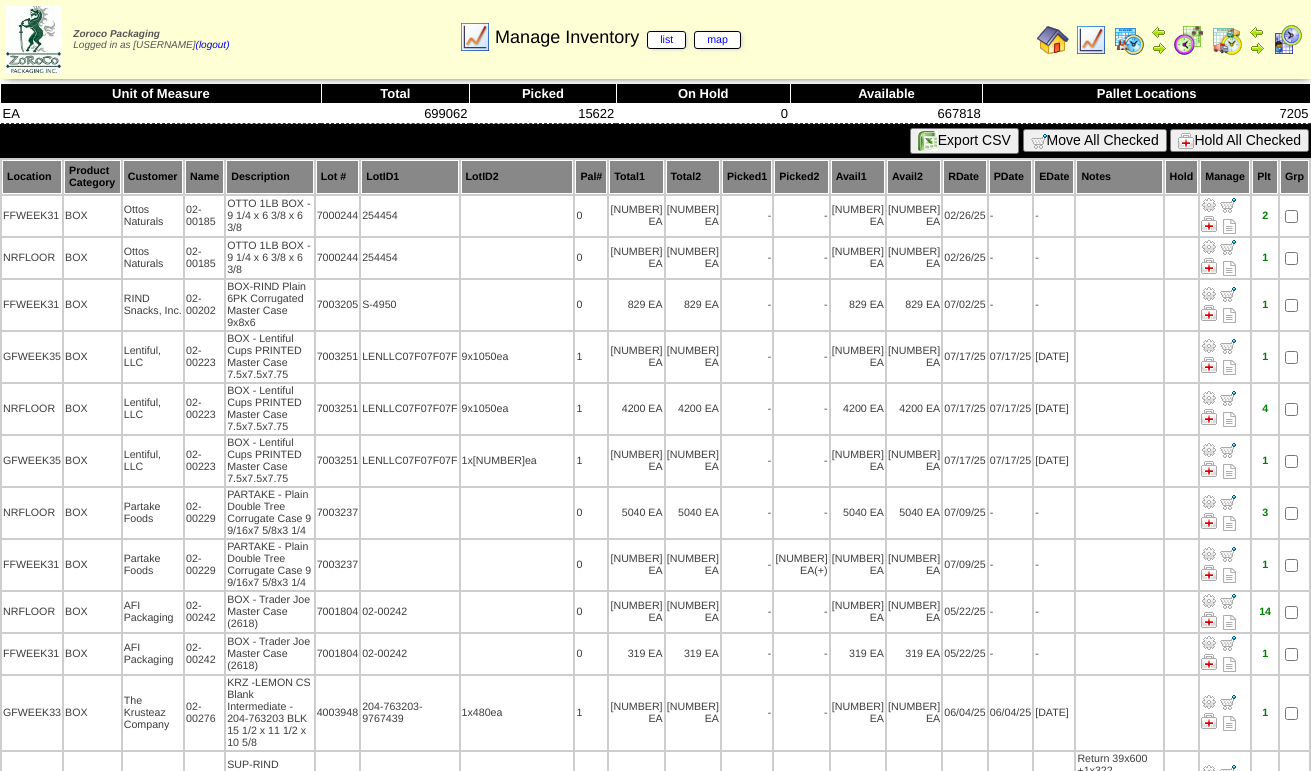 scroll, scrollTop: 0, scrollLeft: 0, axis: both 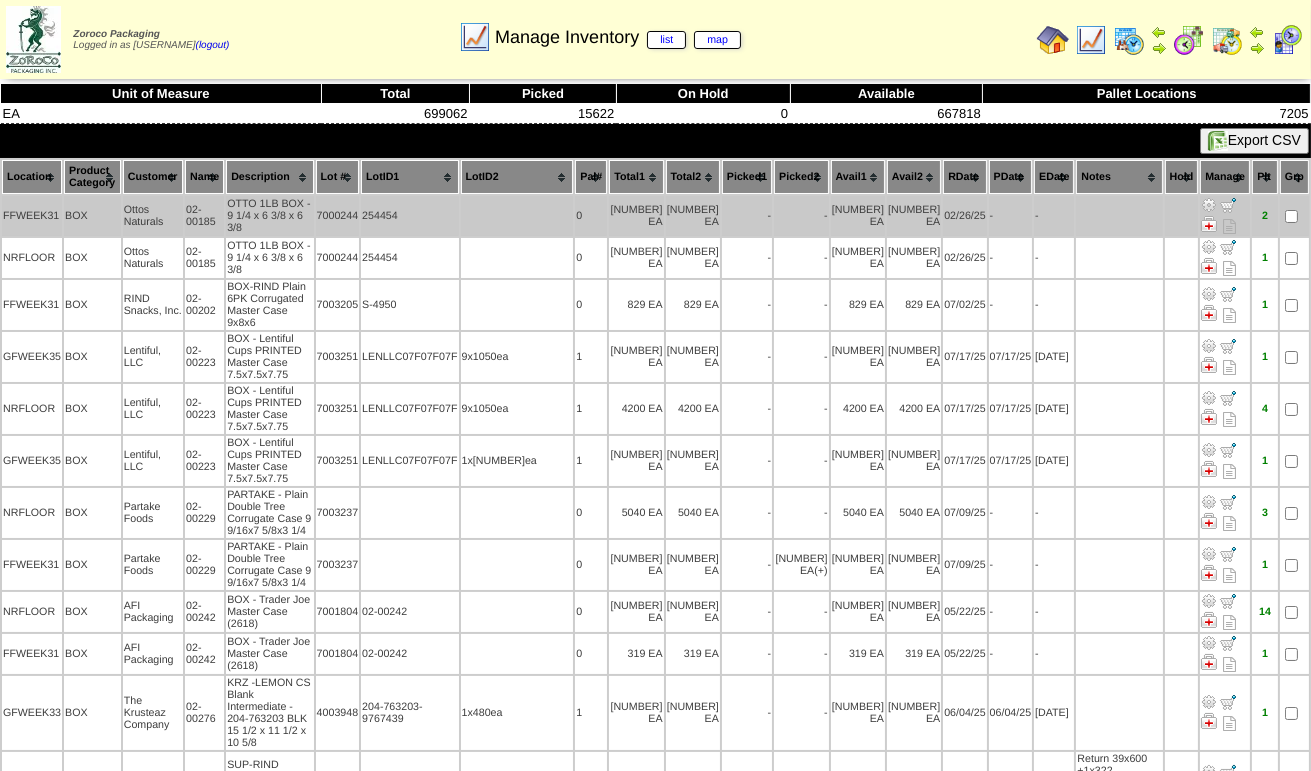 click at bounding box center (1209, 205) 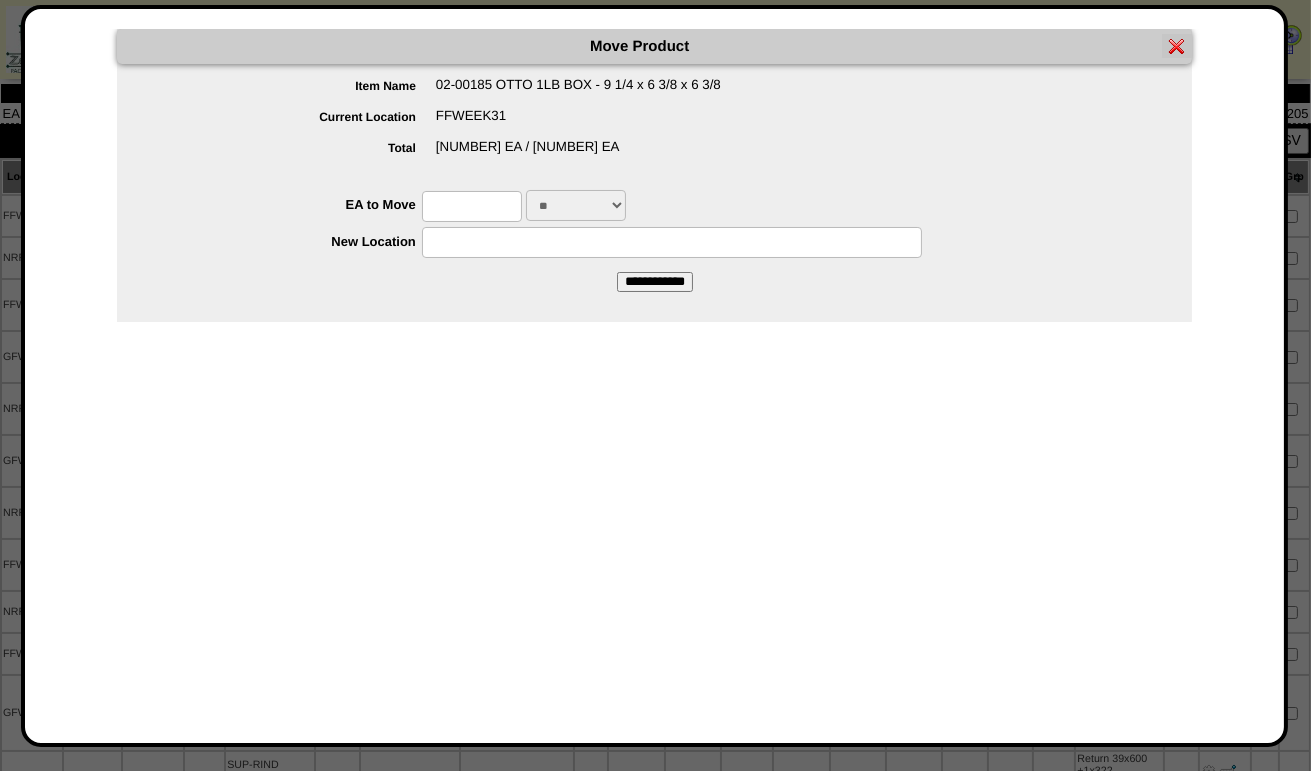click at bounding box center [472, 206] 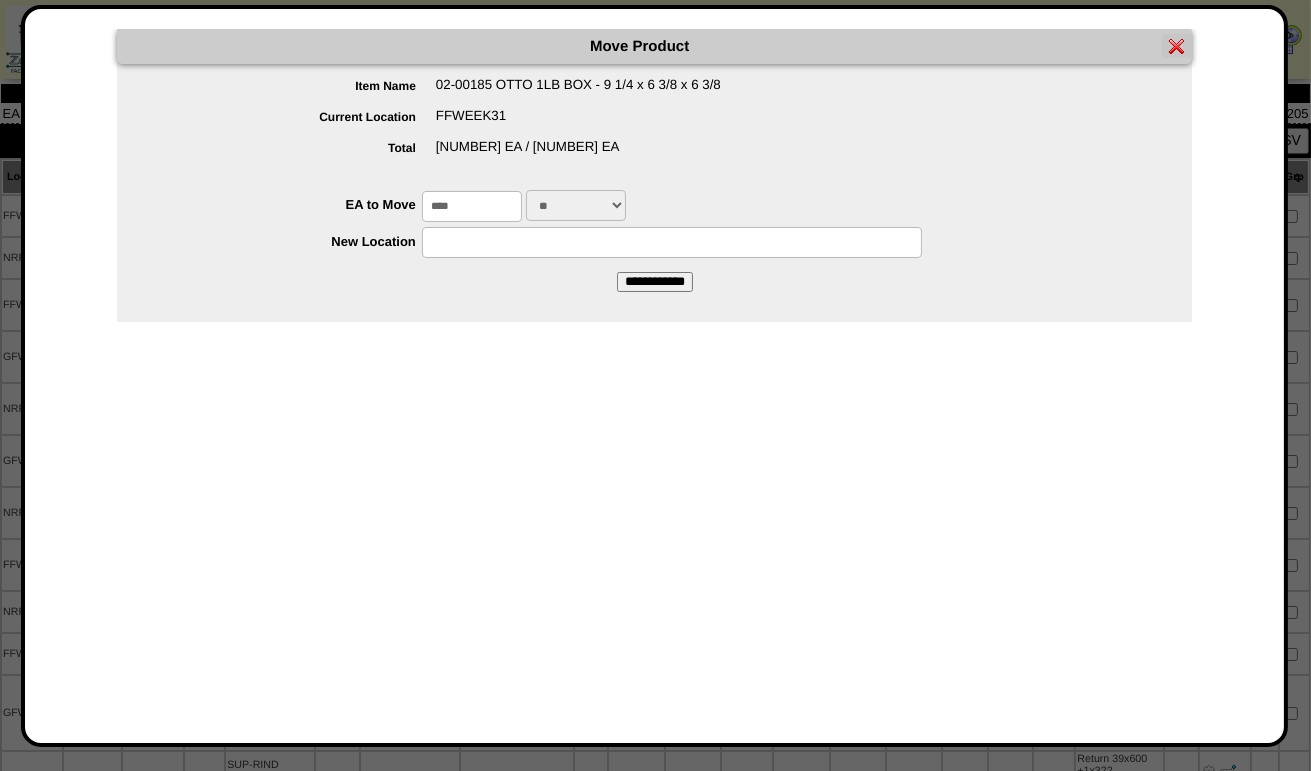 type on "****" 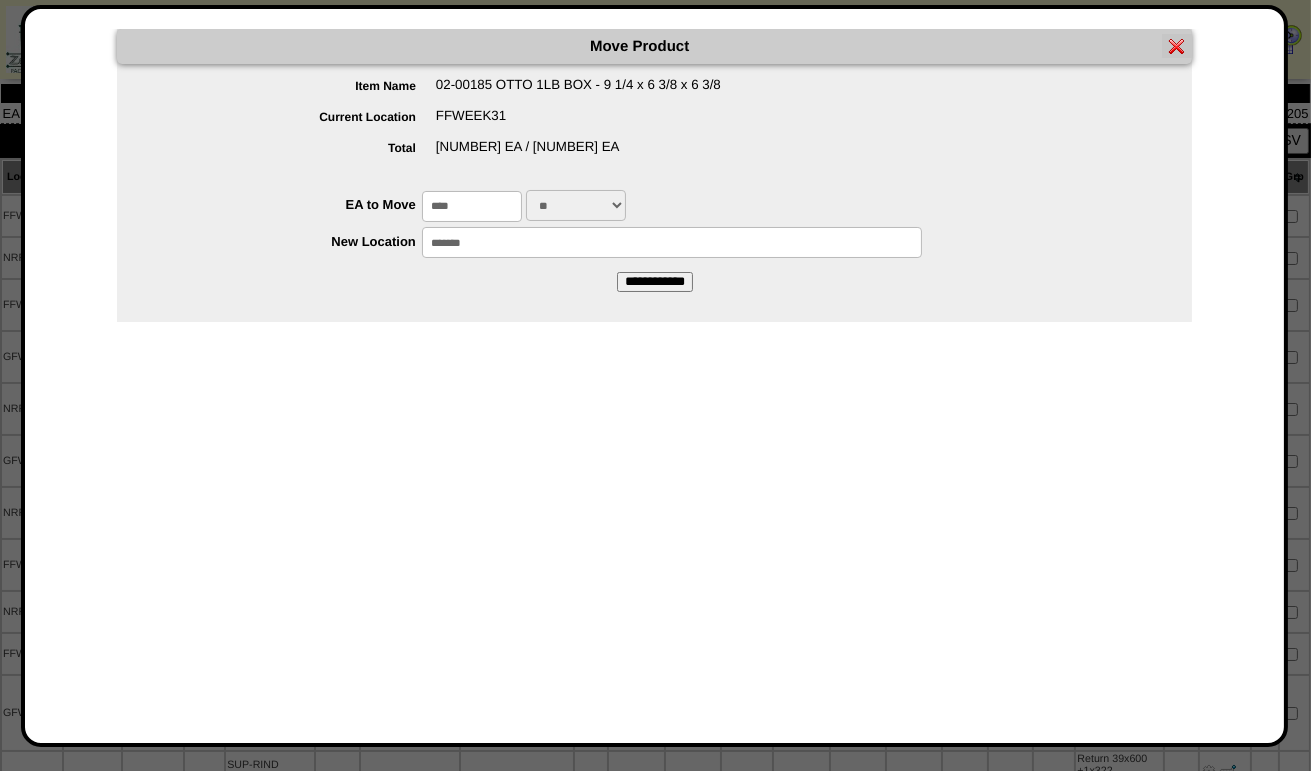 click on "**********" at bounding box center [655, 282] 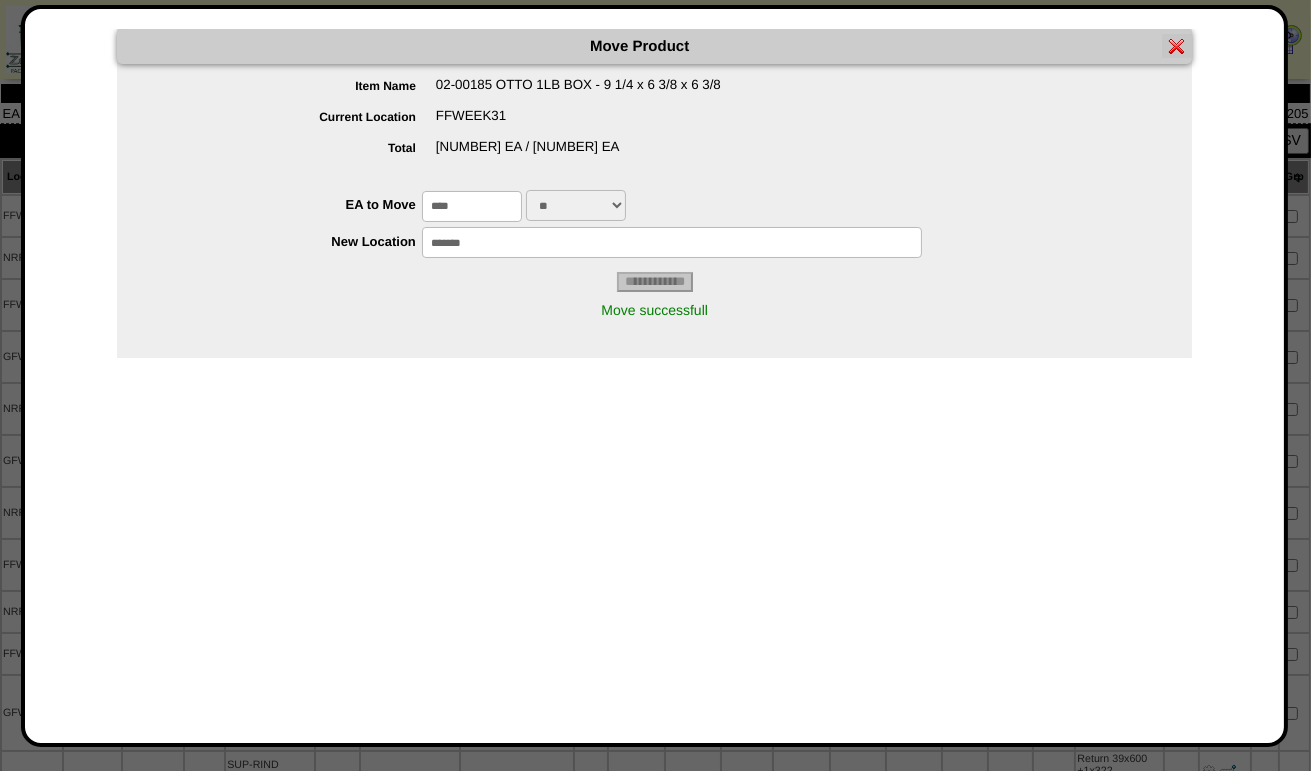click at bounding box center [1177, 46] 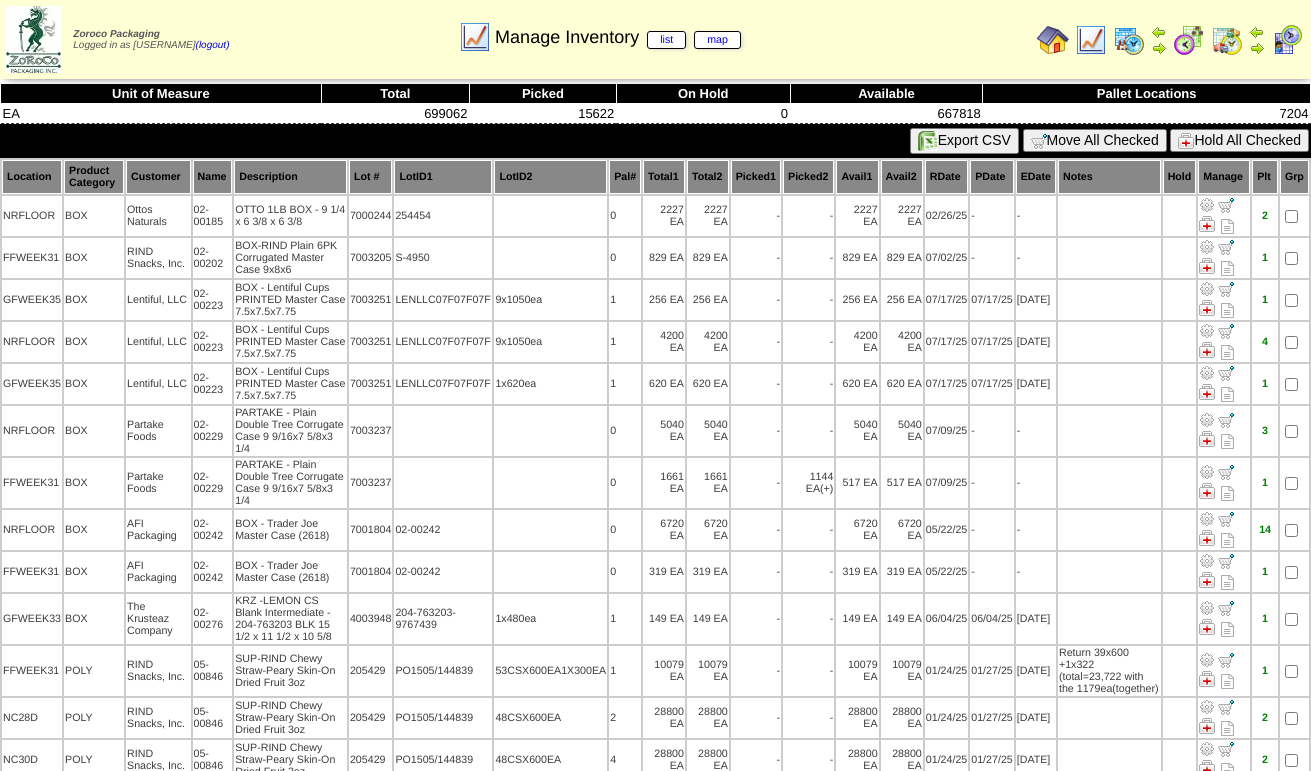 scroll, scrollTop: 0, scrollLeft: 0, axis: both 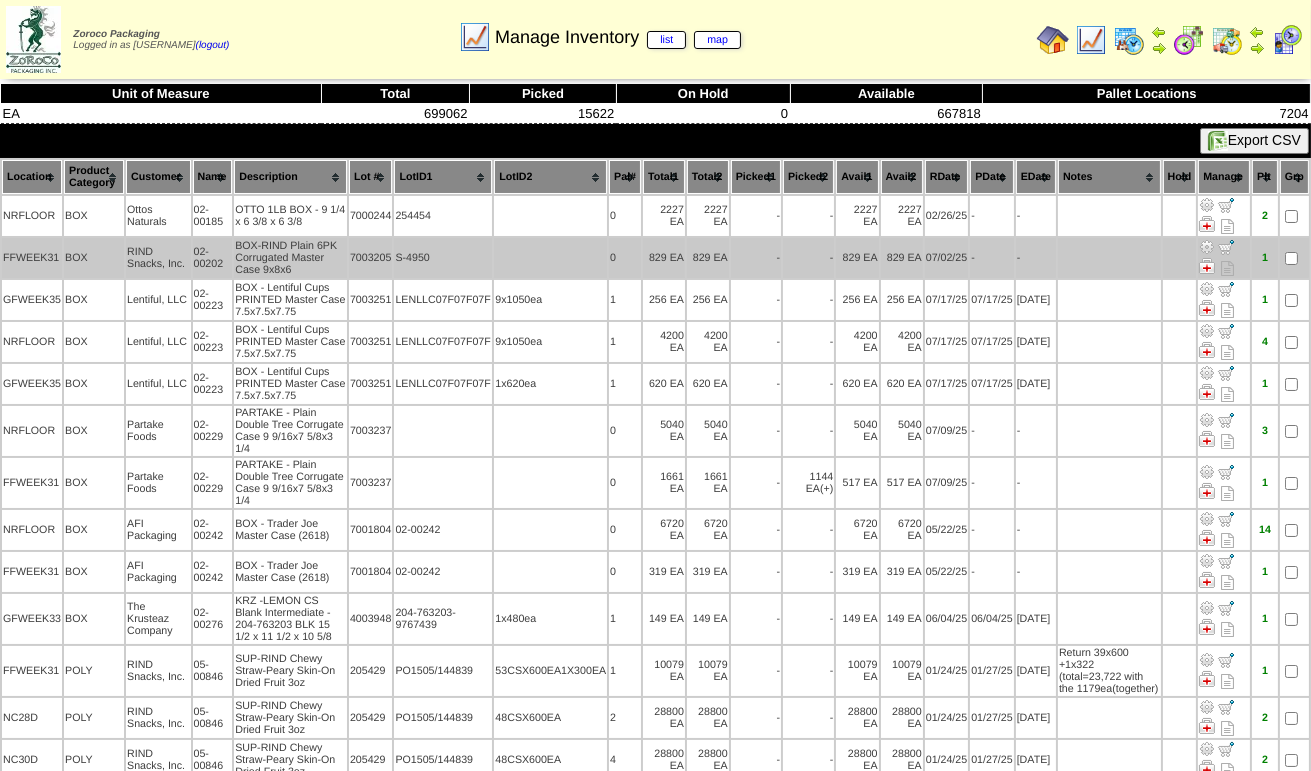 click at bounding box center (1207, 247) 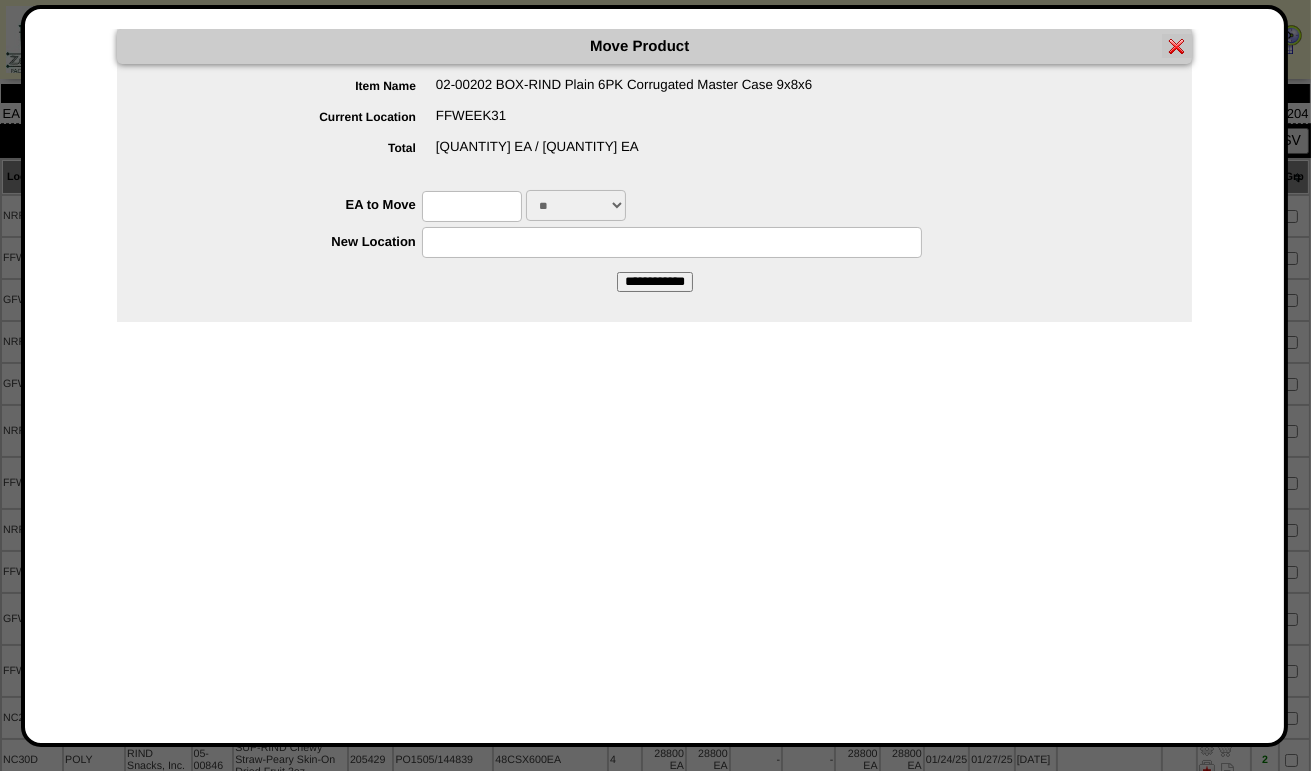 click at bounding box center [472, 206] 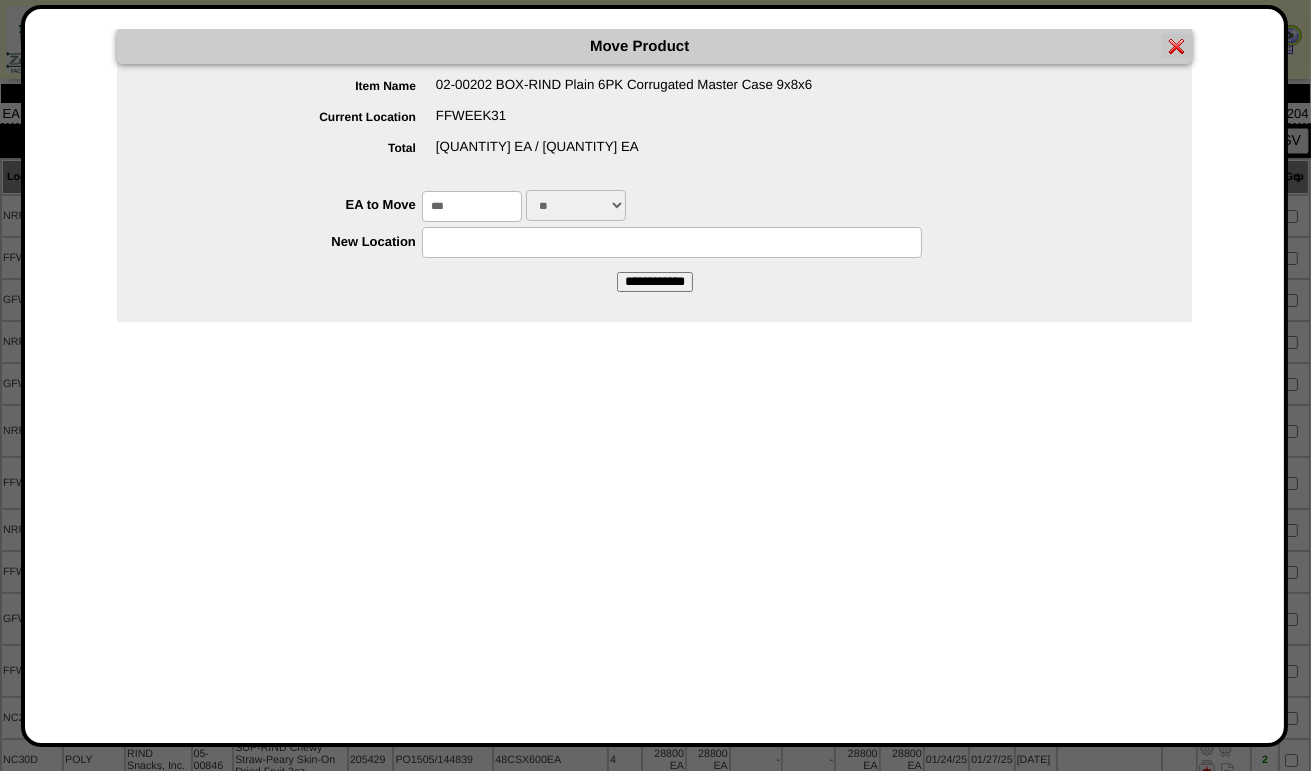 type on "***" 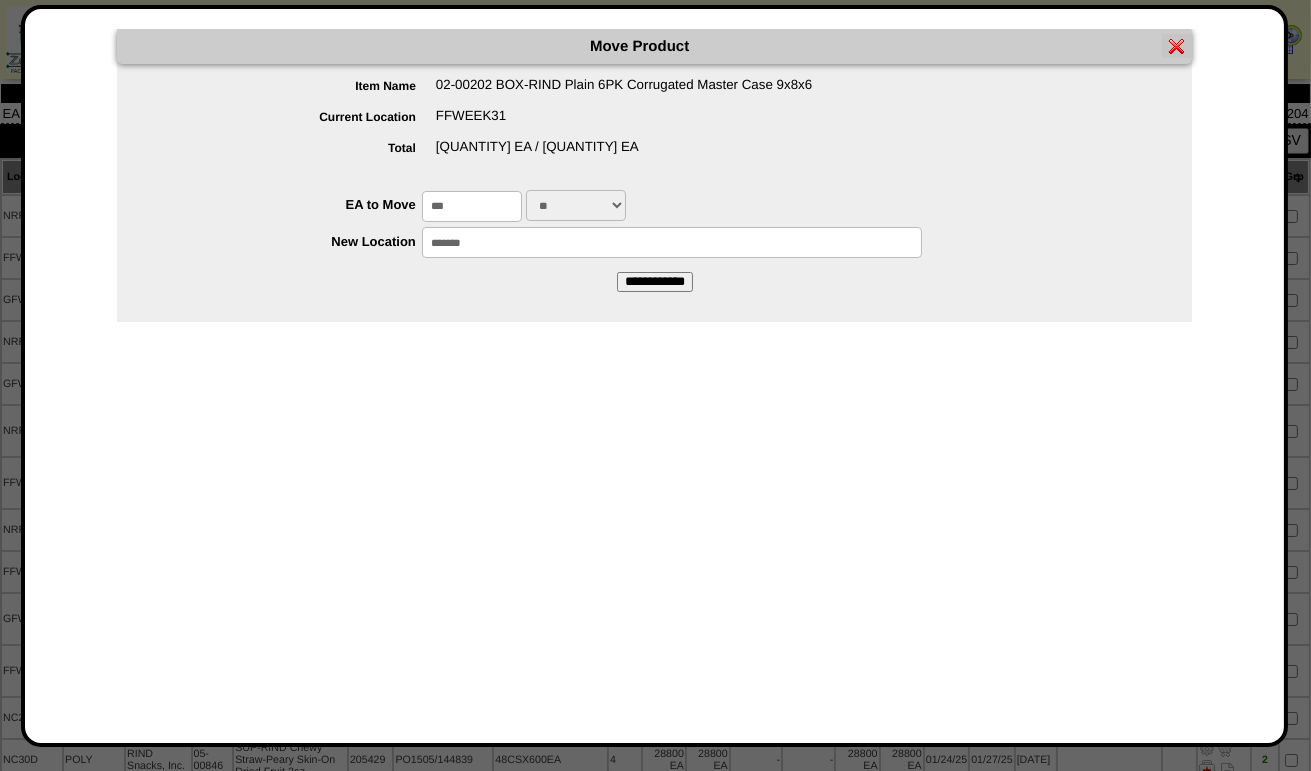 click on "**********" at bounding box center (655, 282) 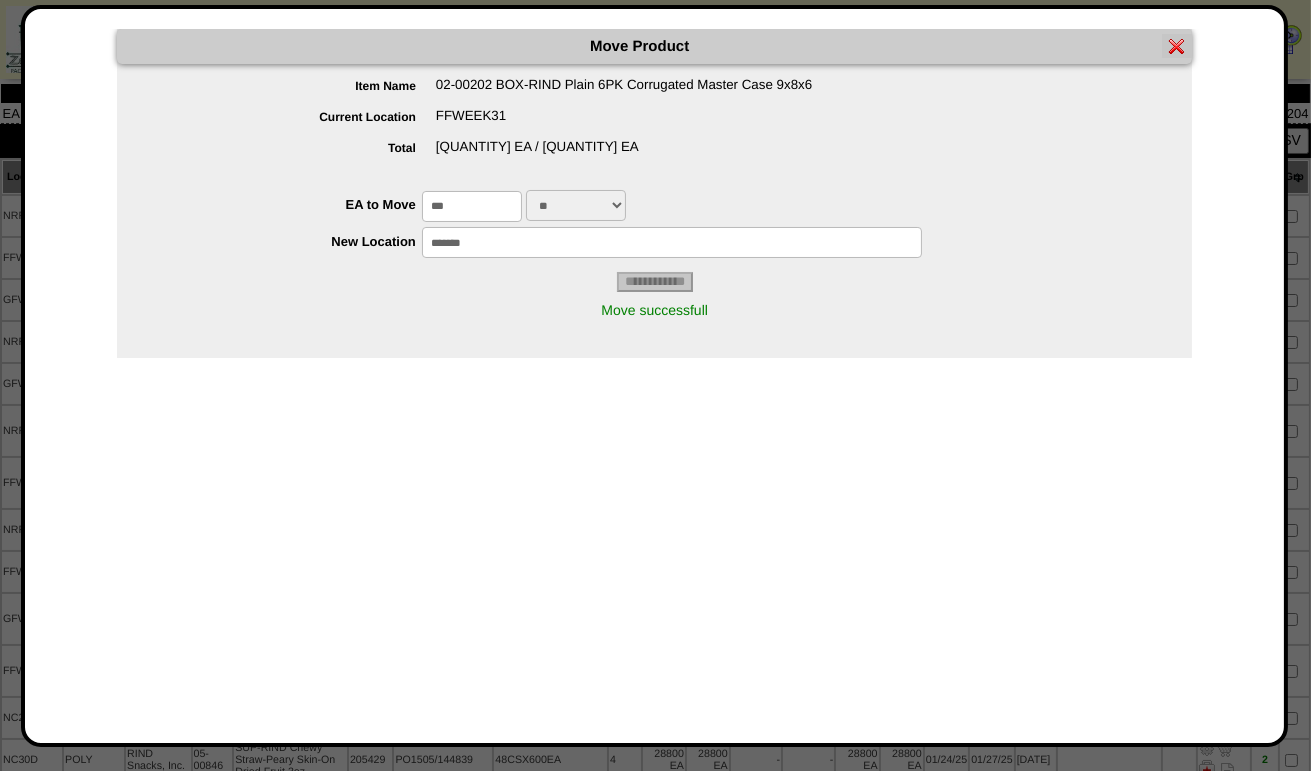 click at bounding box center (1177, 46) 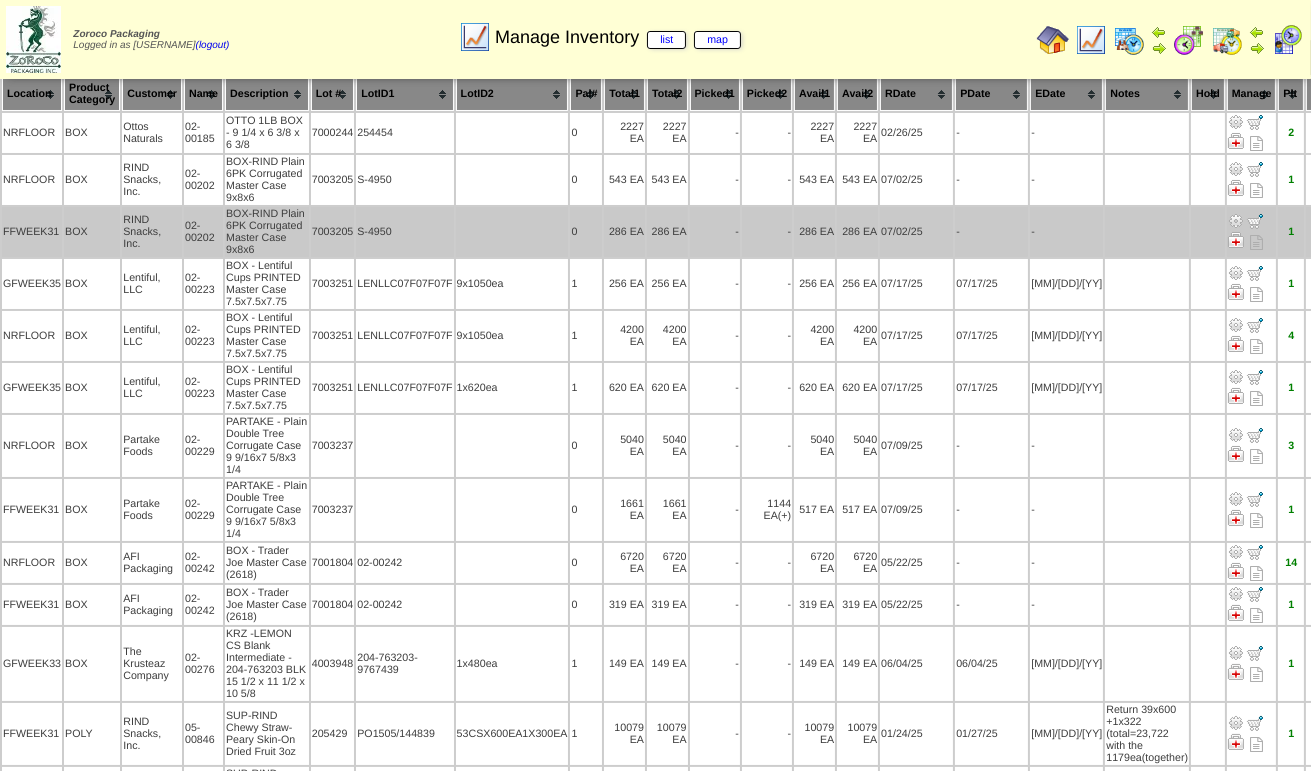 scroll, scrollTop: 100, scrollLeft: 0, axis: vertical 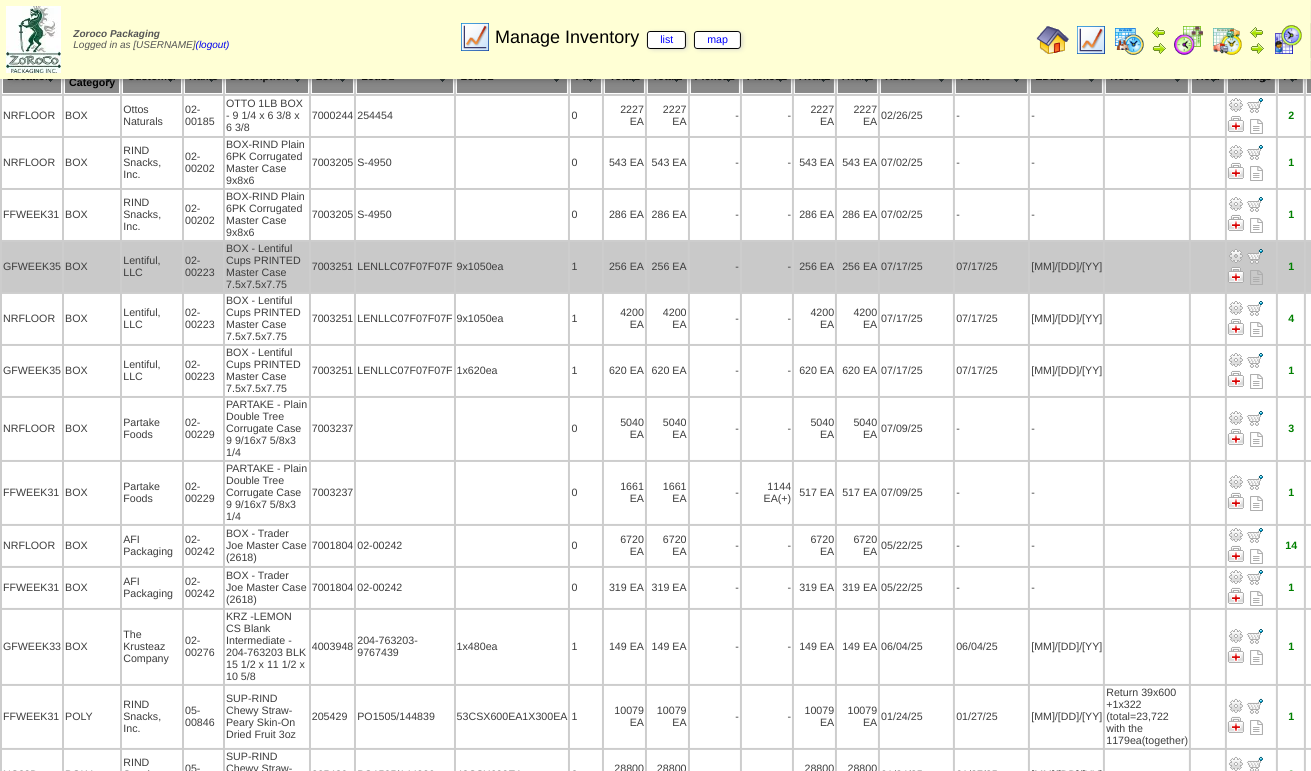 click at bounding box center (1236, 256) 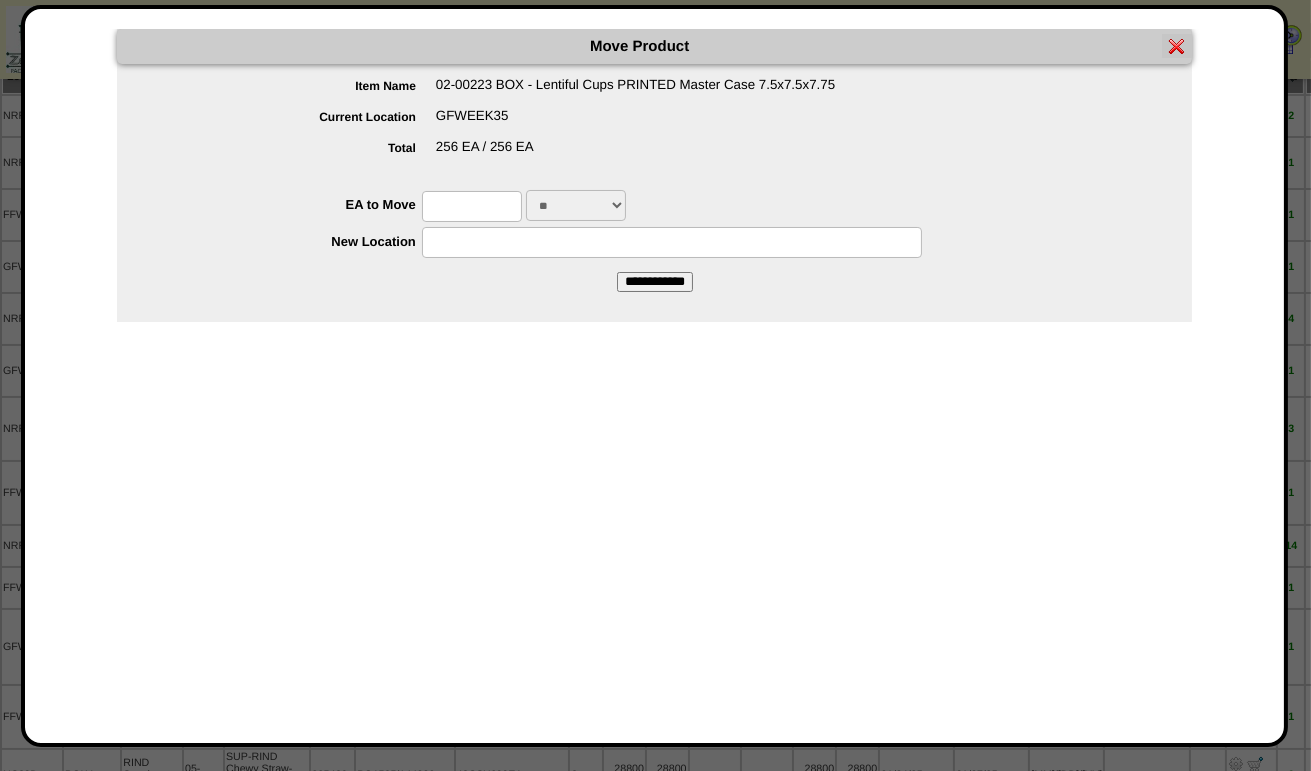click at bounding box center [472, 206] 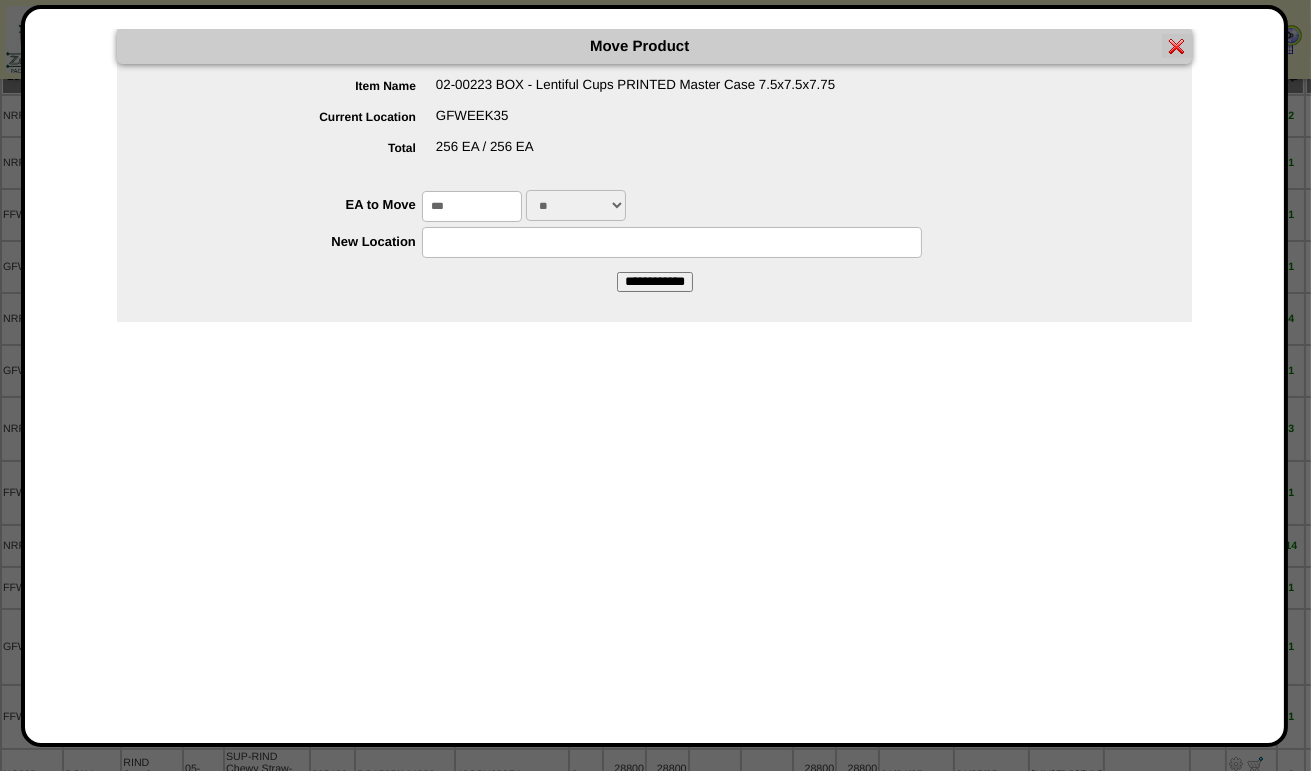 type on "***" 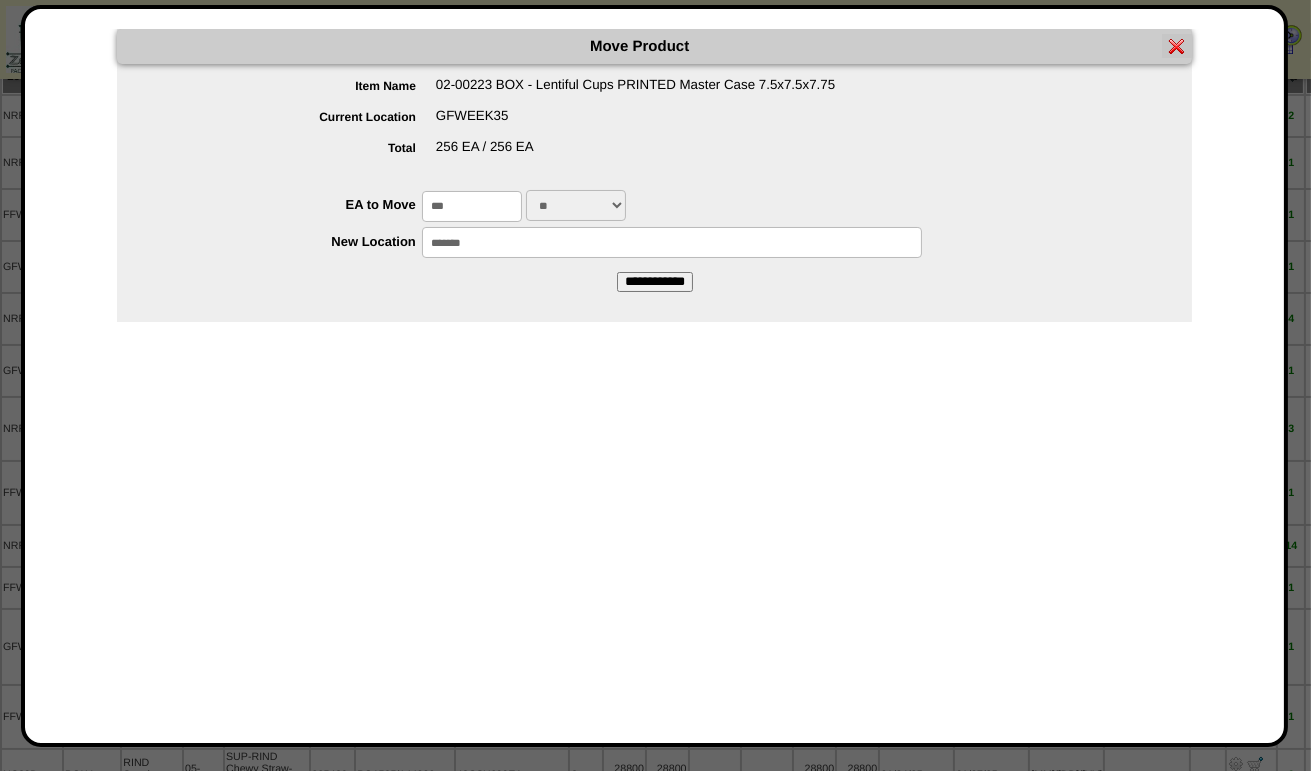 click on "**********" at bounding box center (655, 282) 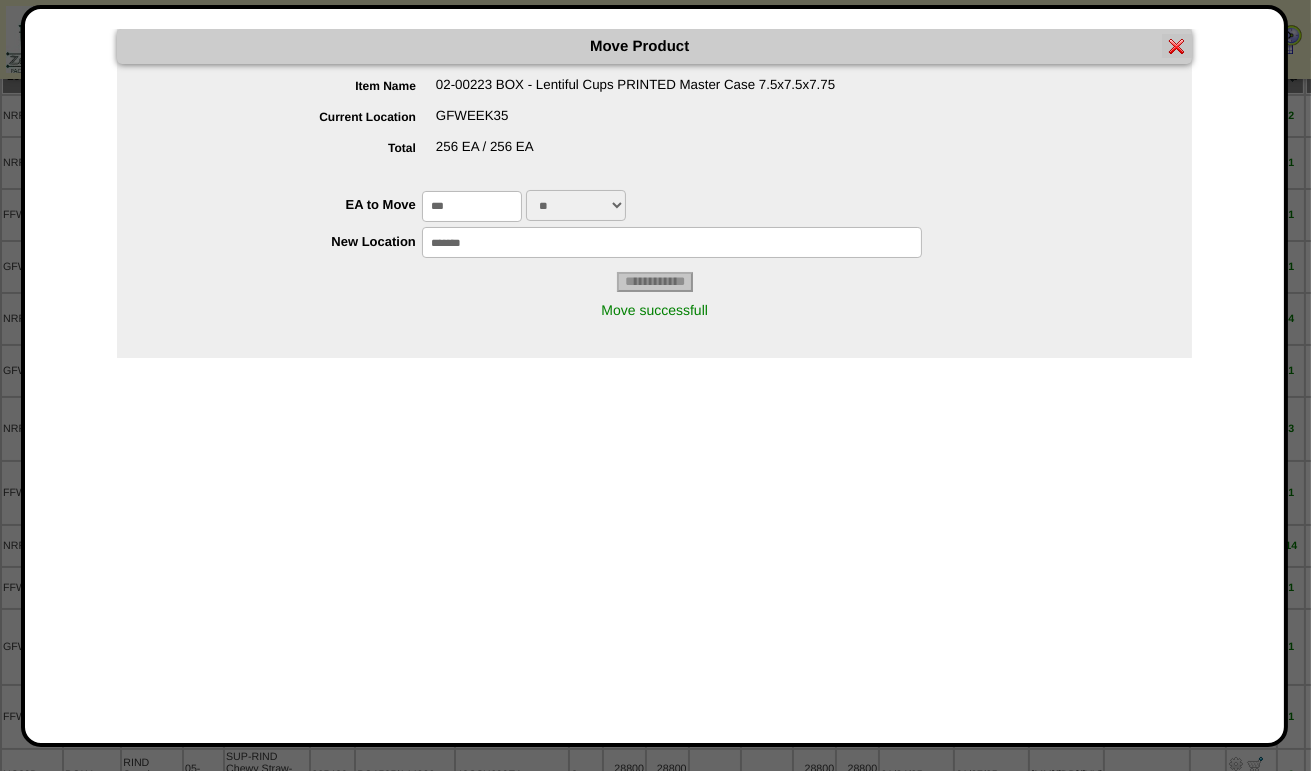 click at bounding box center (1177, 46) 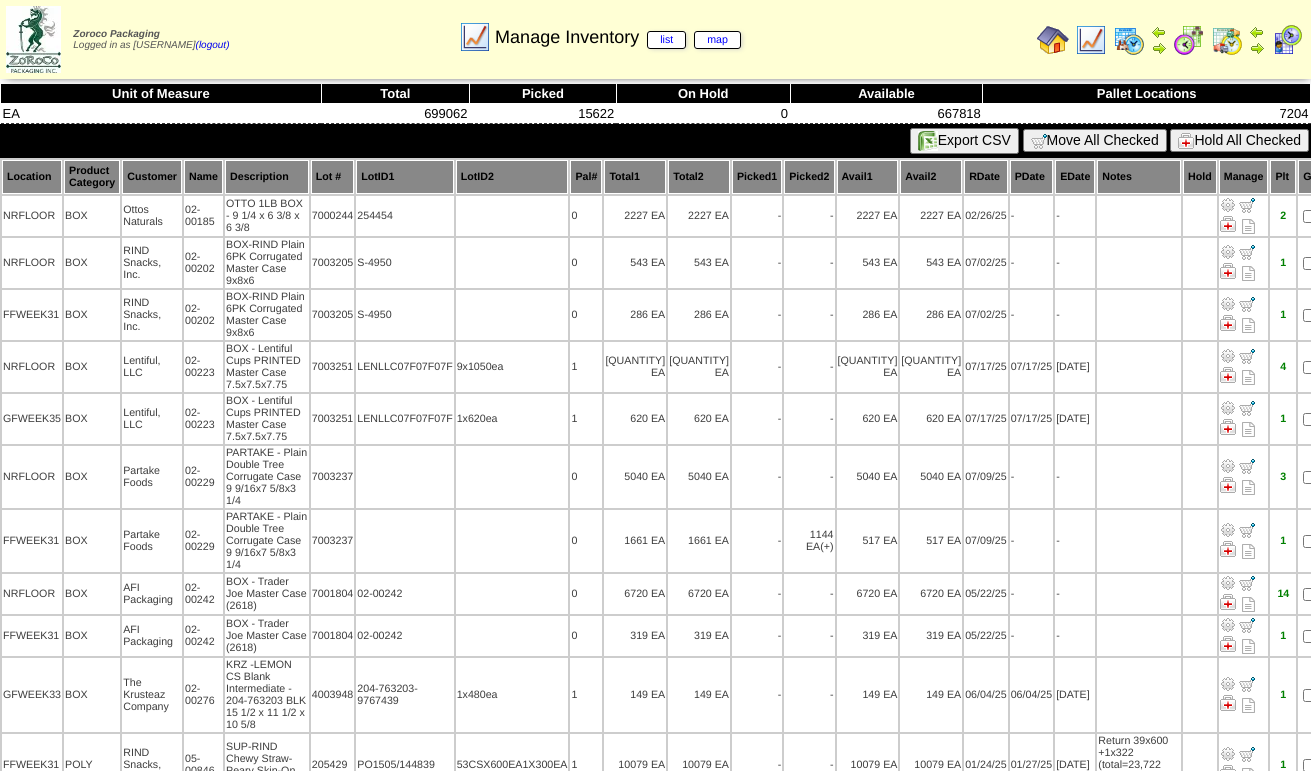 scroll, scrollTop: 0, scrollLeft: 0, axis: both 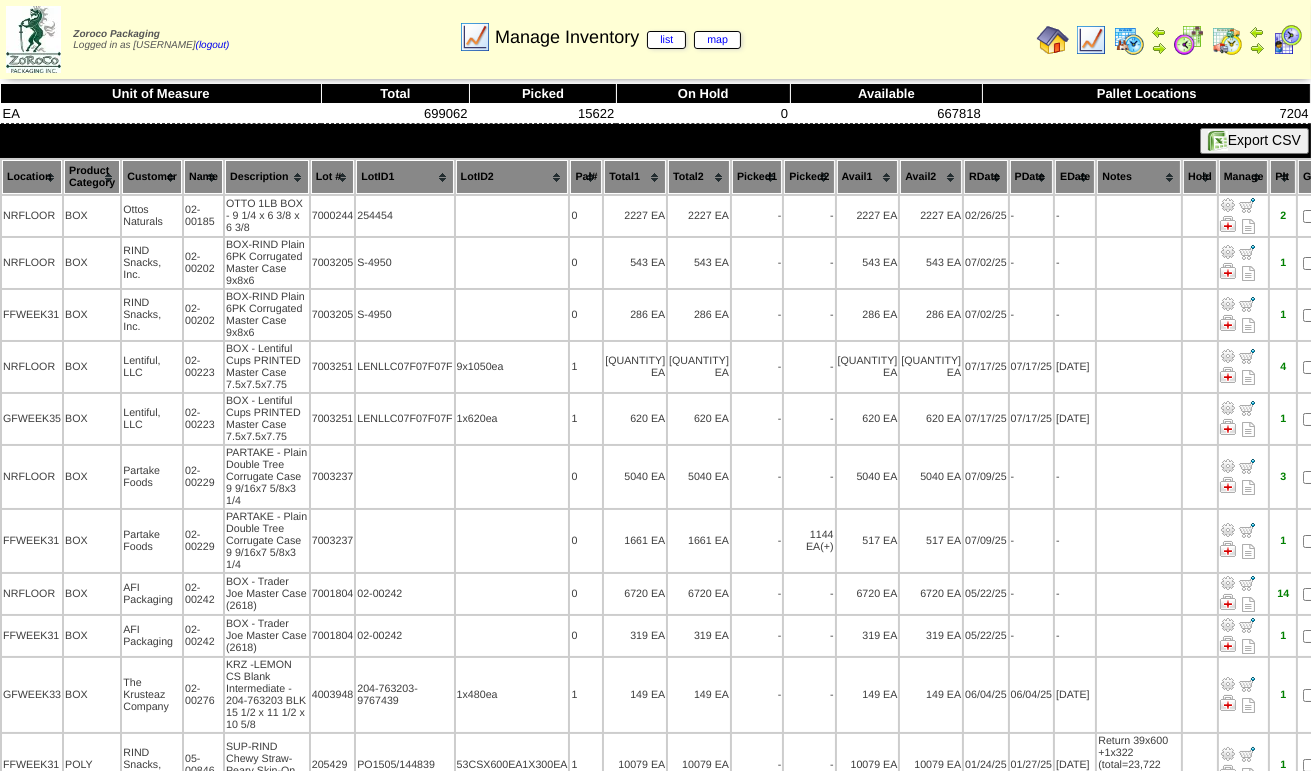 click at bounding box center (1228, 408) 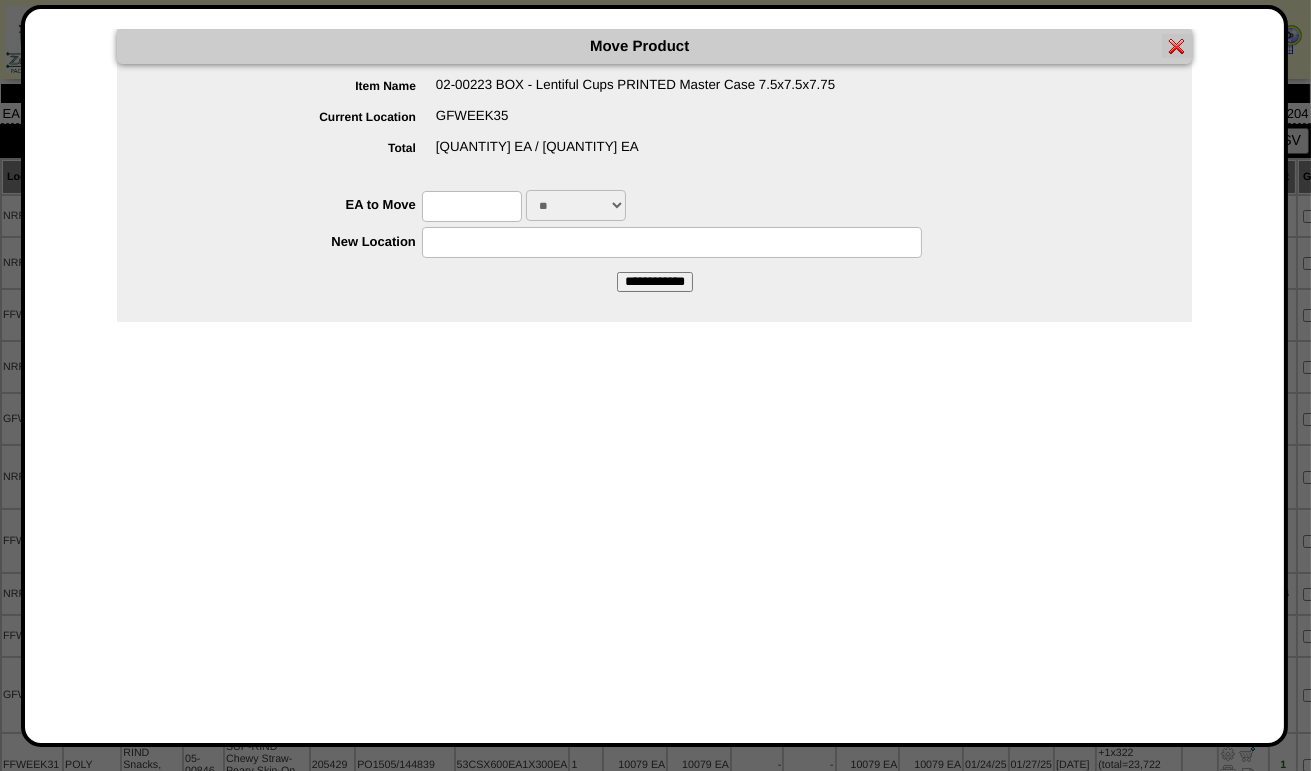 click at bounding box center [472, 206] 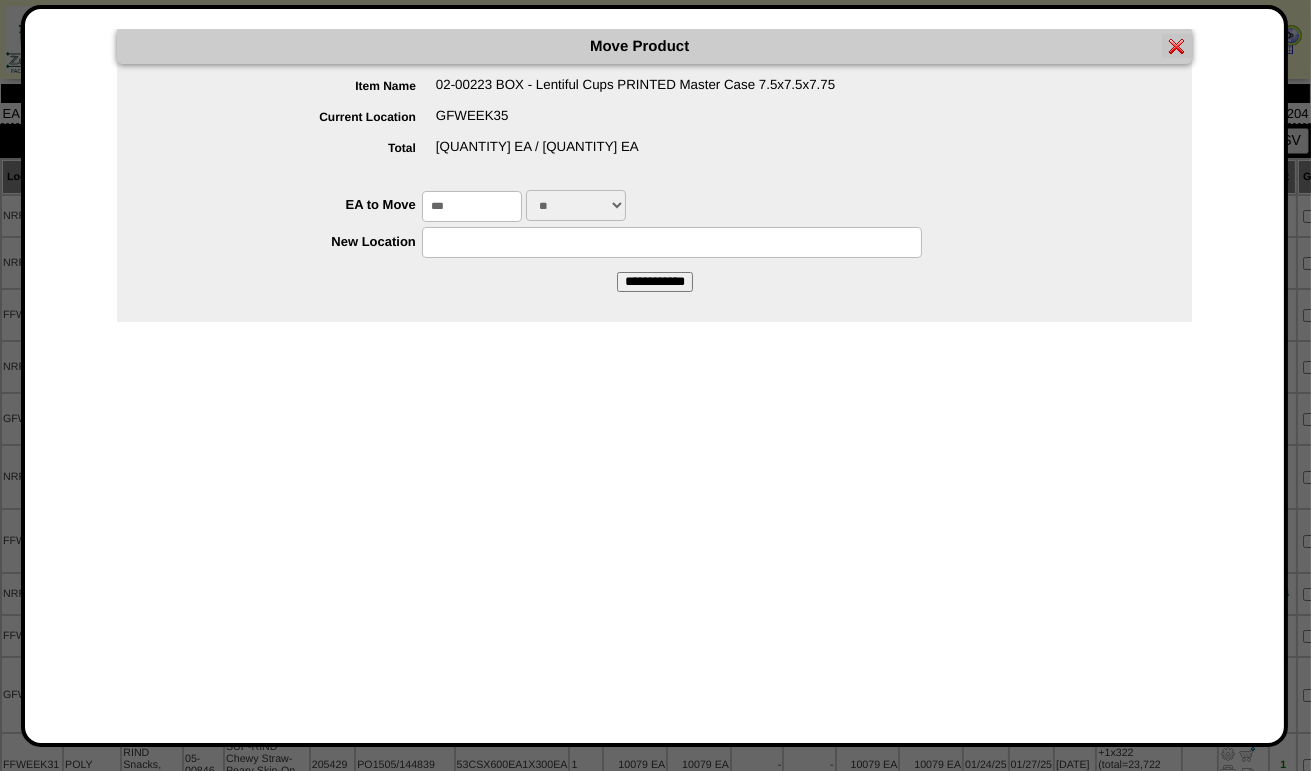 type on "***" 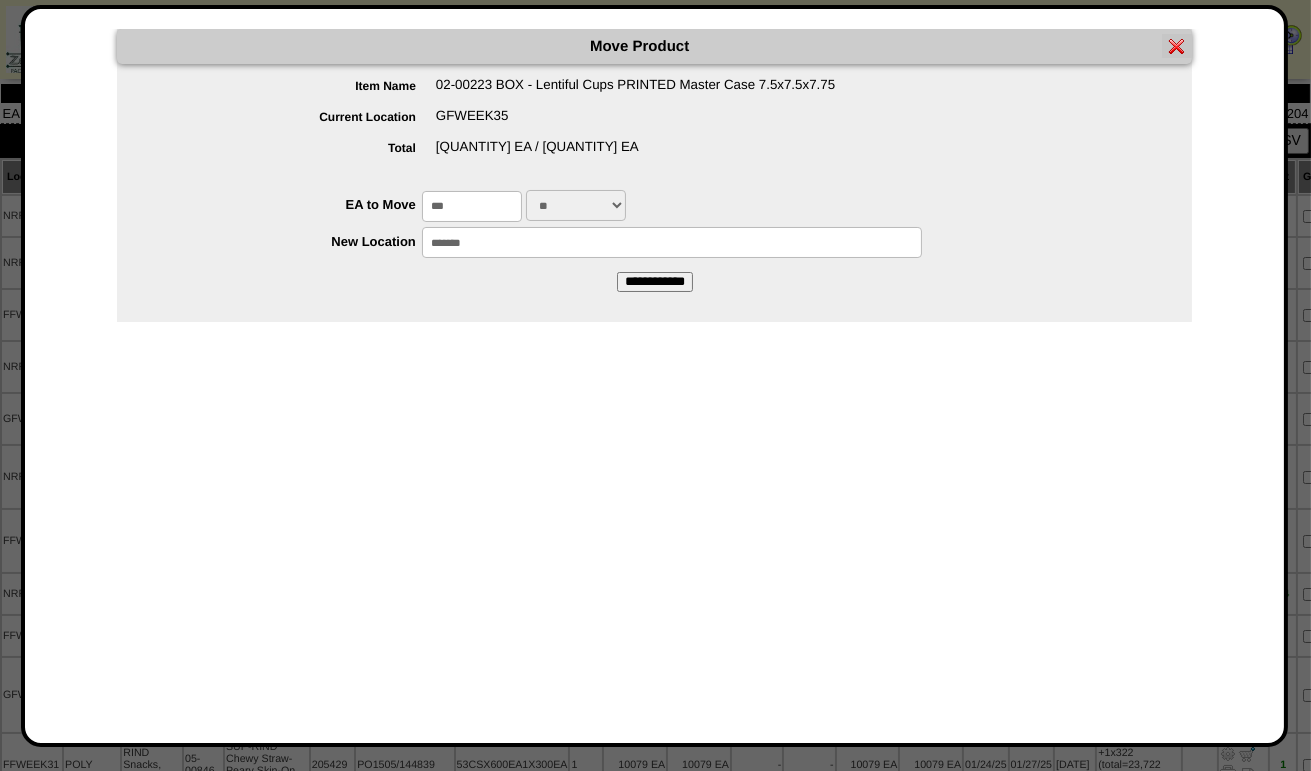 click on "**********" at bounding box center [655, 282] 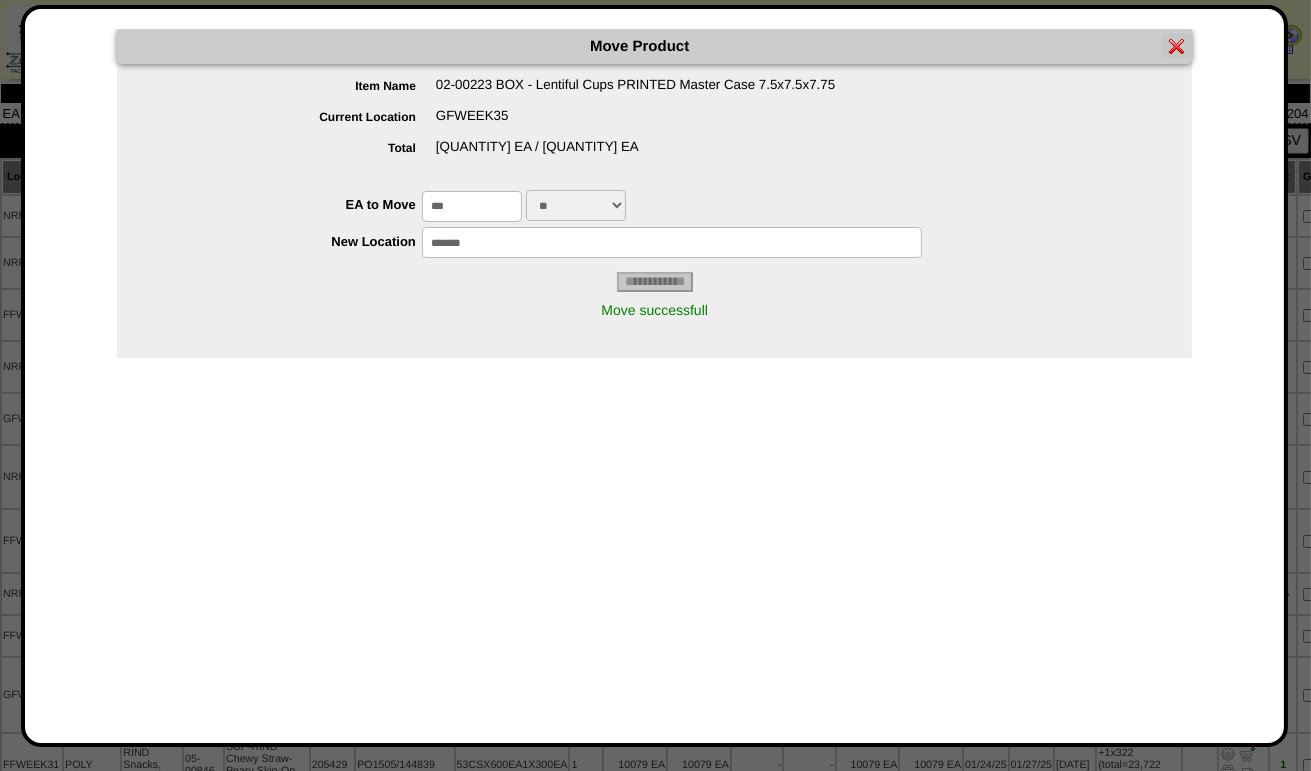 click at bounding box center (1177, 46) 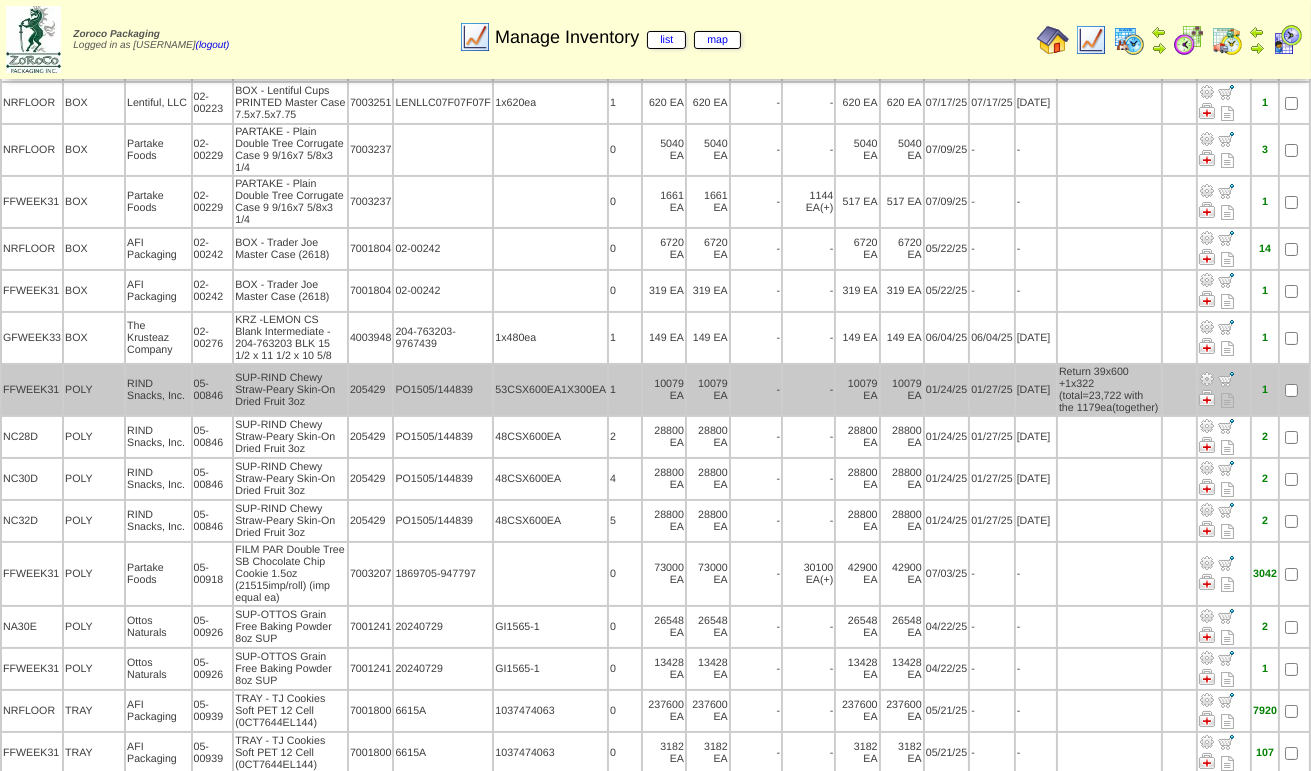 scroll, scrollTop: 300, scrollLeft: 0, axis: vertical 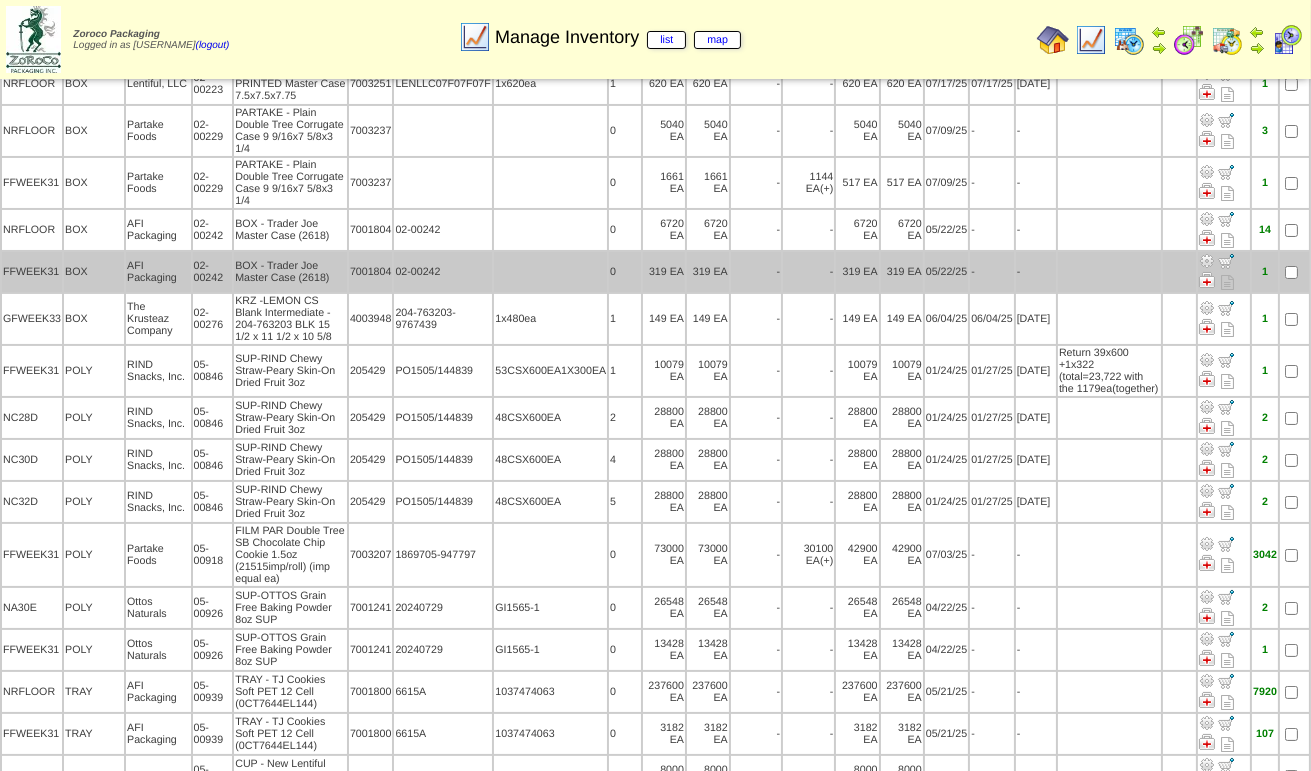 click at bounding box center (1207, 261) 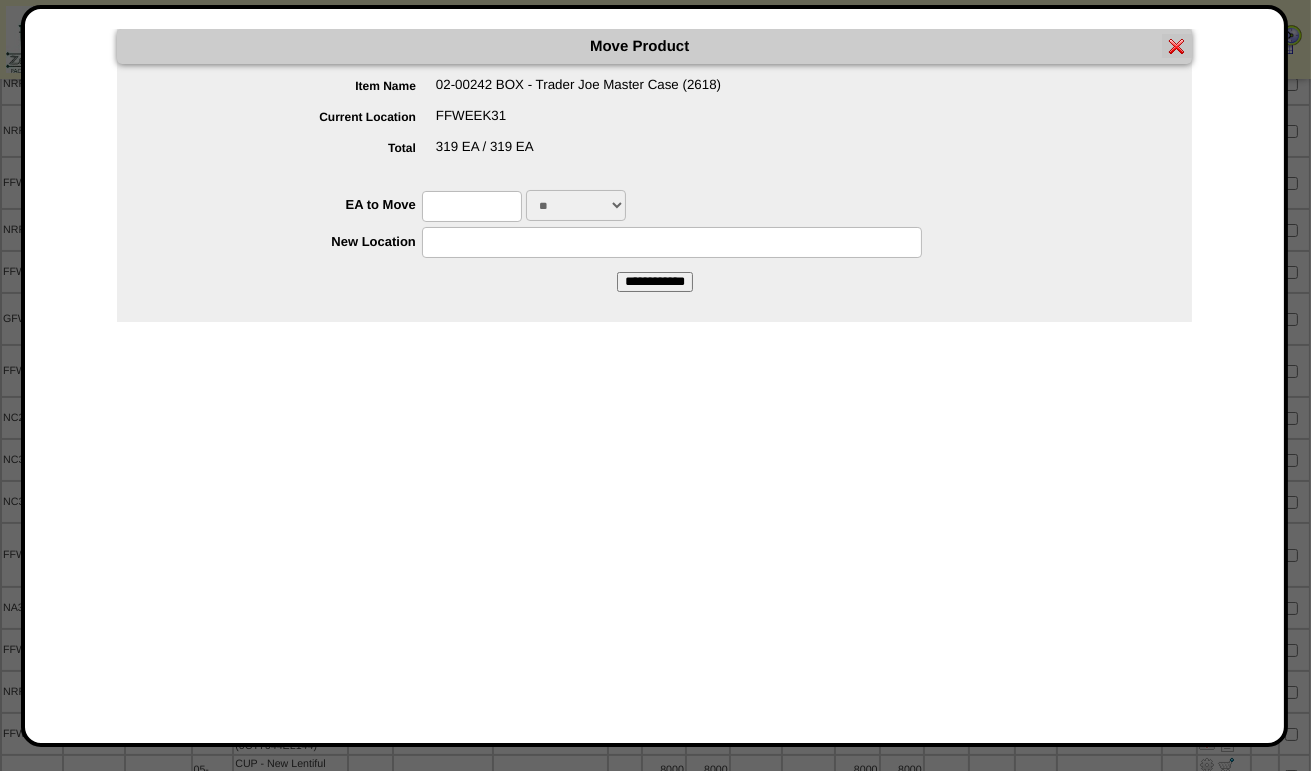 click at bounding box center (472, 206) 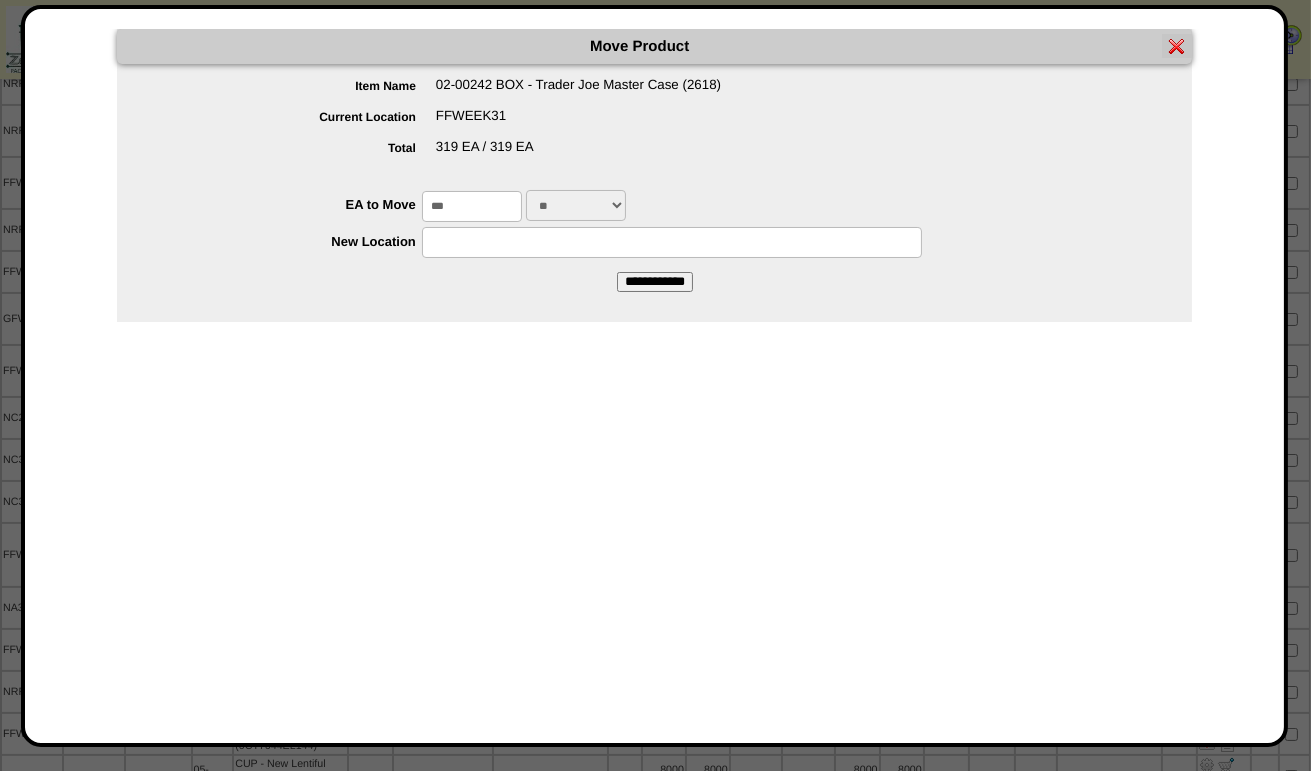 type on "***" 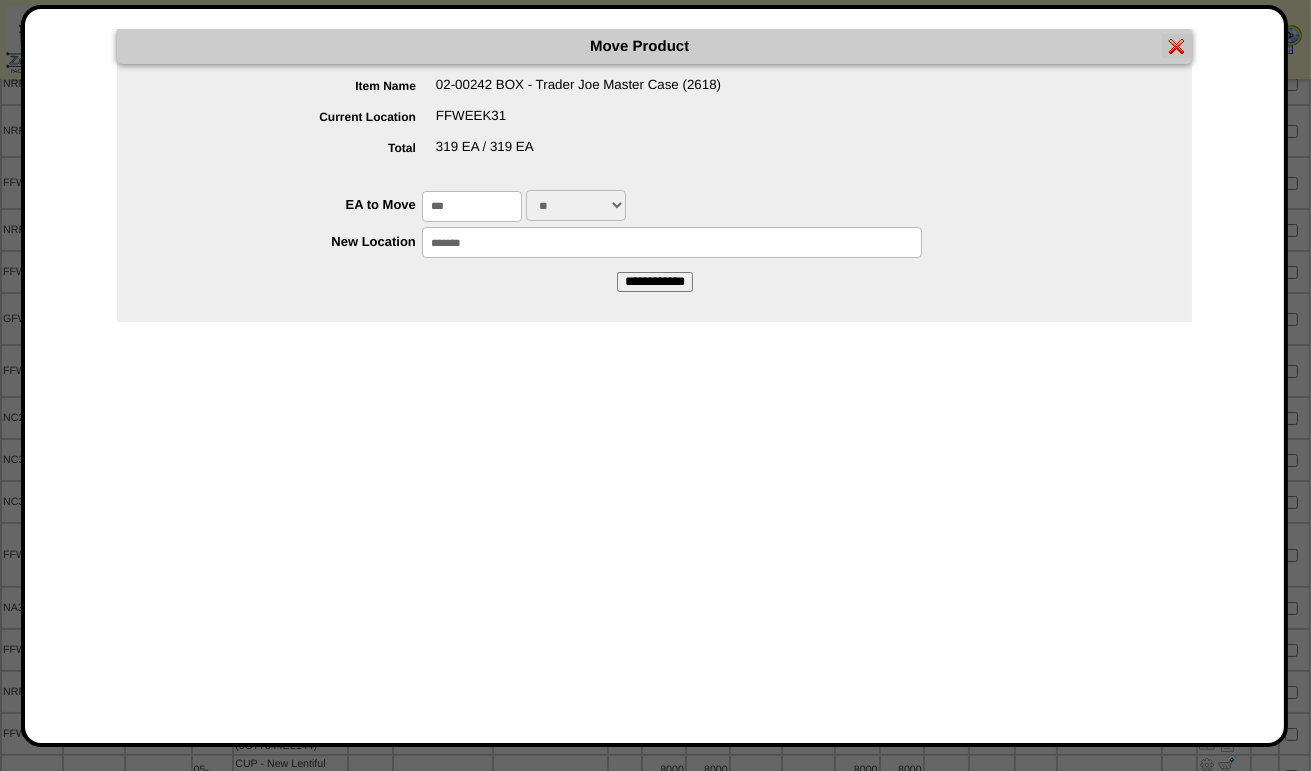 click on "**********" at bounding box center [655, 282] 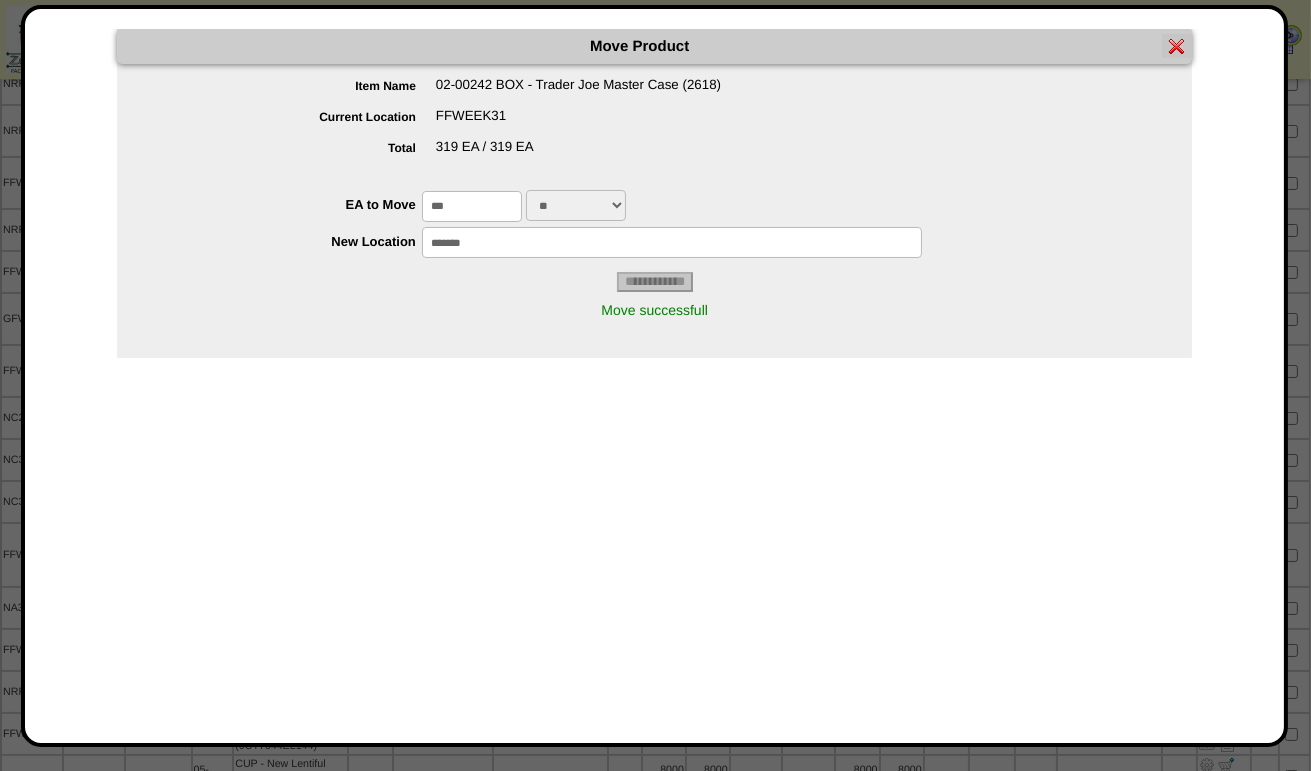 click at bounding box center [1177, 46] 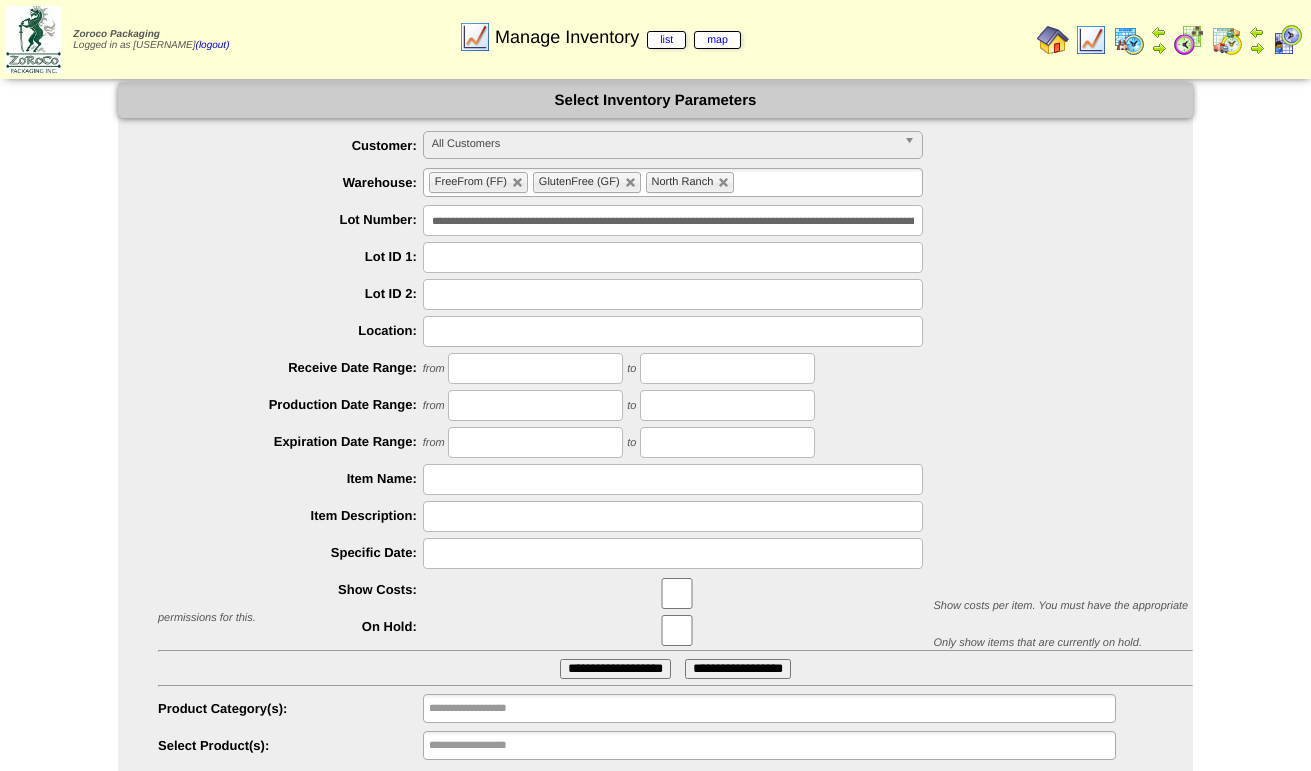 scroll, scrollTop: 0, scrollLeft: 0, axis: both 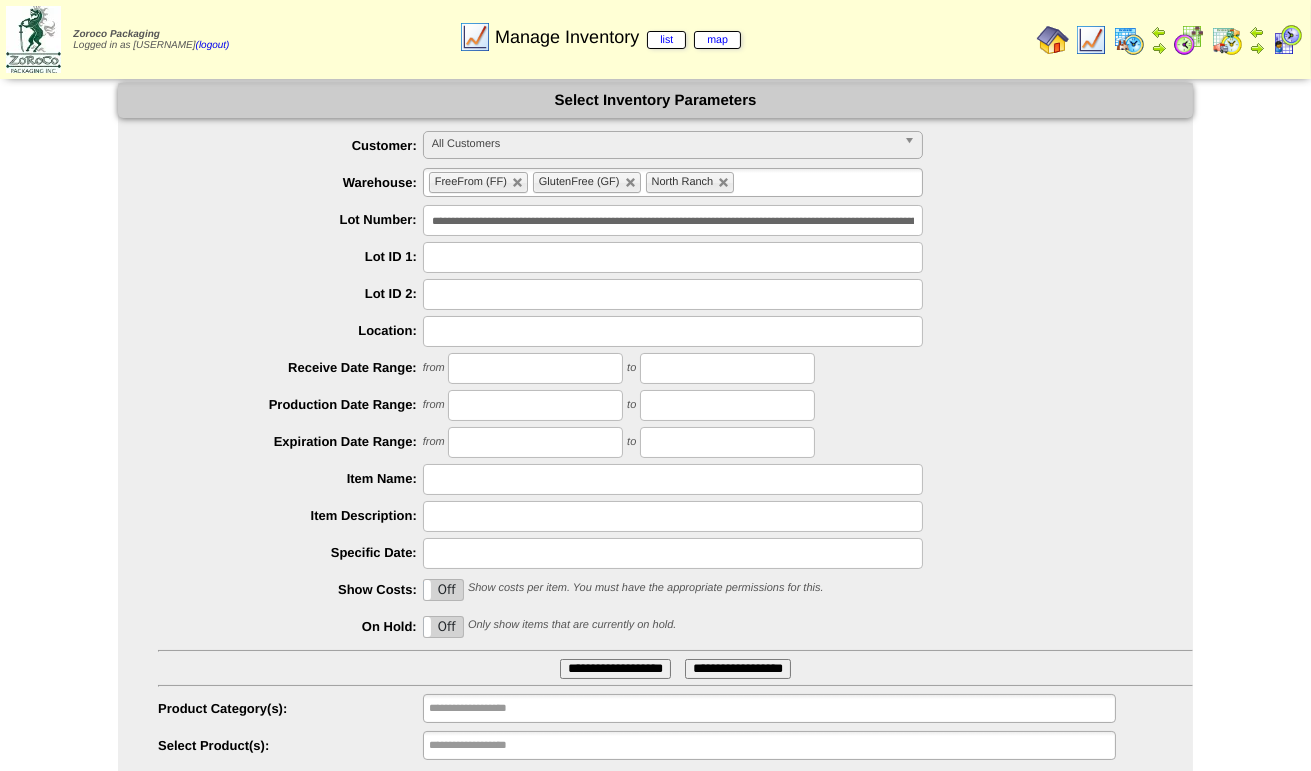 click on "**********" at bounding box center (615, 669) 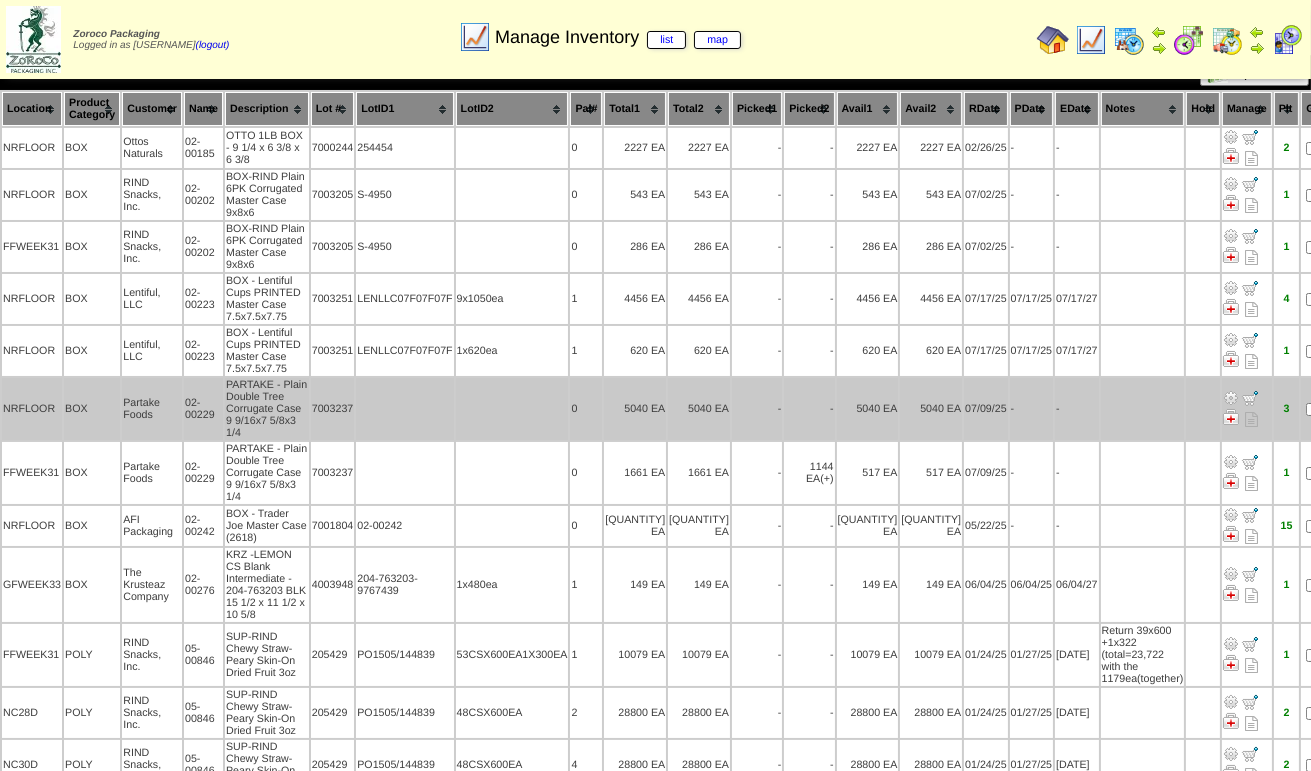 scroll, scrollTop: 200, scrollLeft: 0, axis: vertical 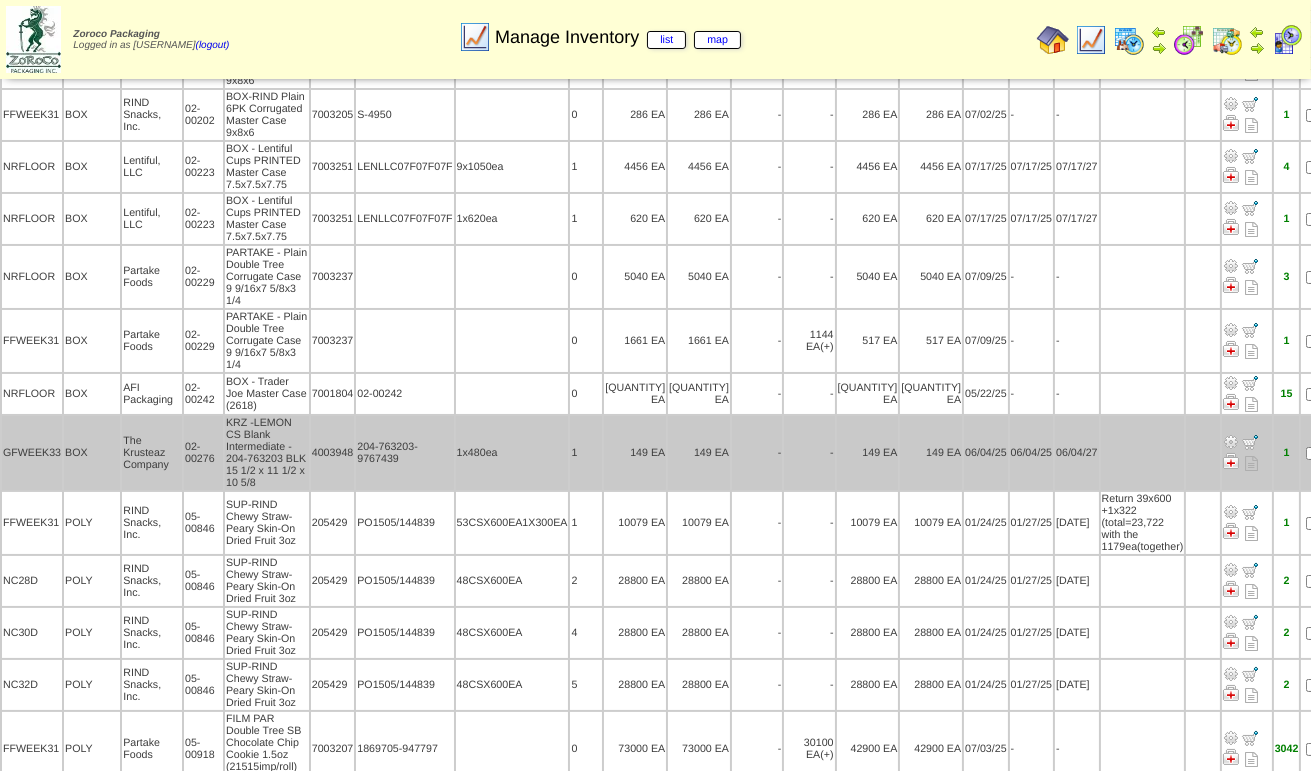 click at bounding box center (1231, 442) 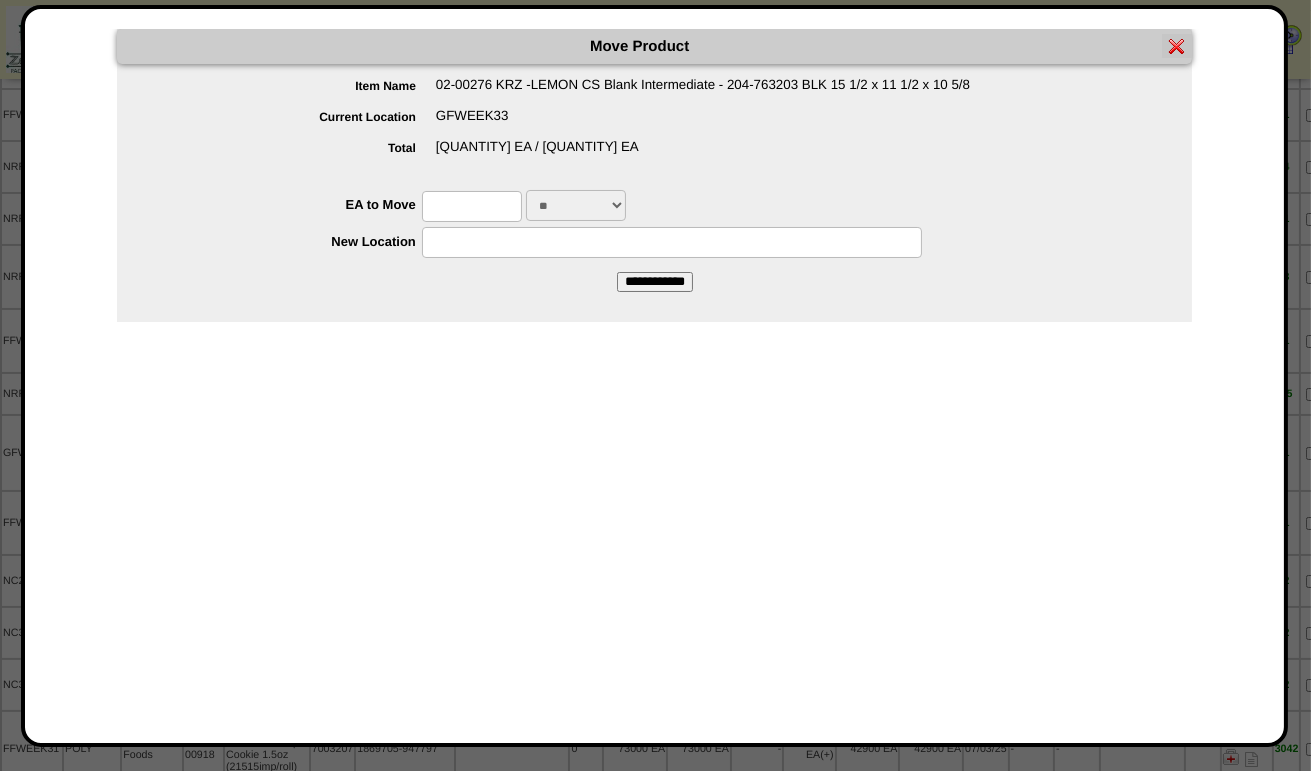 click at bounding box center (472, 206) 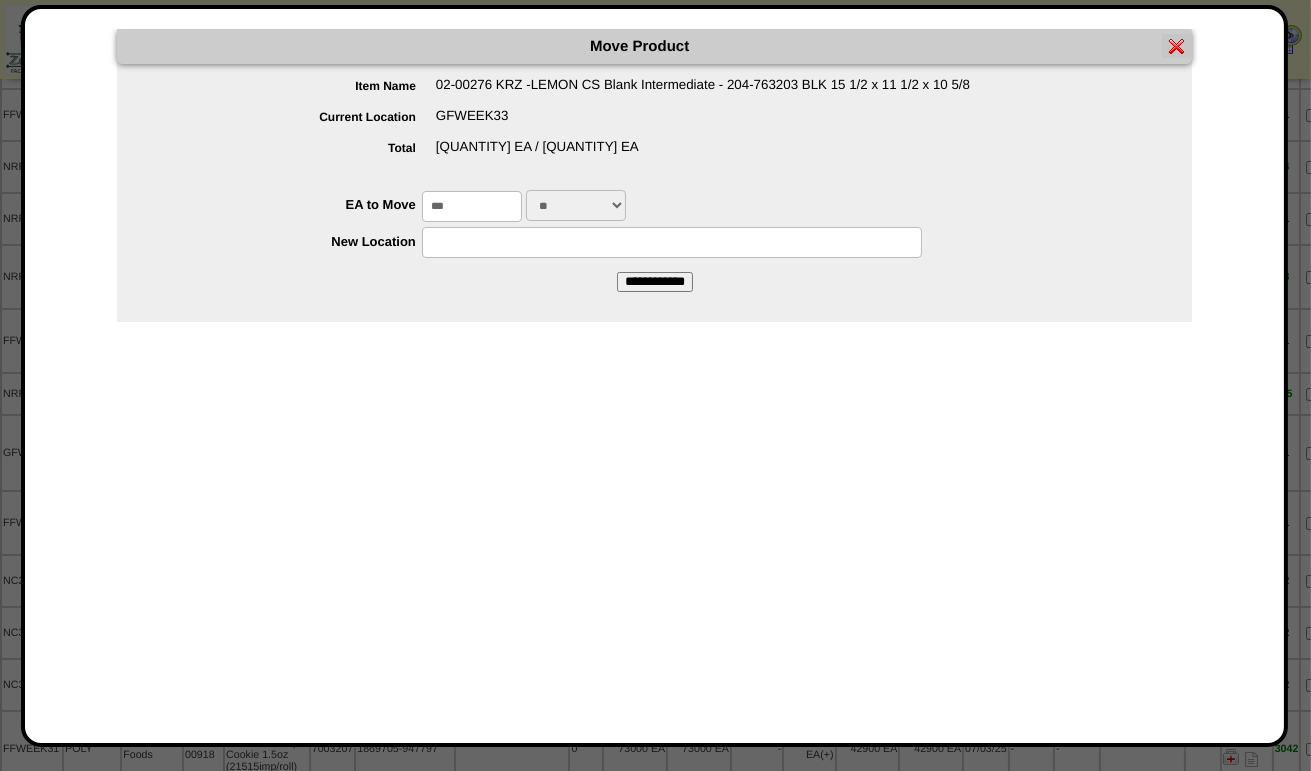 type on "***" 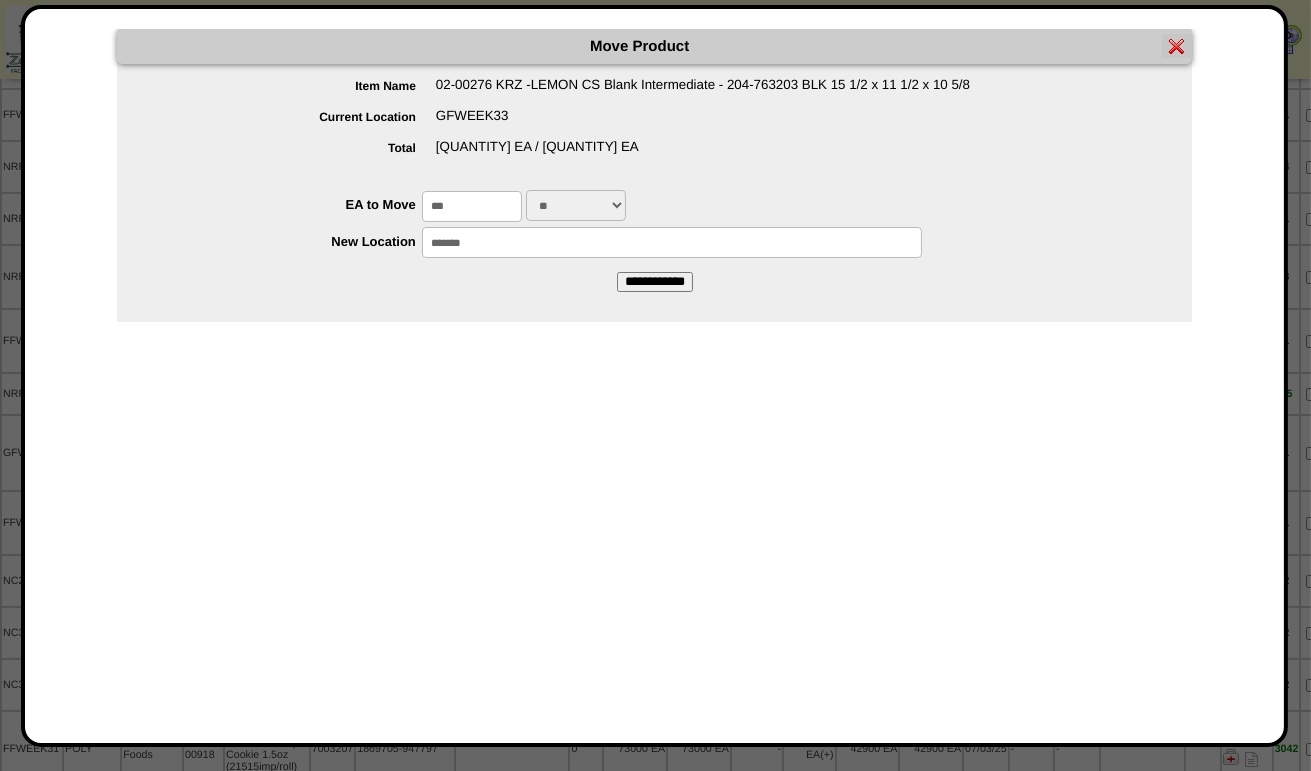 click on "**********" at bounding box center [655, 282] 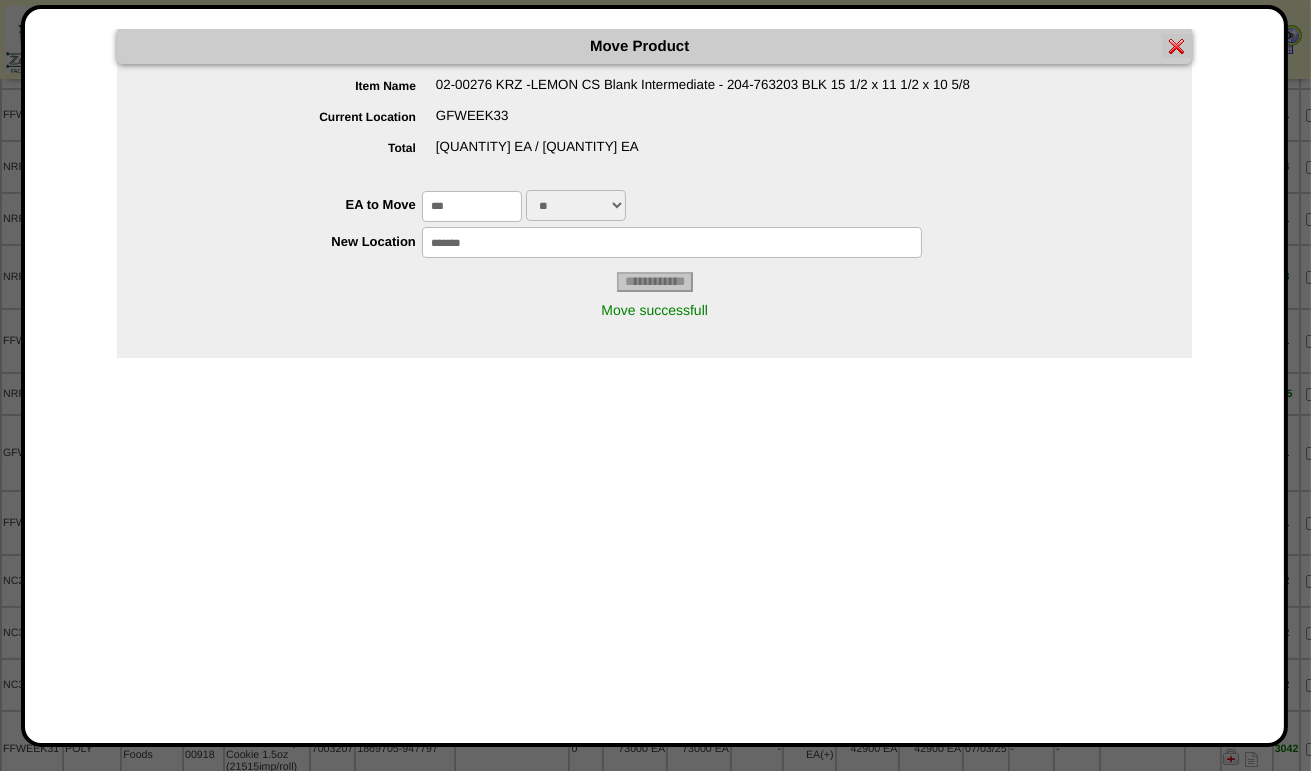 click at bounding box center (1177, 46) 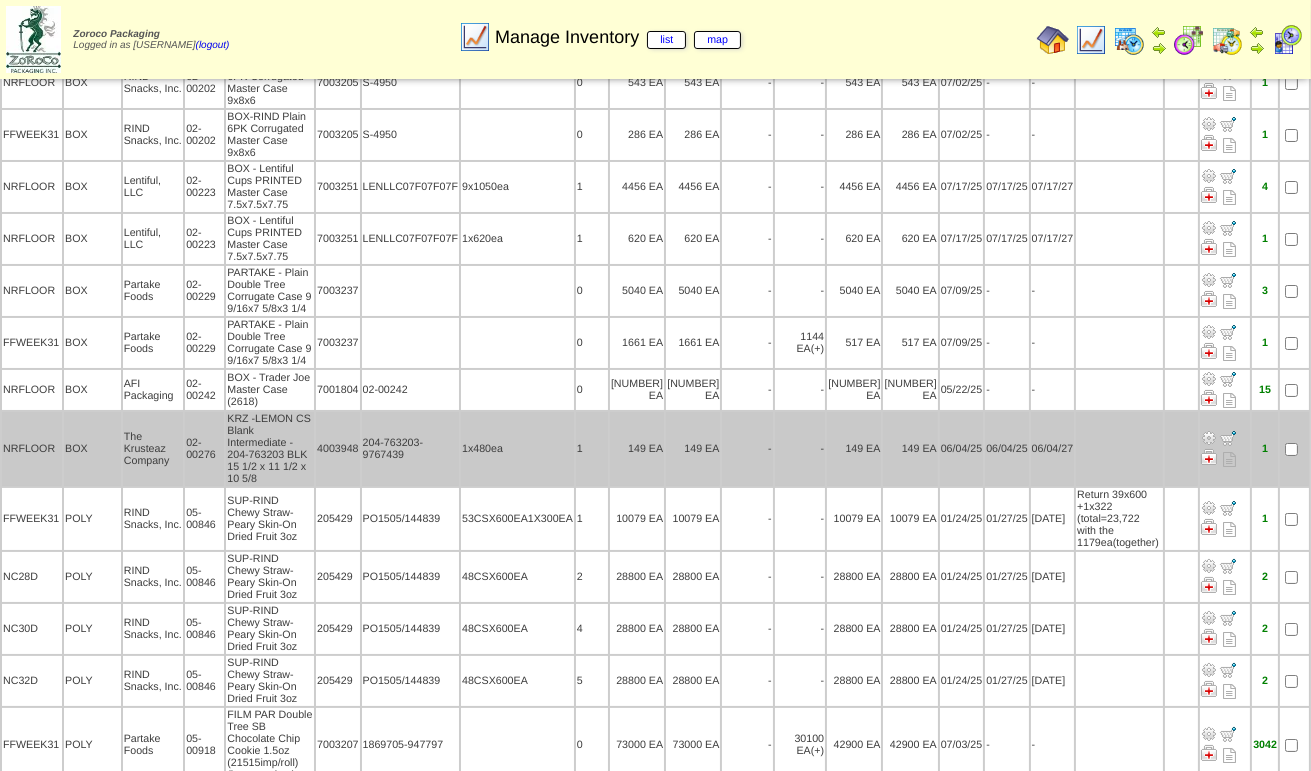 scroll, scrollTop: 200, scrollLeft: 0, axis: vertical 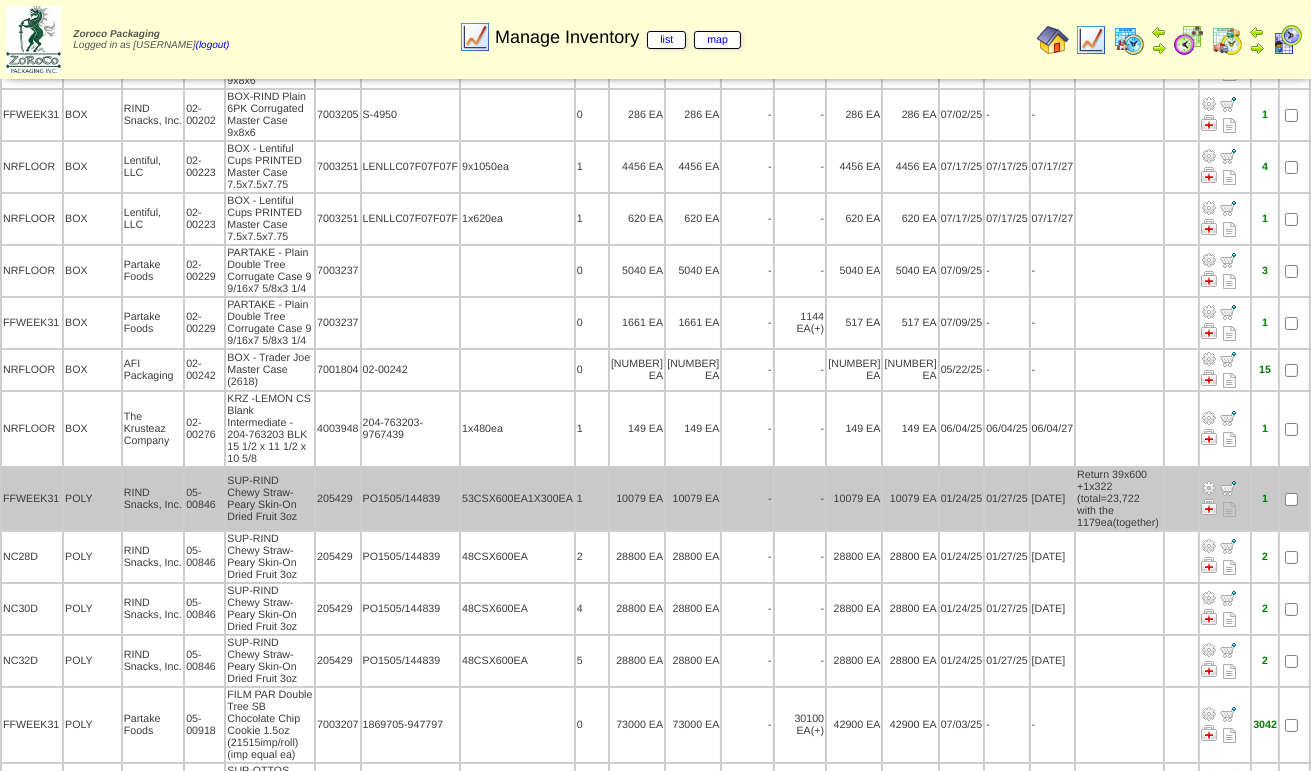click at bounding box center (1209, 488) 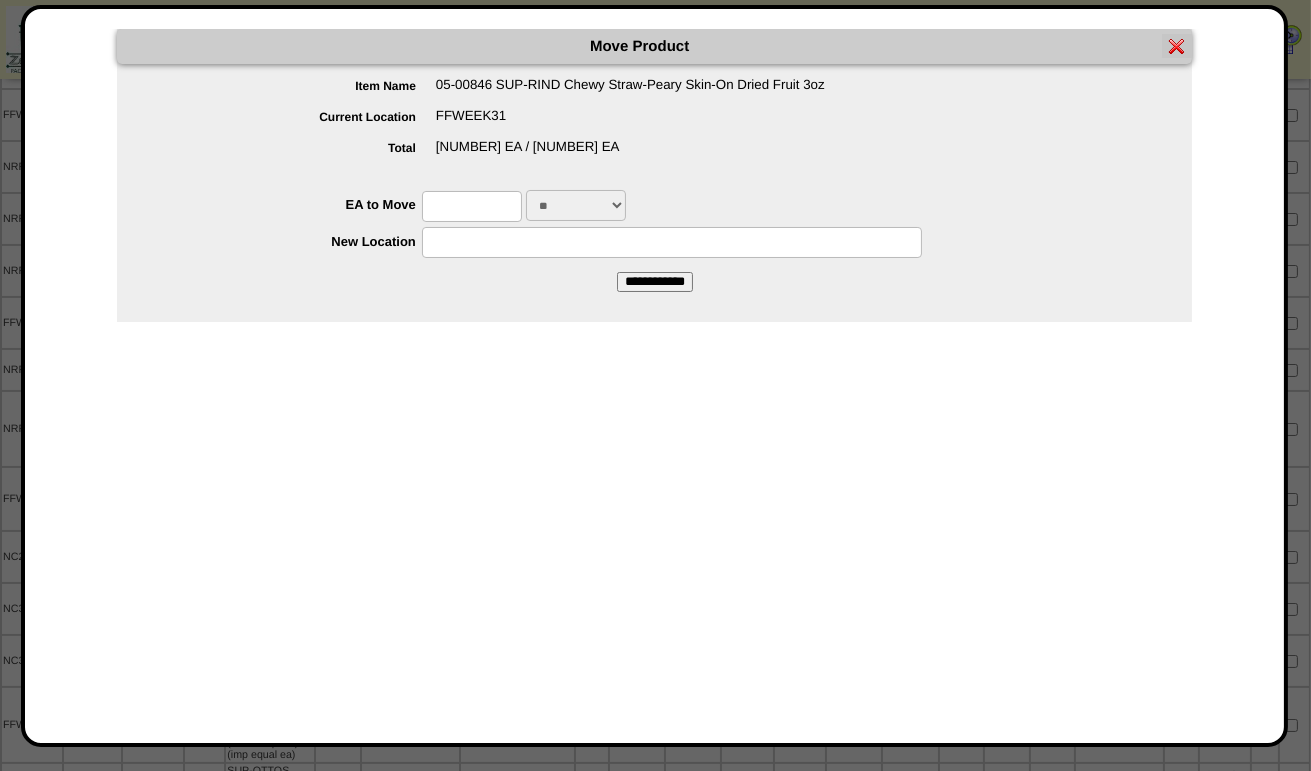 click at bounding box center [472, 206] 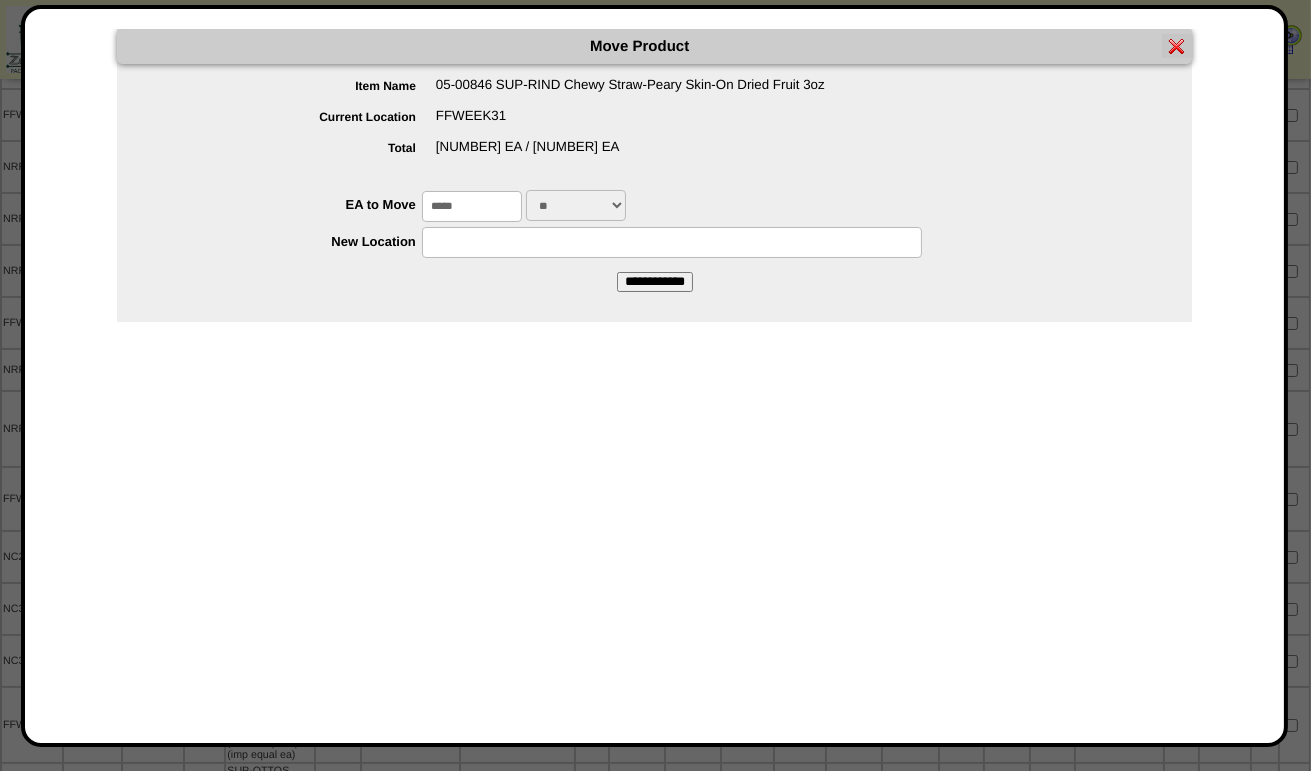 type on "*****" 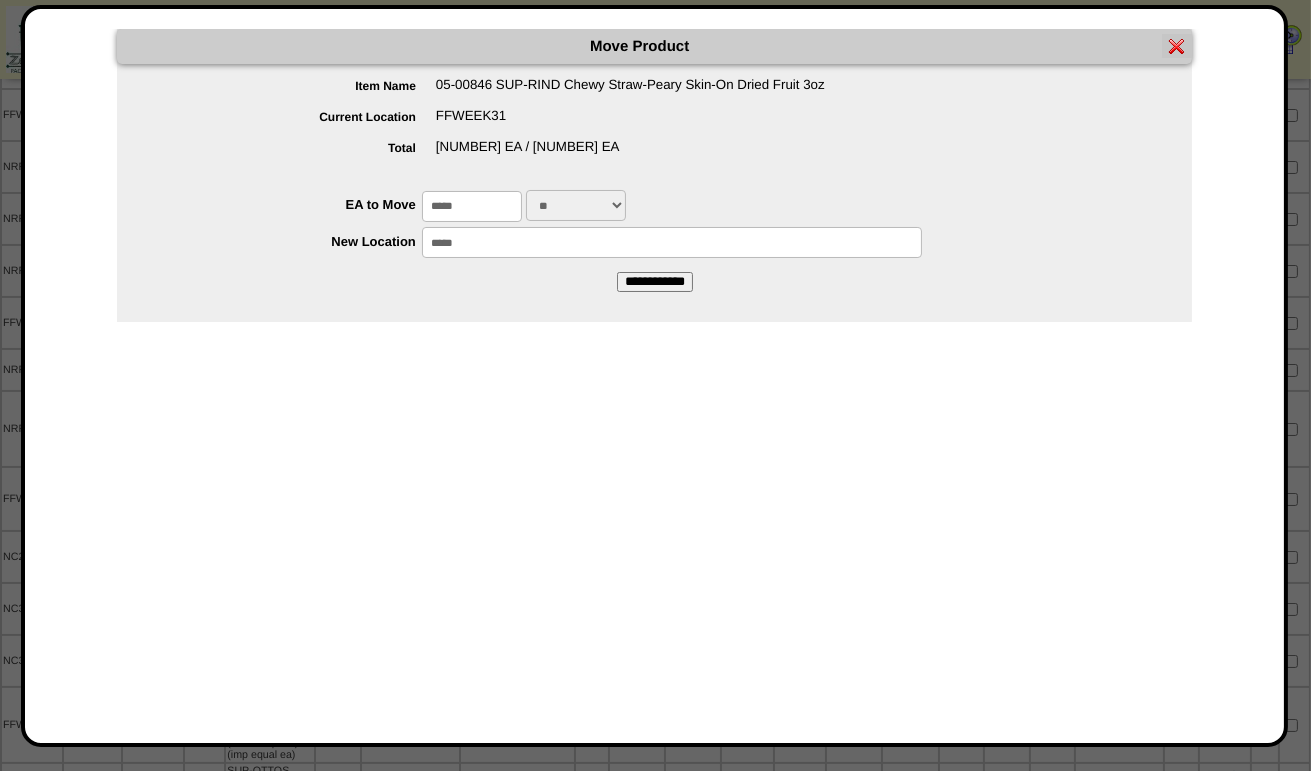 type on "*****" 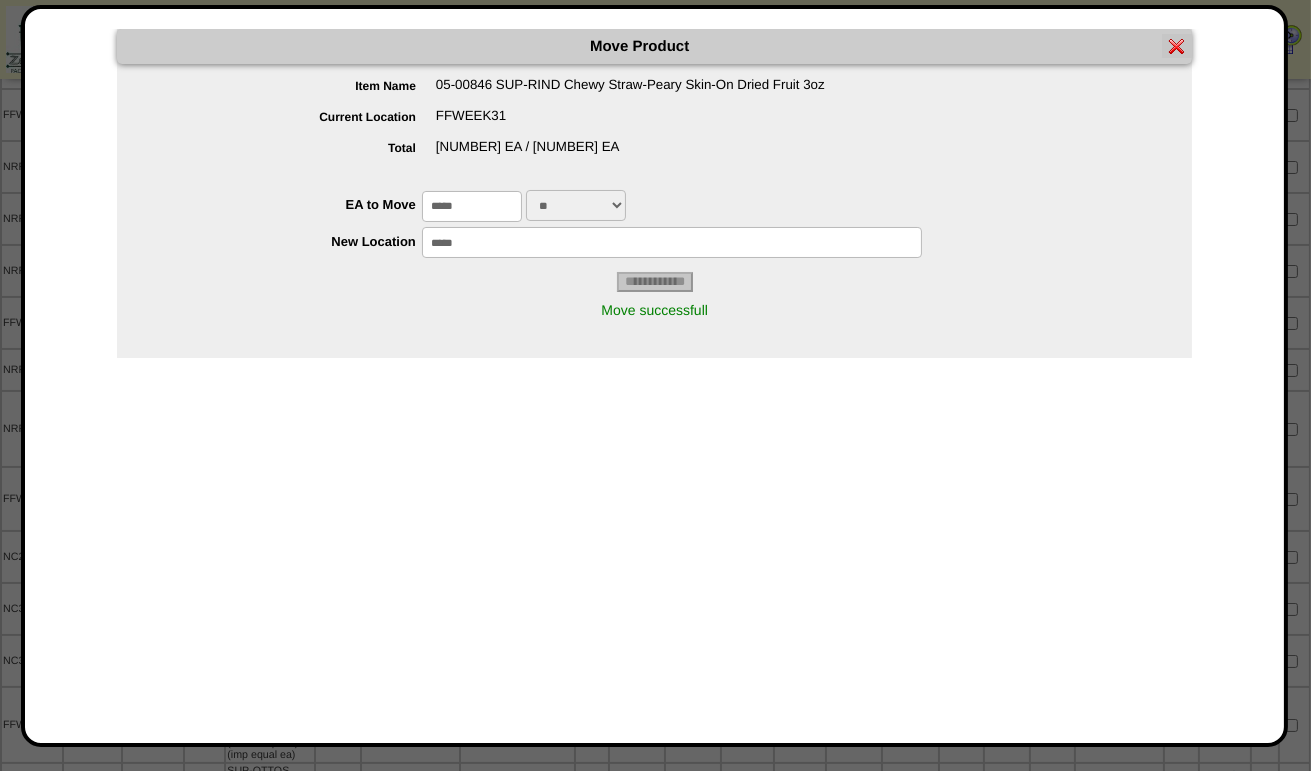 click at bounding box center (1177, 46) 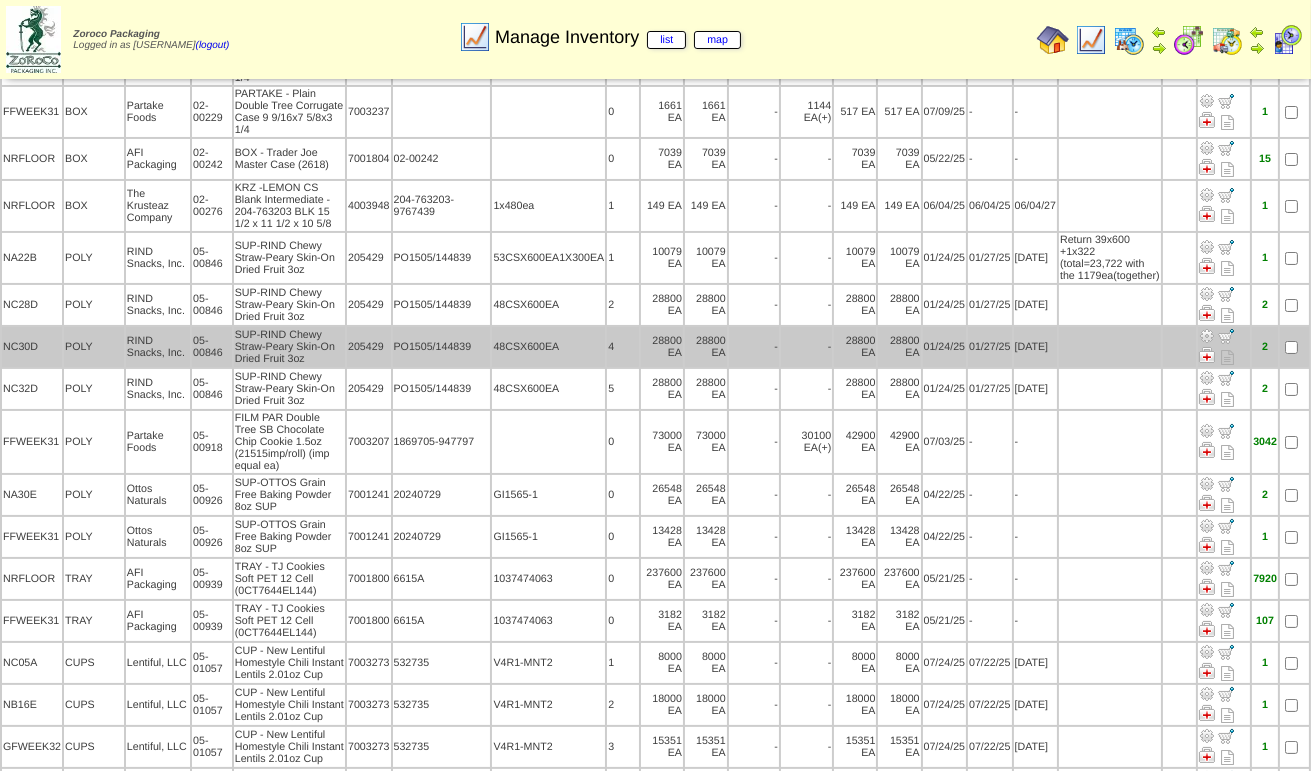 scroll, scrollTop: 400, scrollLeft: 0, axis: vertical 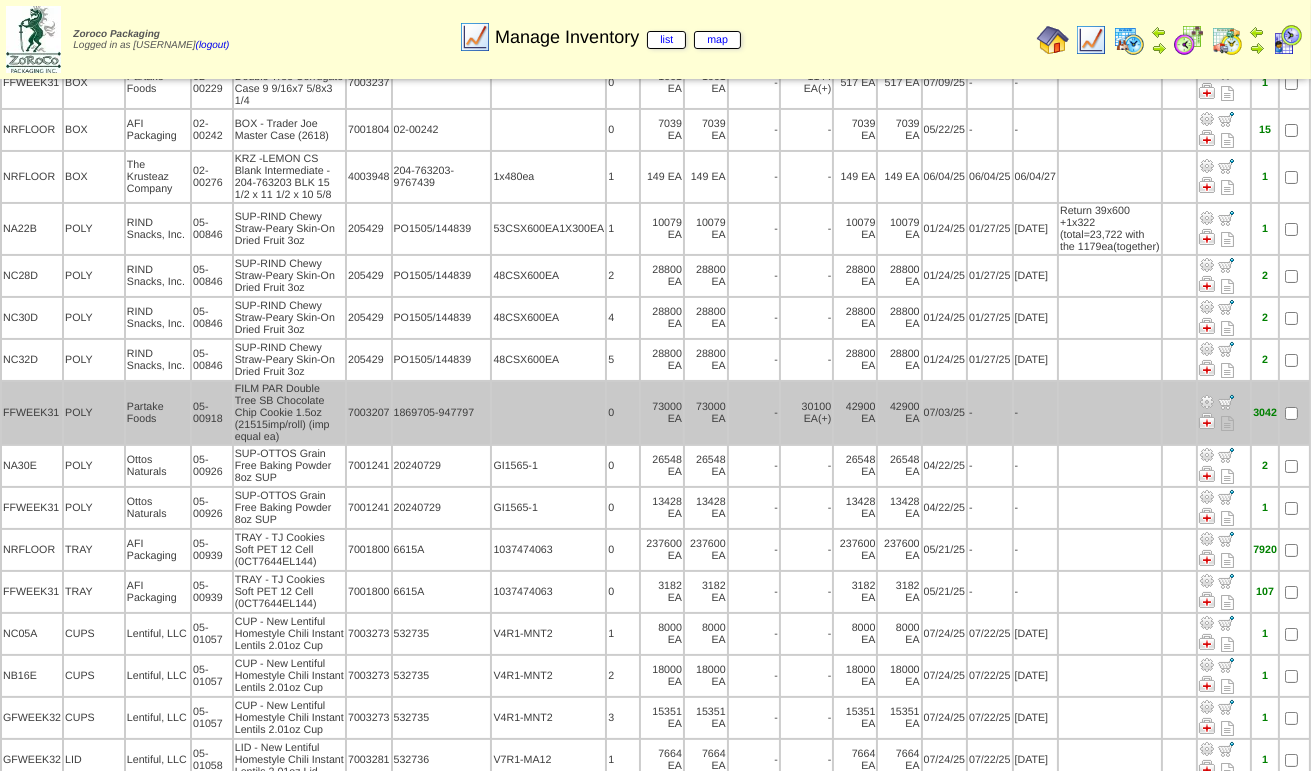 click at bounding box center [1207, 402] 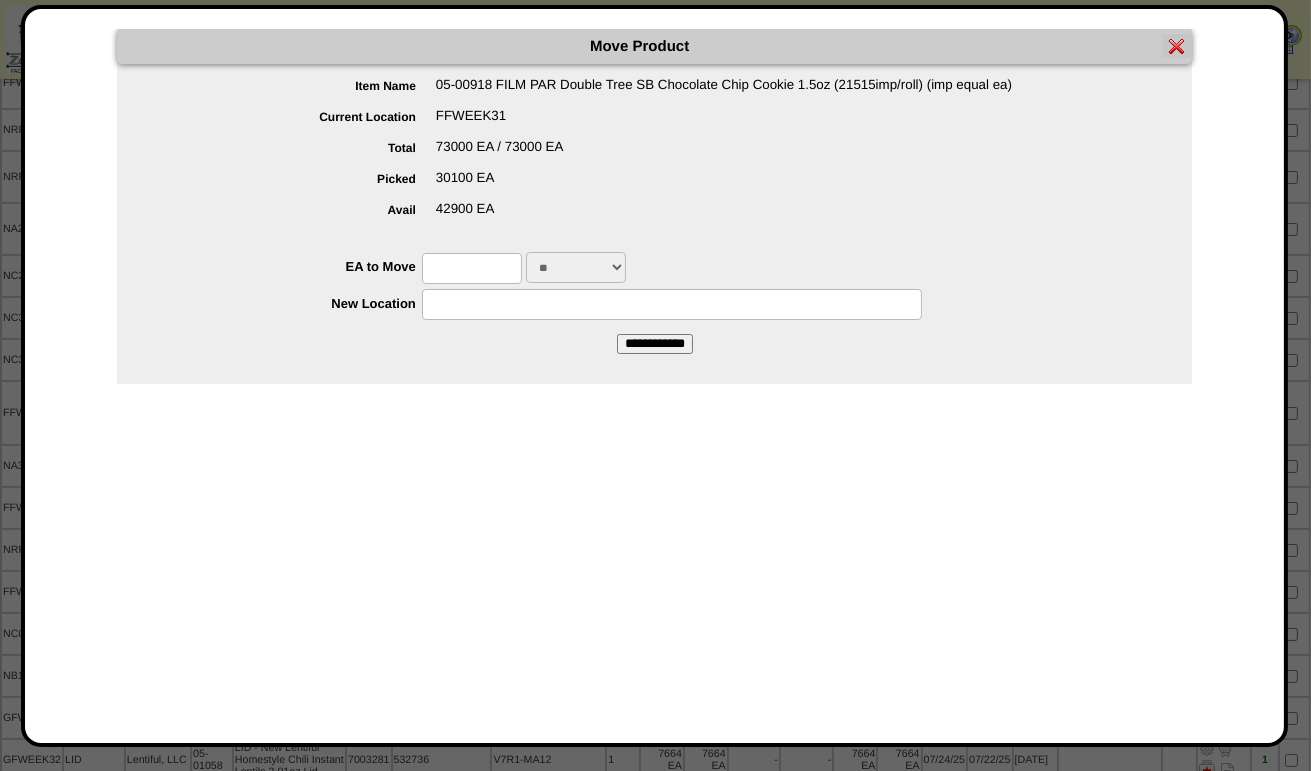 click at bounding box center [472, 268] 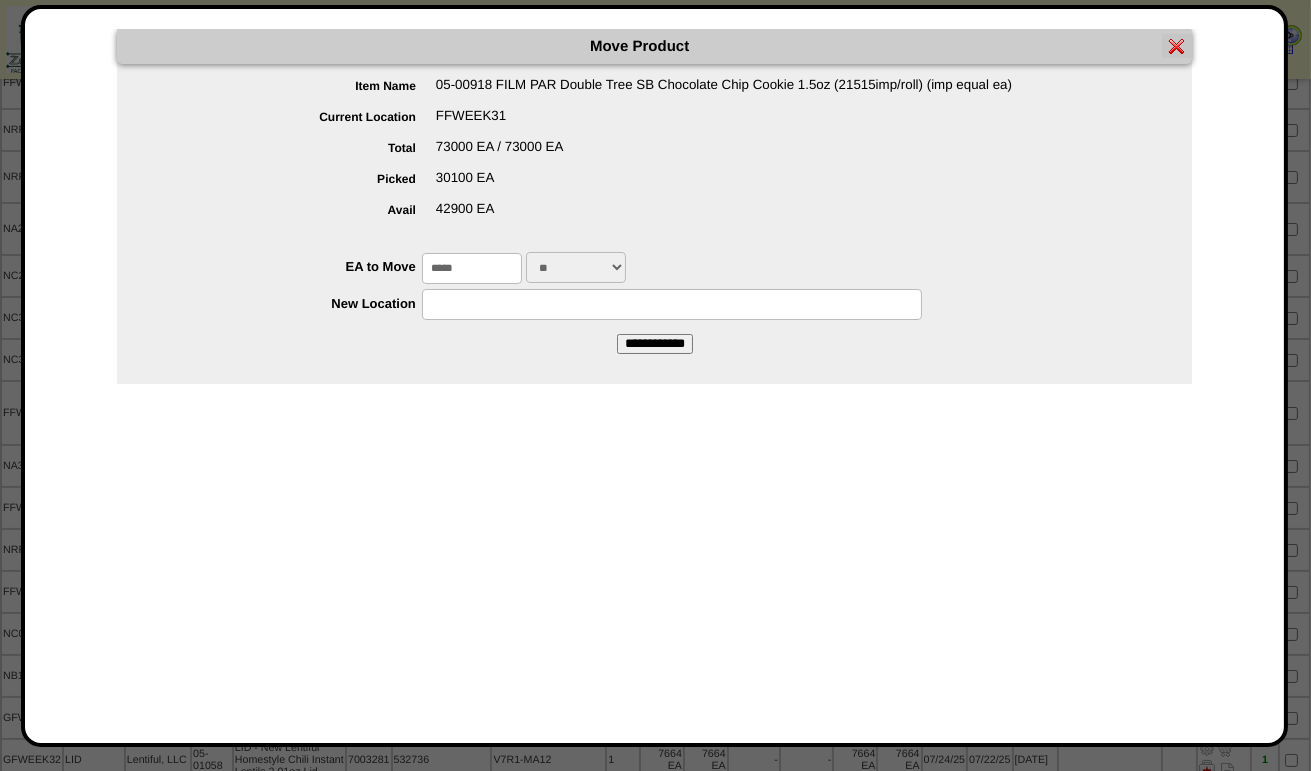 type on "*****" 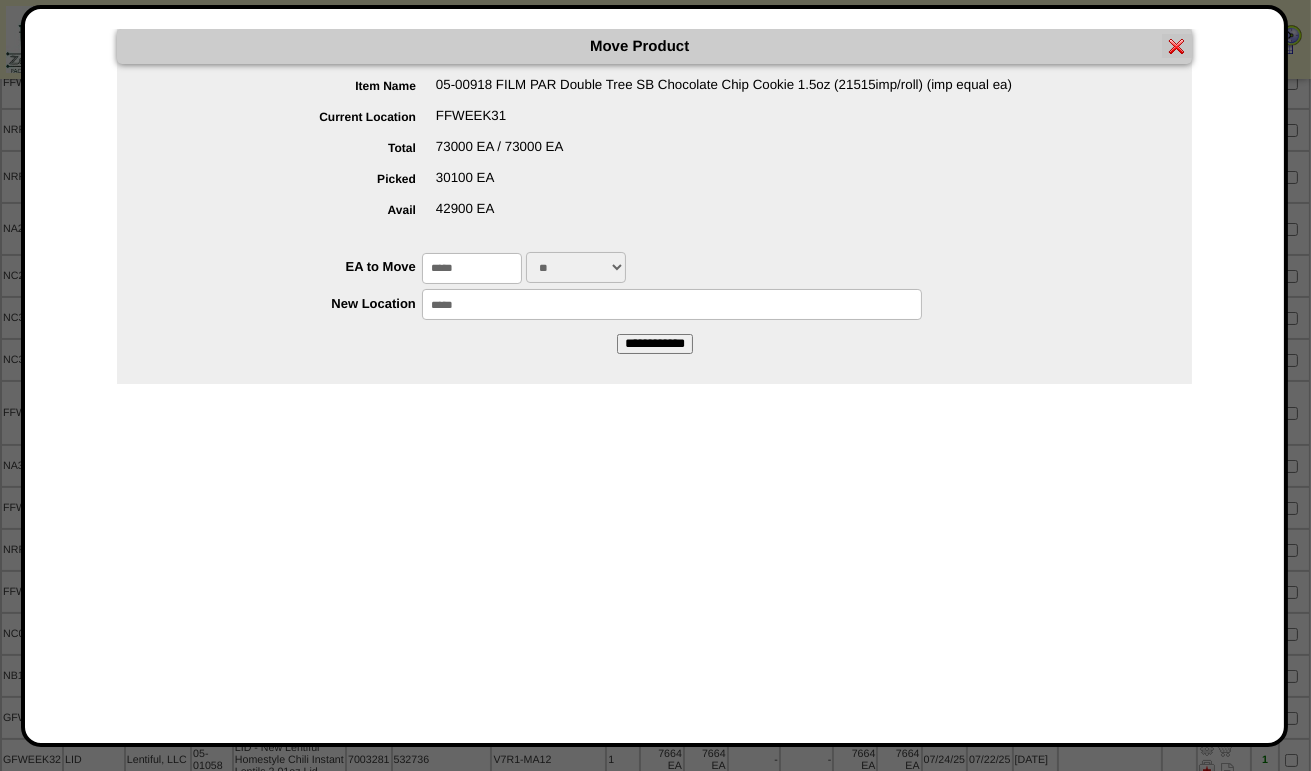 type on "*****" 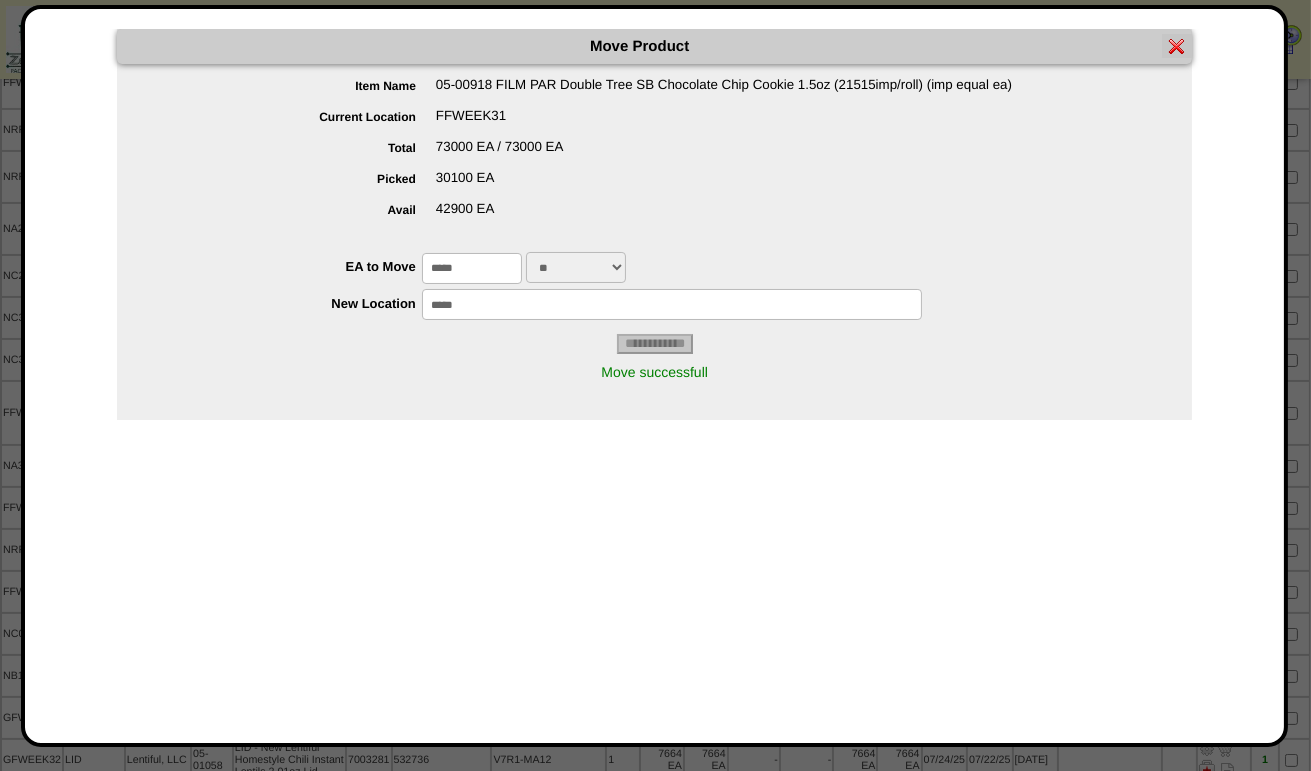 click at bounding box center (1177, 46) 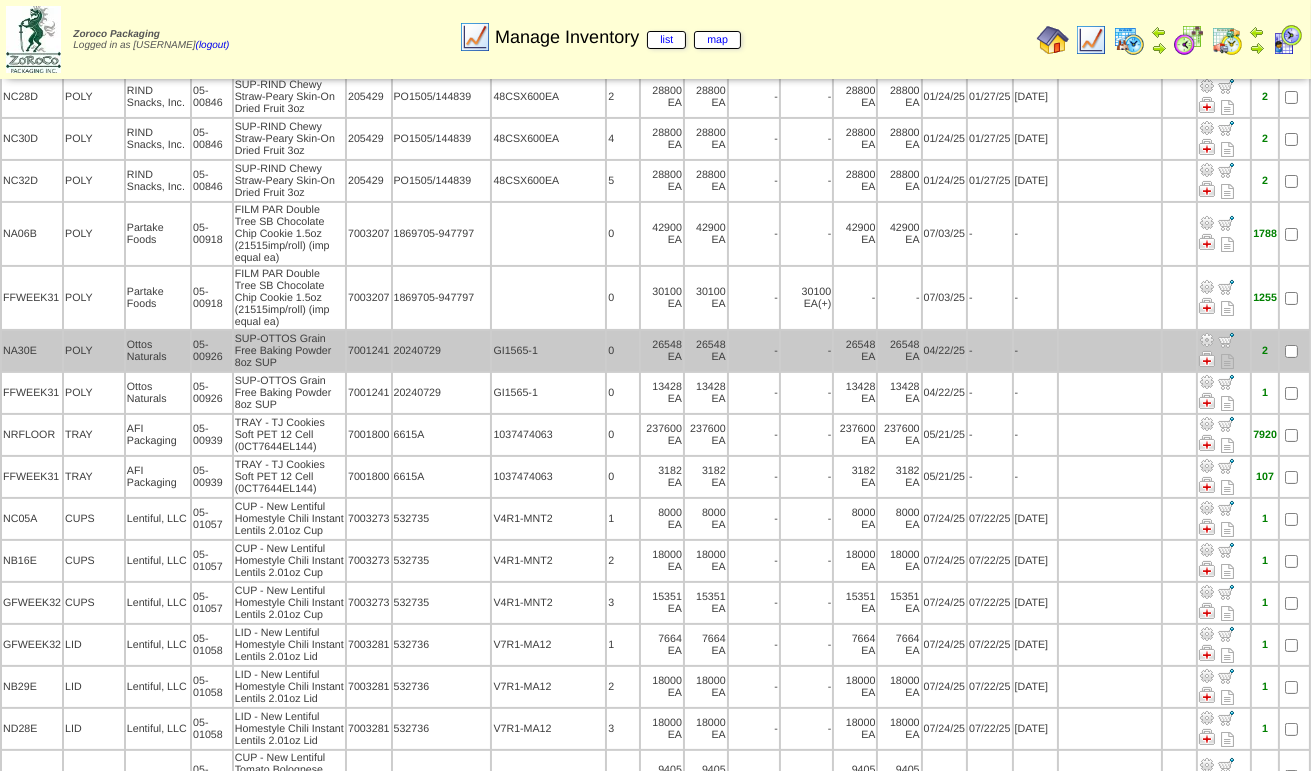 scroll, scrollTop: 600, scrollLeft: 0, axis: vertical 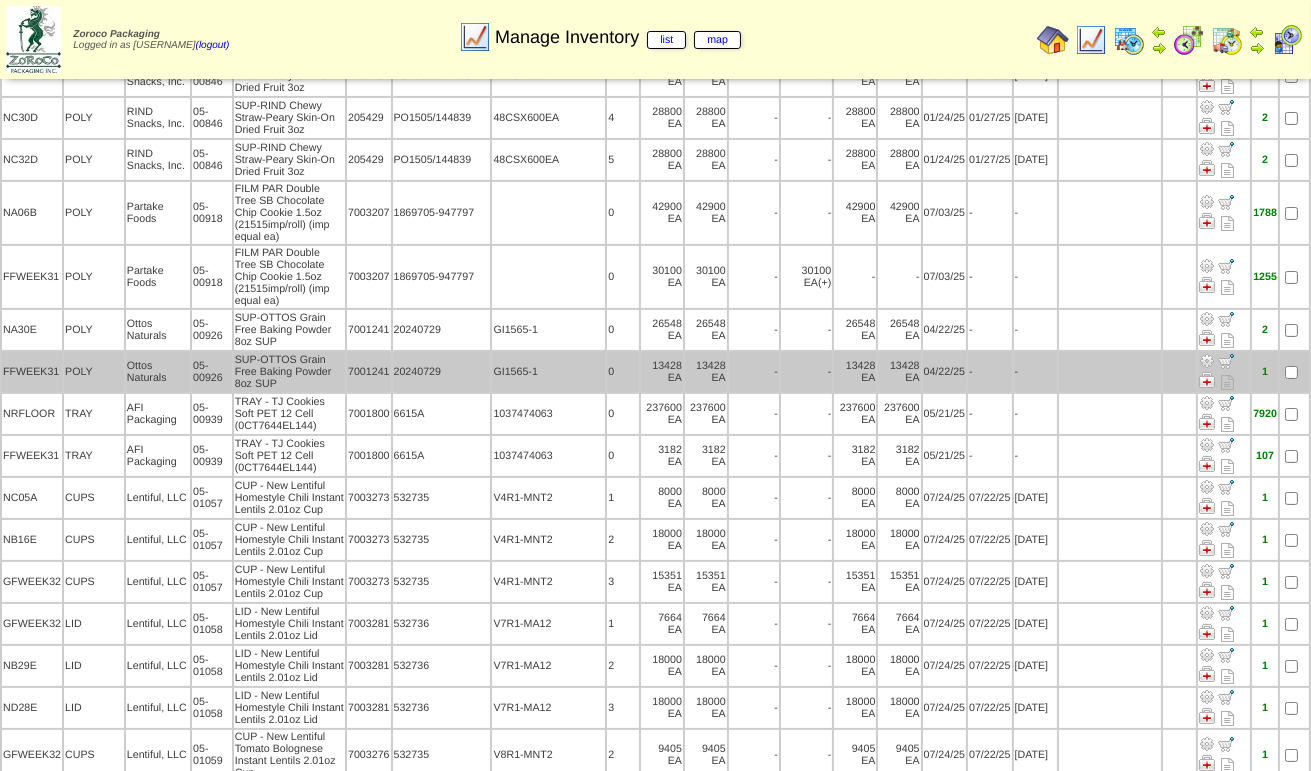 click at bounding box center (1207, 361) 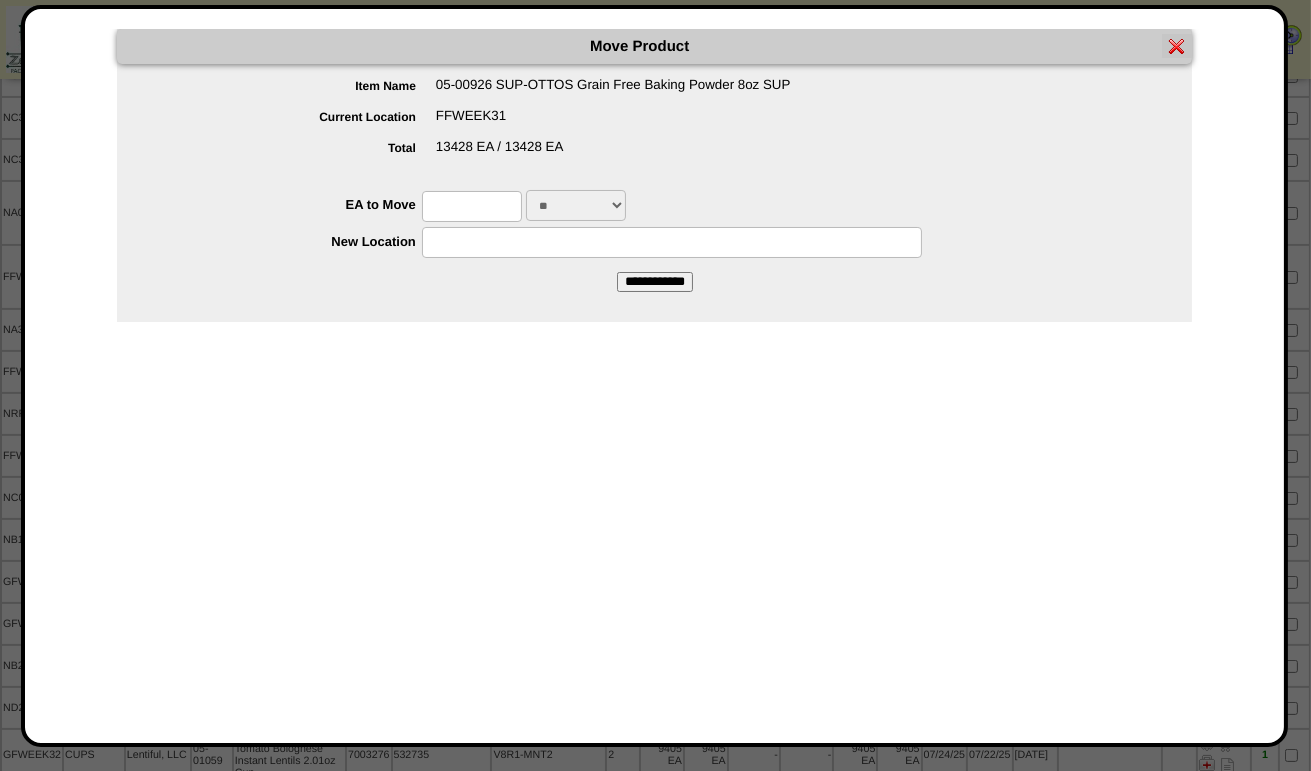 click on "Move Product
Item Name
05-00926 SUP-OTTOS Grain Free Baking Powder 8oz SUP
Current Location
[LOCATION]
Total
13428 EA                                                    /
13428 EA
EA to Move
**
***" at bounding box center (654, 160) 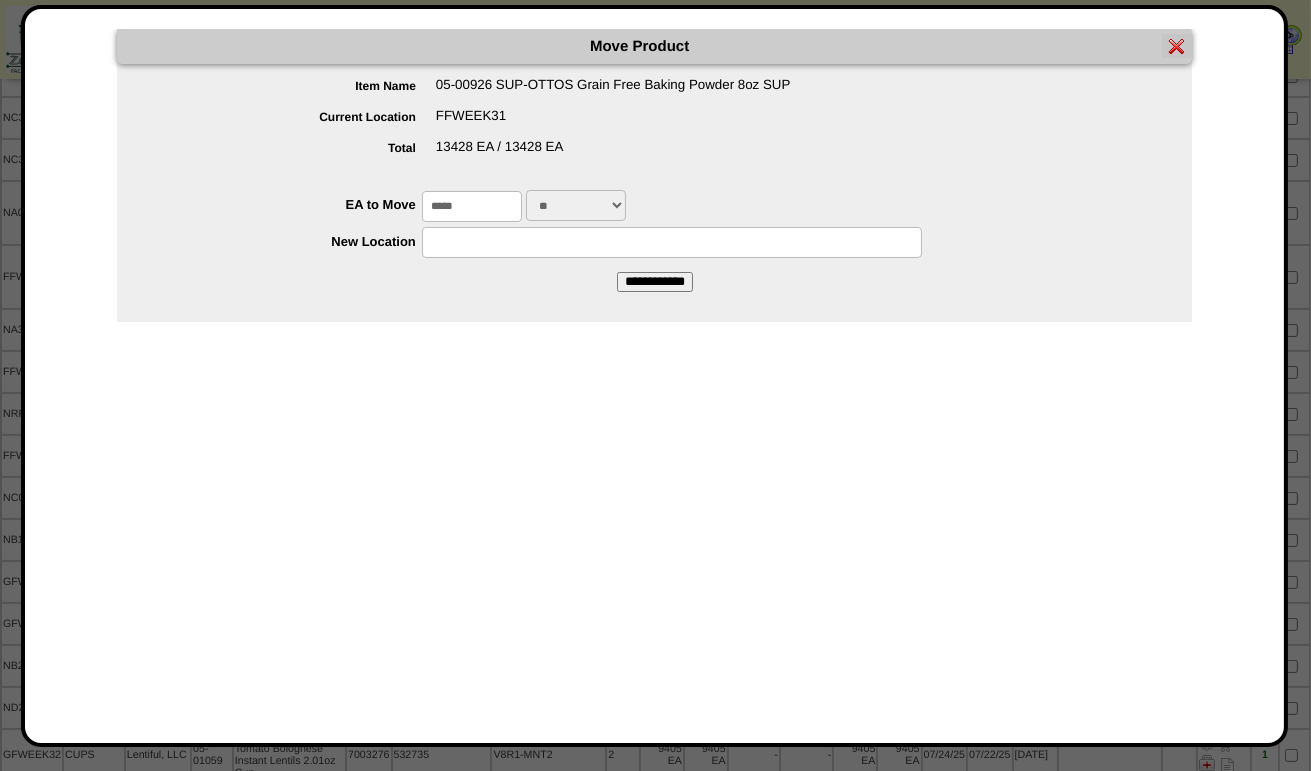 type on "*****" 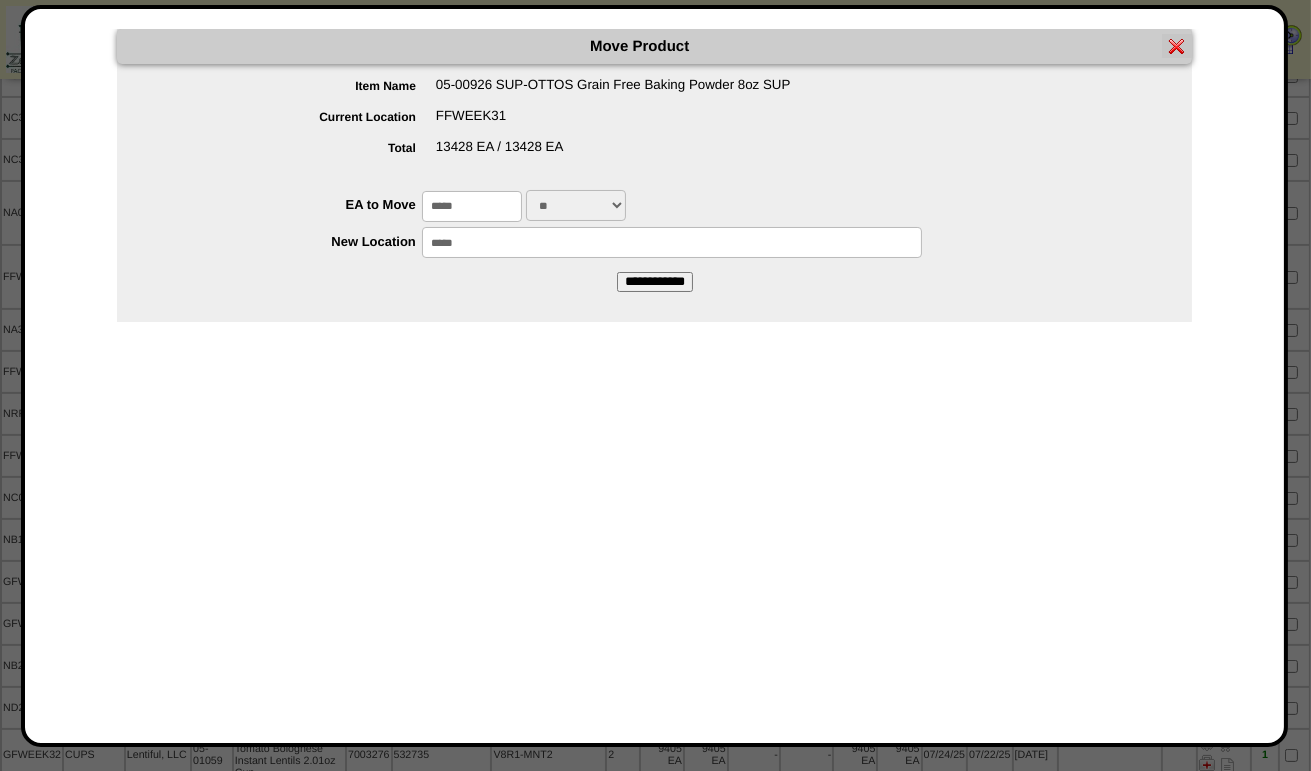 type on "*****" 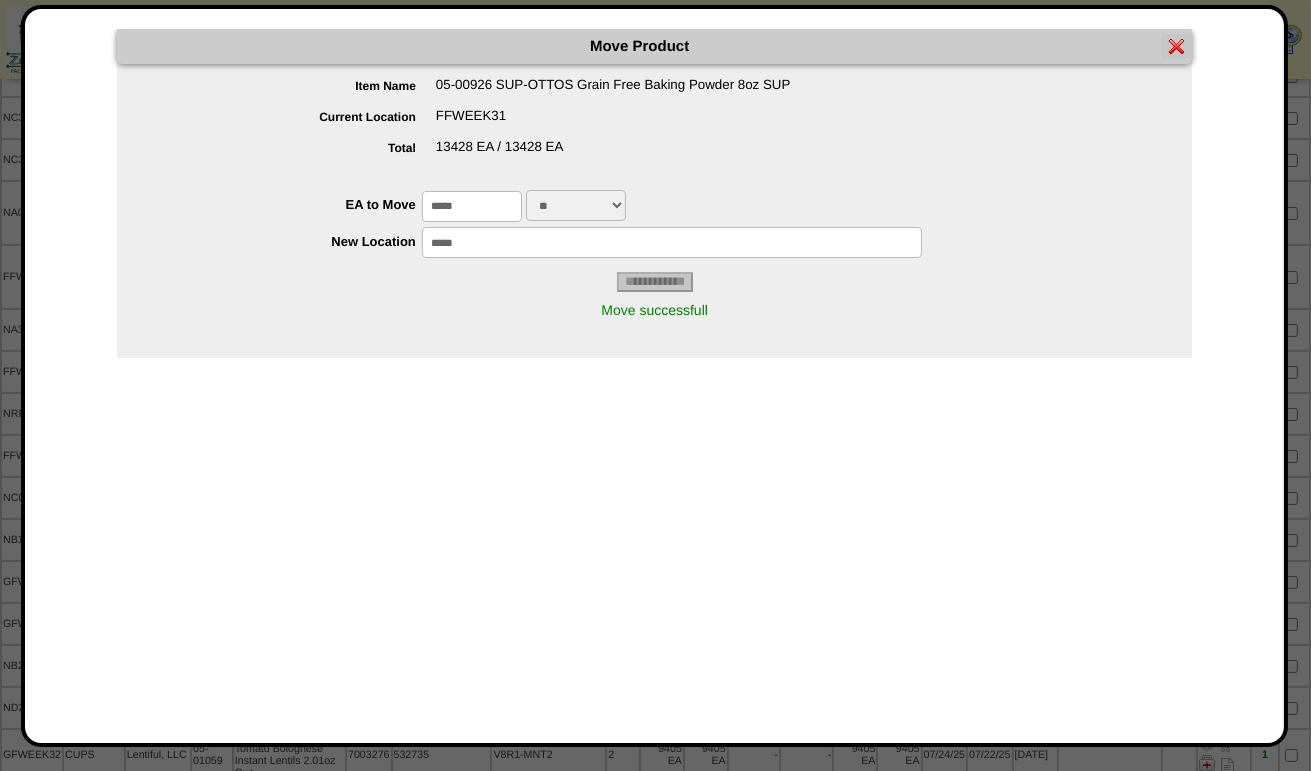 click at bounding box center (1177, 46) 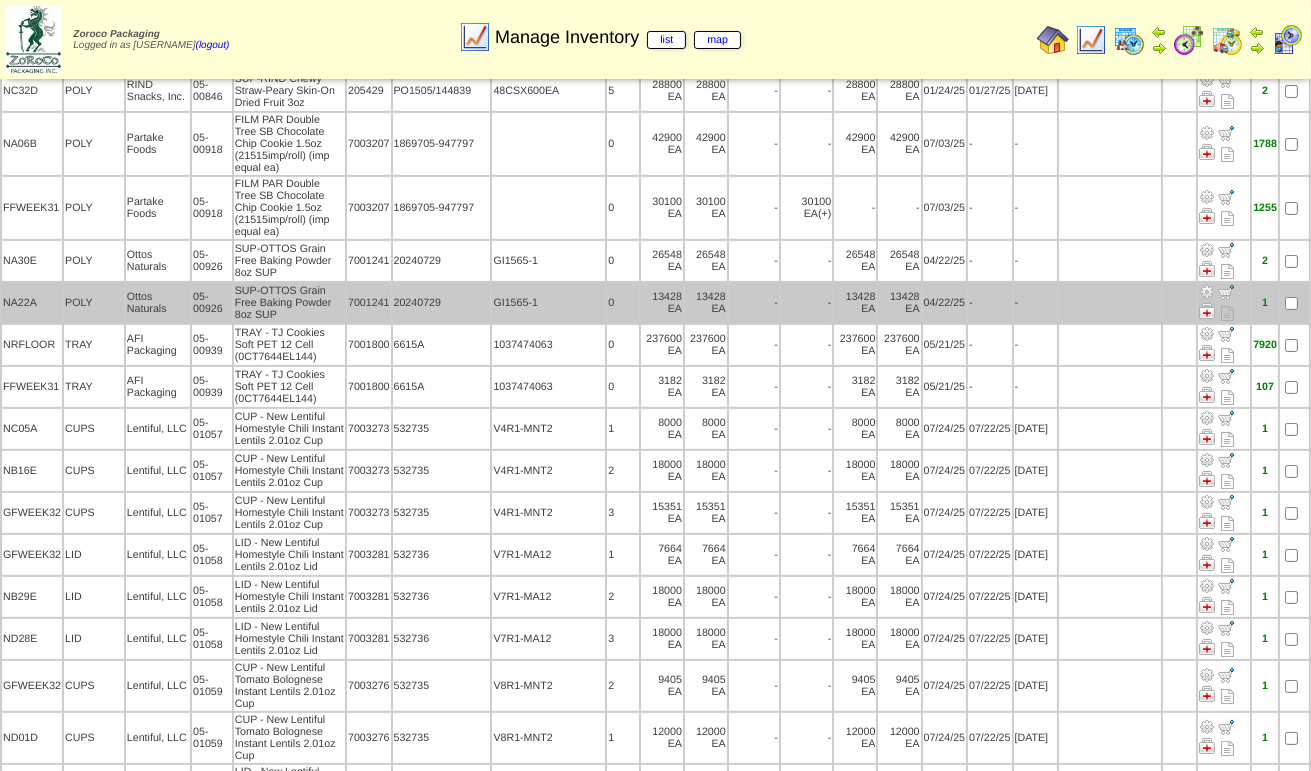 scroll, scrollTop: 700, scrollLeft: 0, axis: vertical 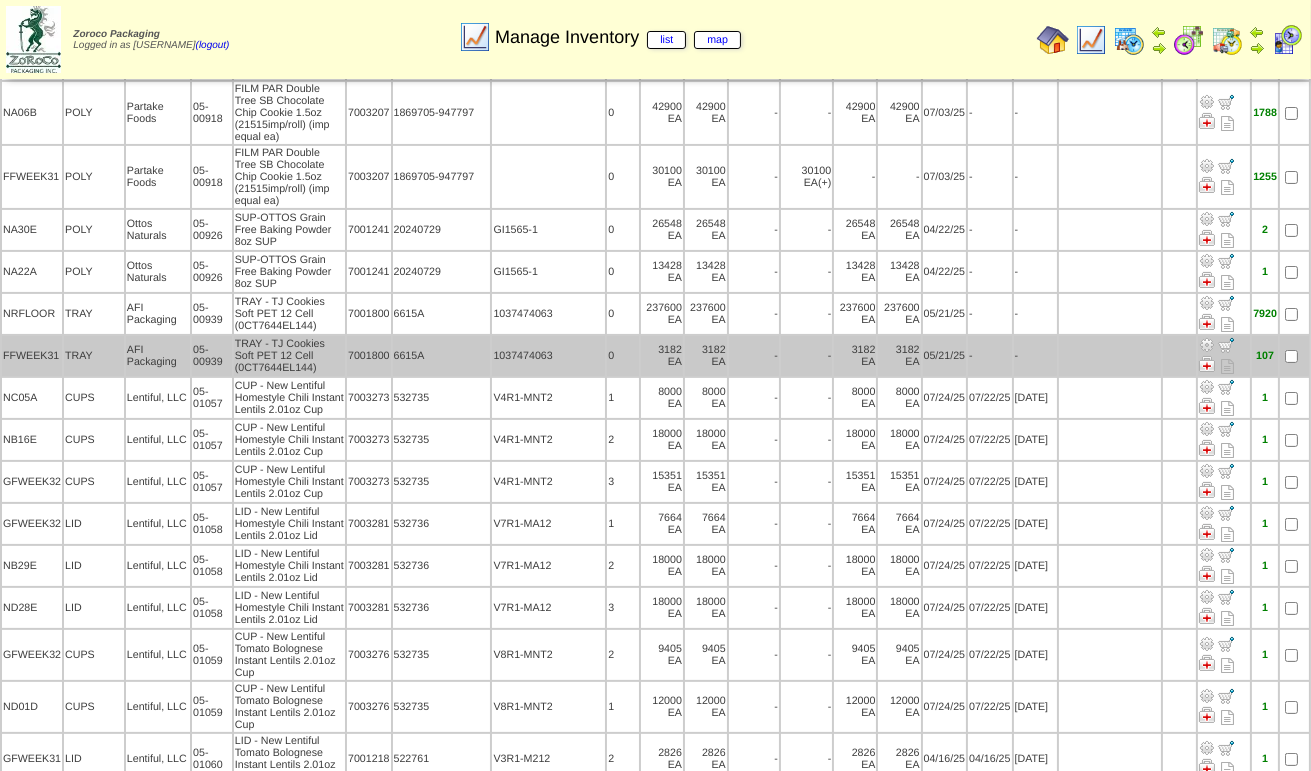 click at bounding box center (1207, 345) 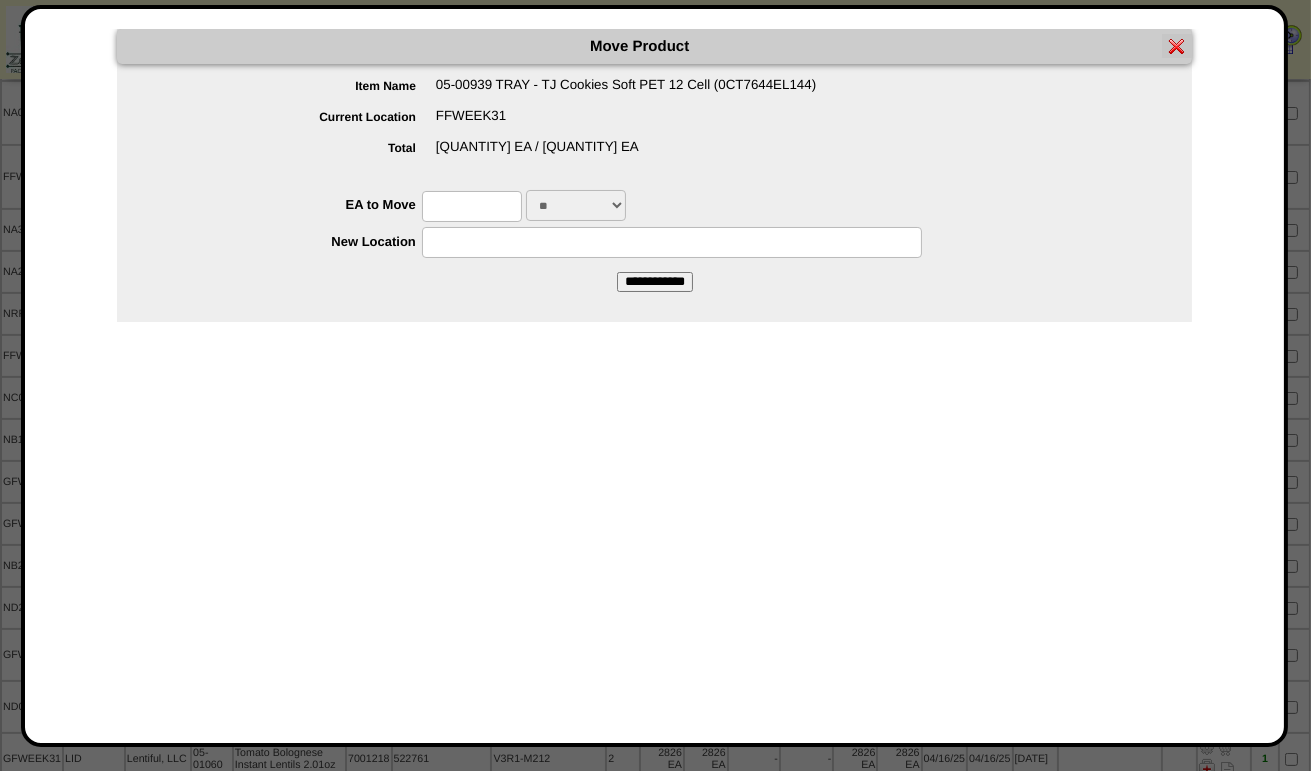 click at bounding box center [472, 206] 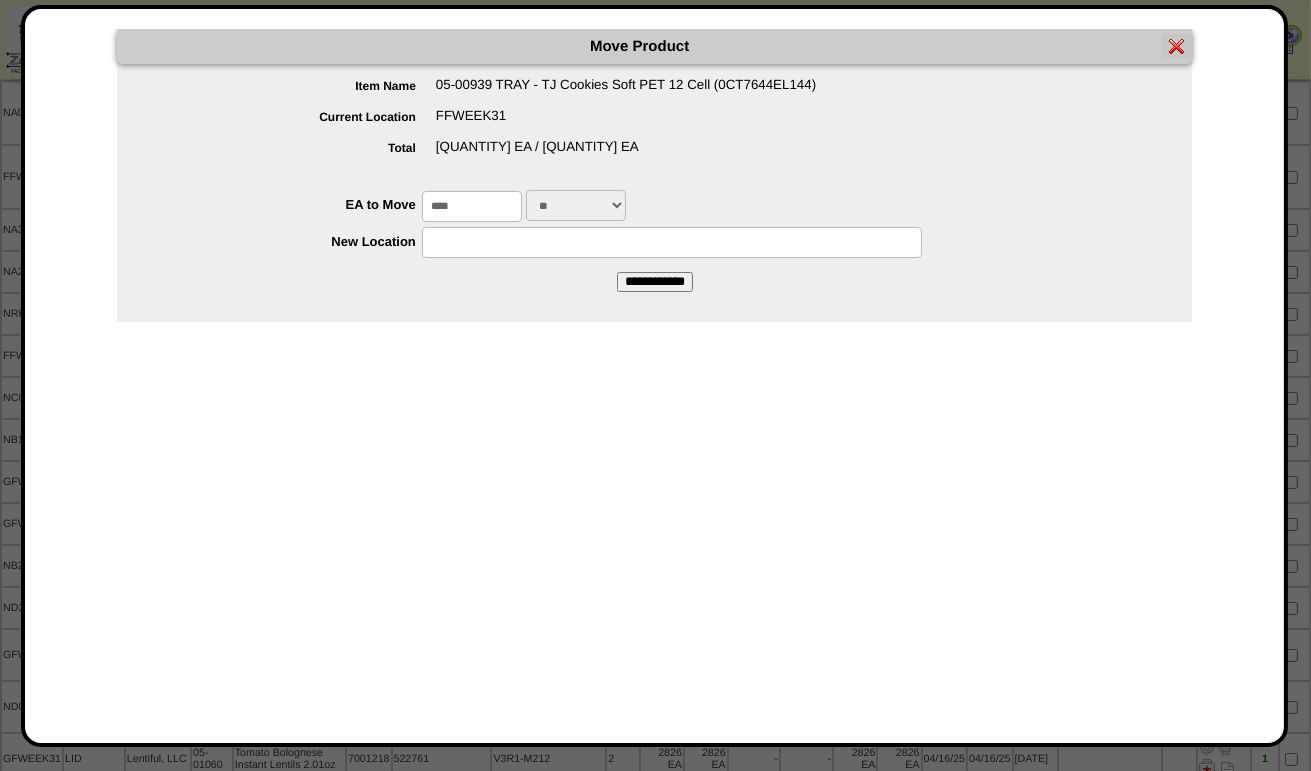 type on "****" 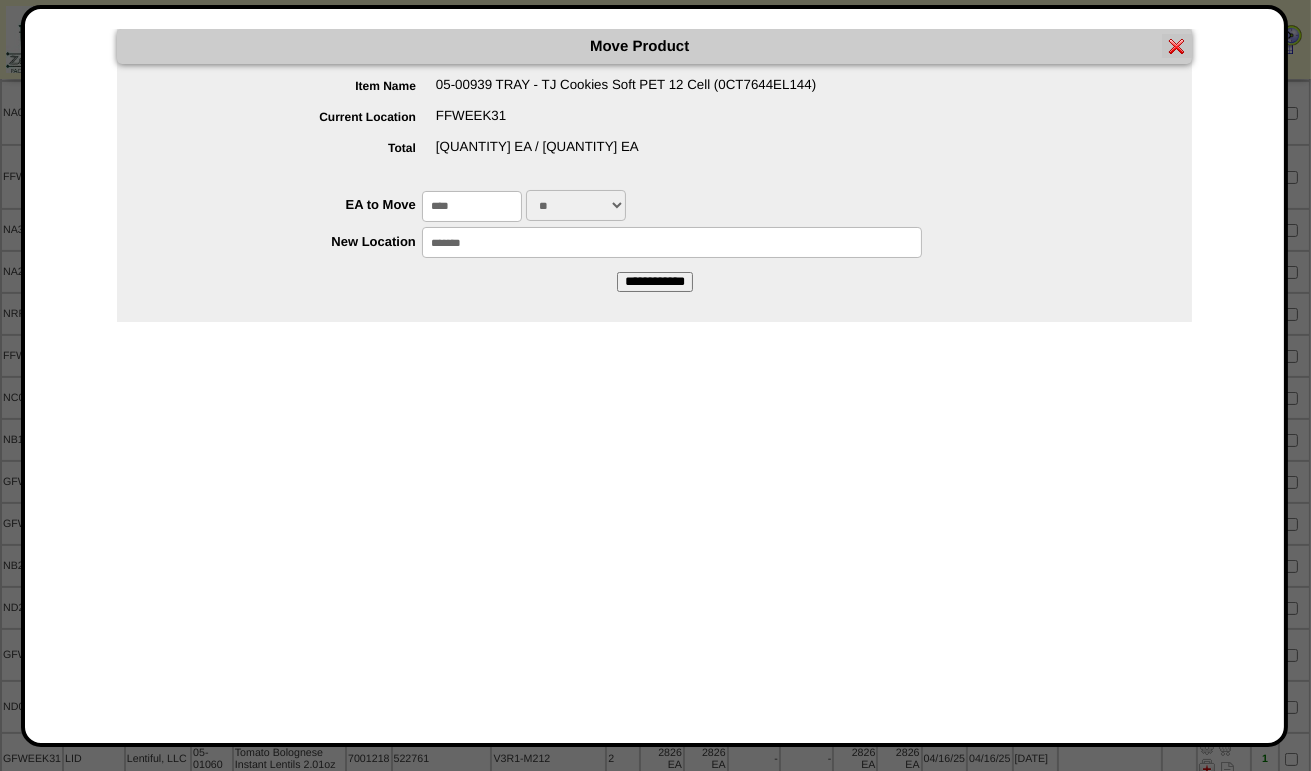 click on "**********" at bounding box center [655, 282] 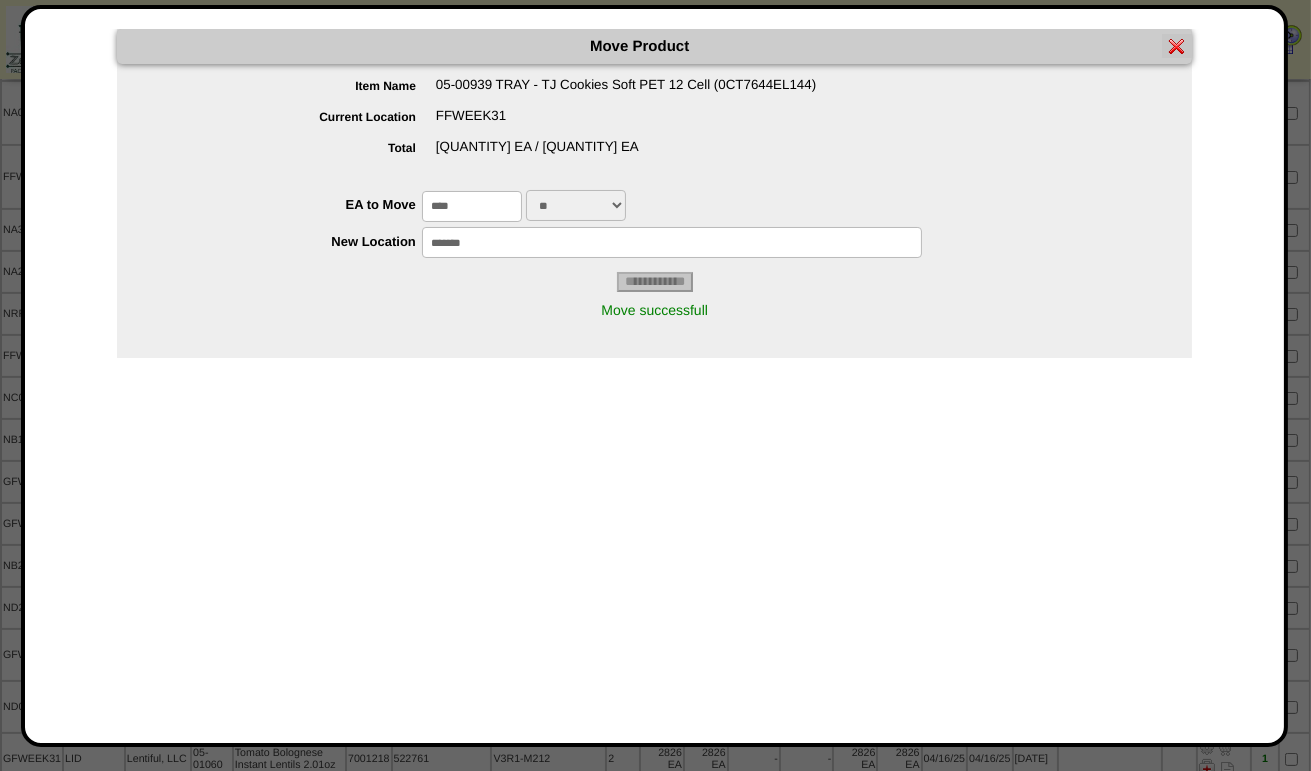 click at bounding box center (1177, 46) 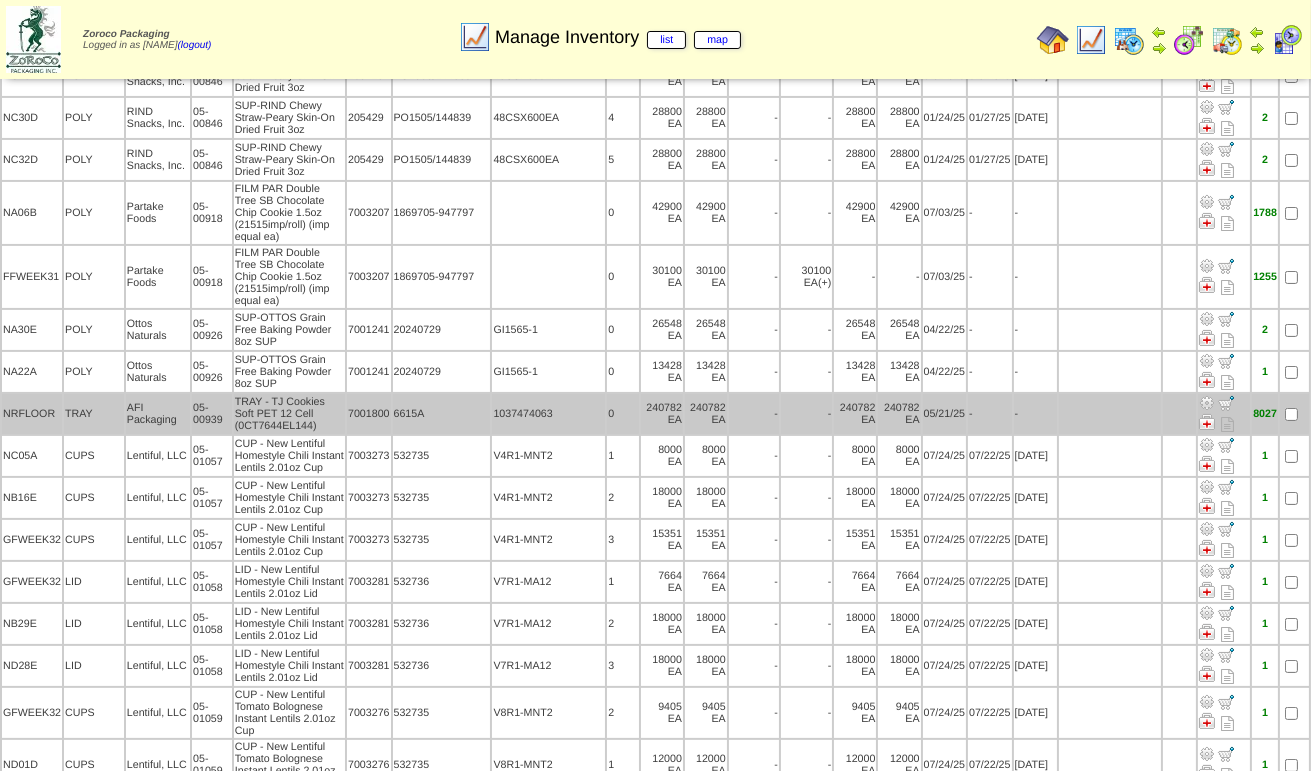 scroll, scrollTop: 700, scrollLeft: 0, axis: vertical 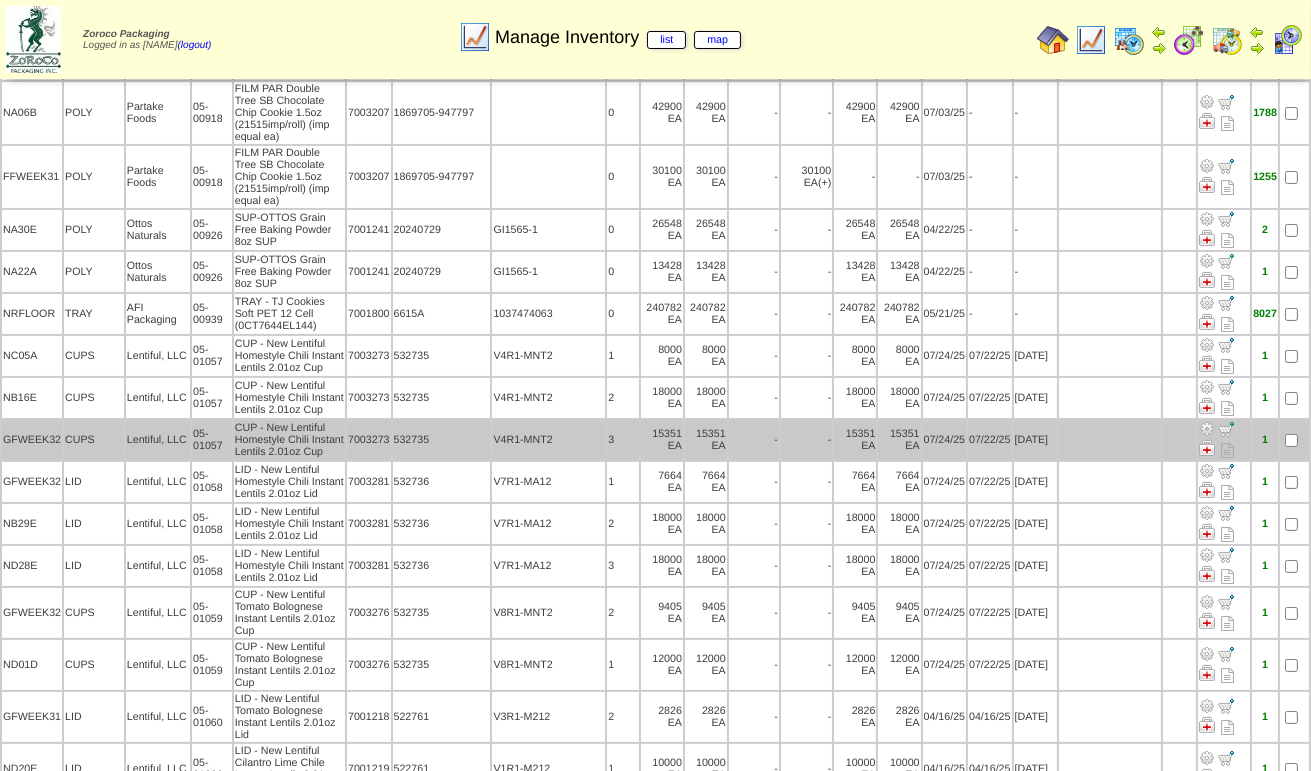 click at bounding box center (1207, 429) 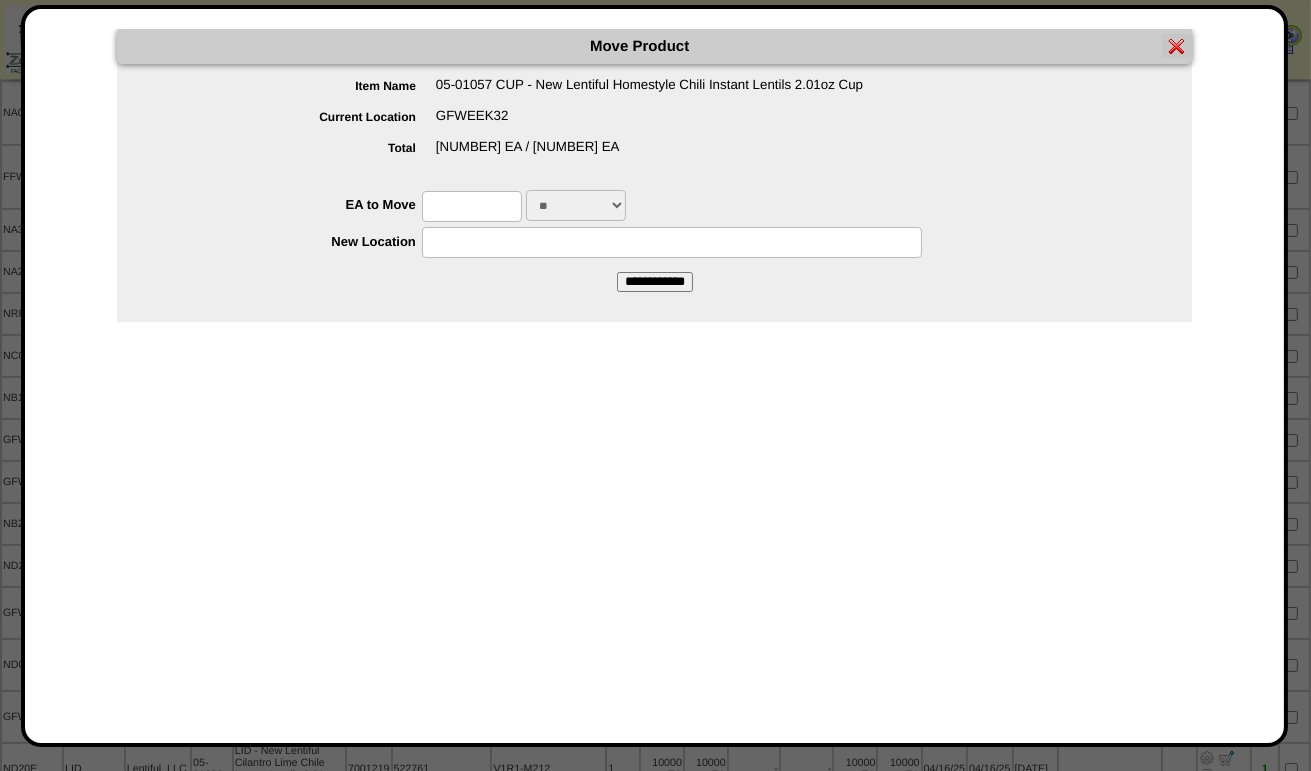 click at bounding box center (472, 206) 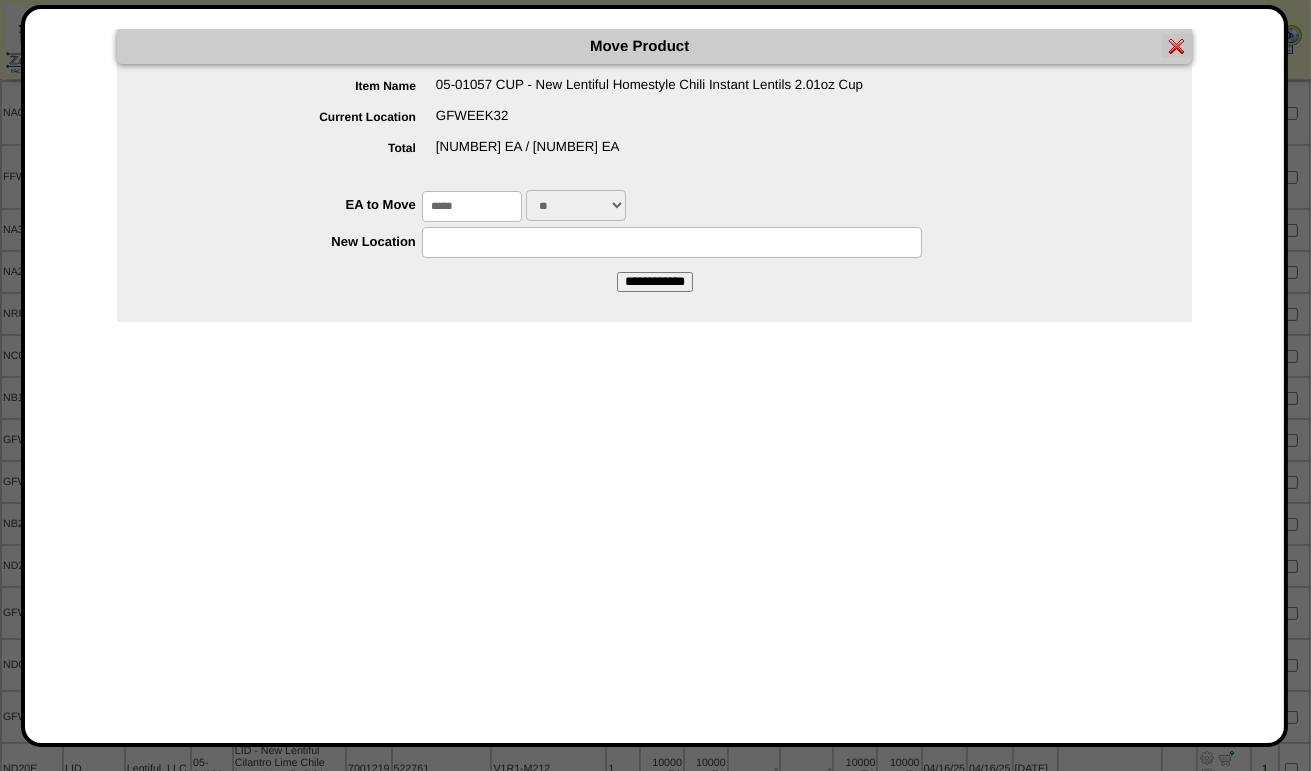 type on "*****" 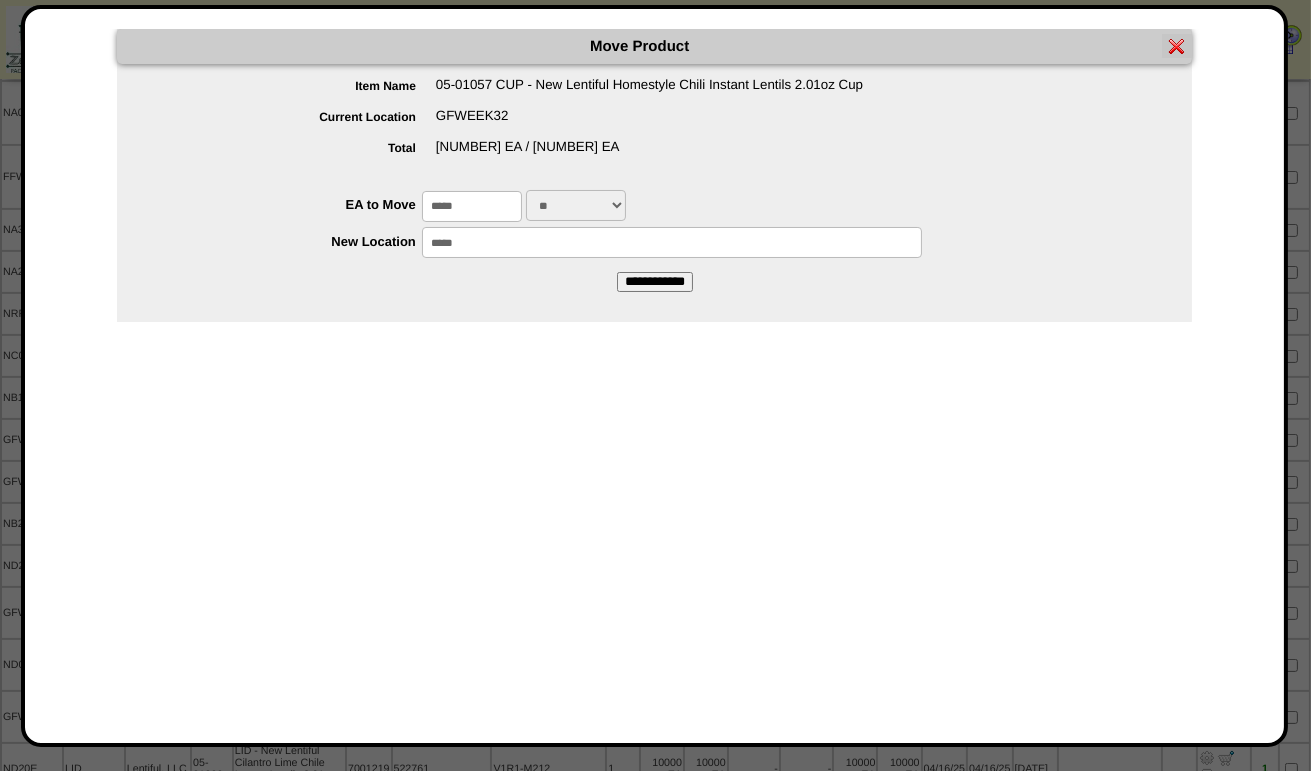 type on "*****" 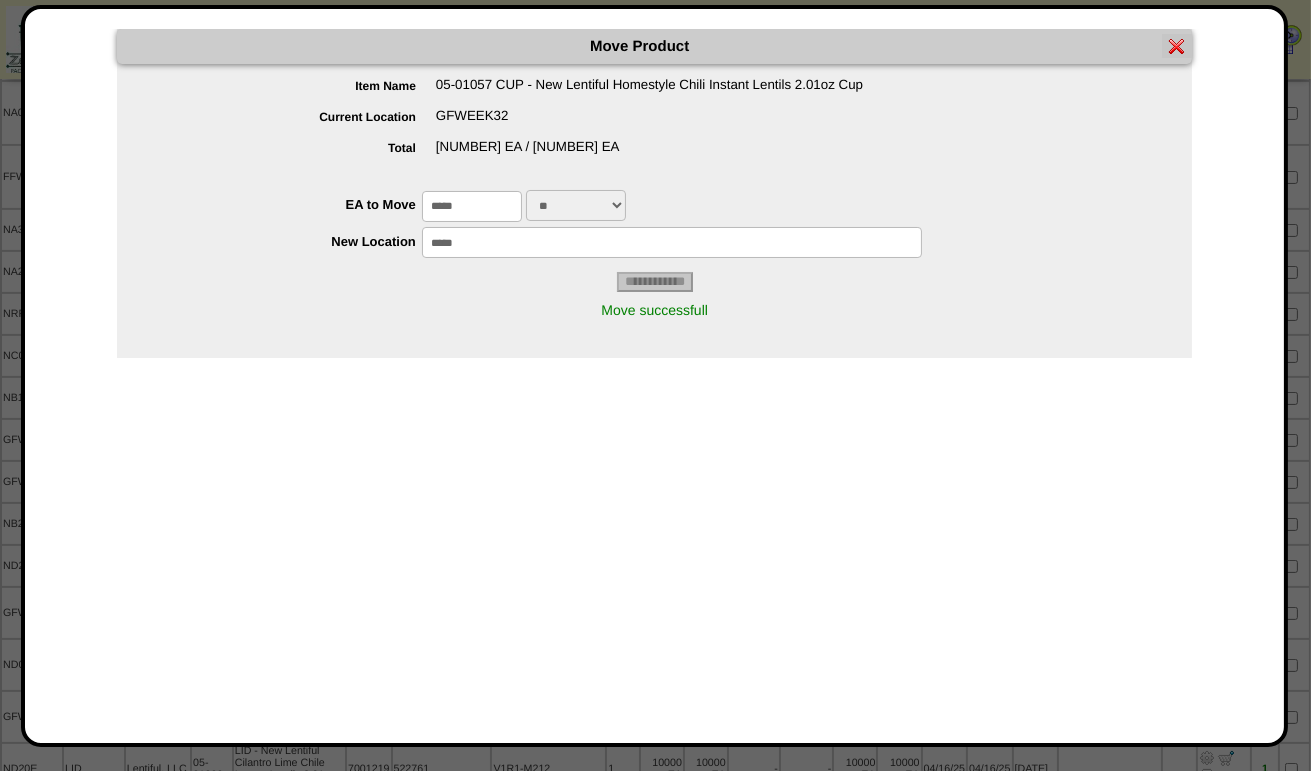 click at bounding box center [1177, 46] 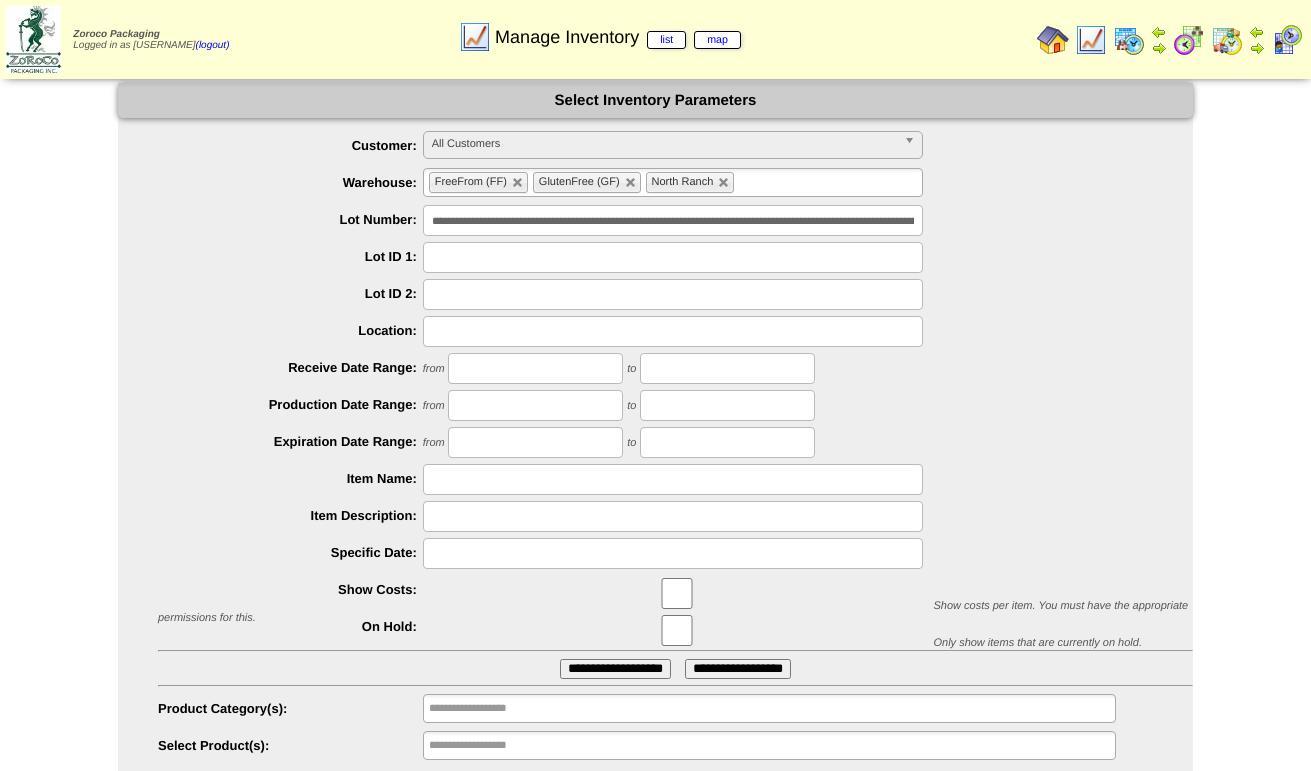 scroll, scrollTop: 0, scrollLeft: 0, axis: both 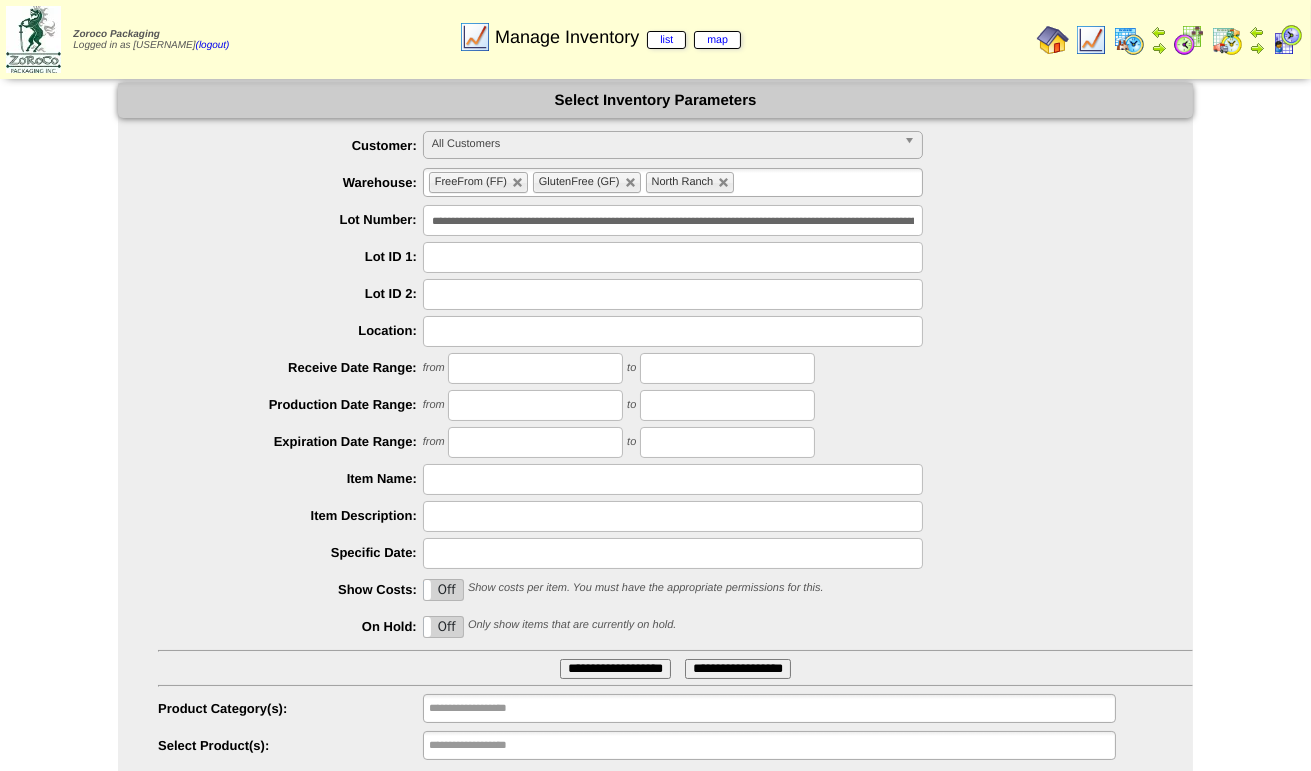 click on "**********" at bounding box center [615, 669] 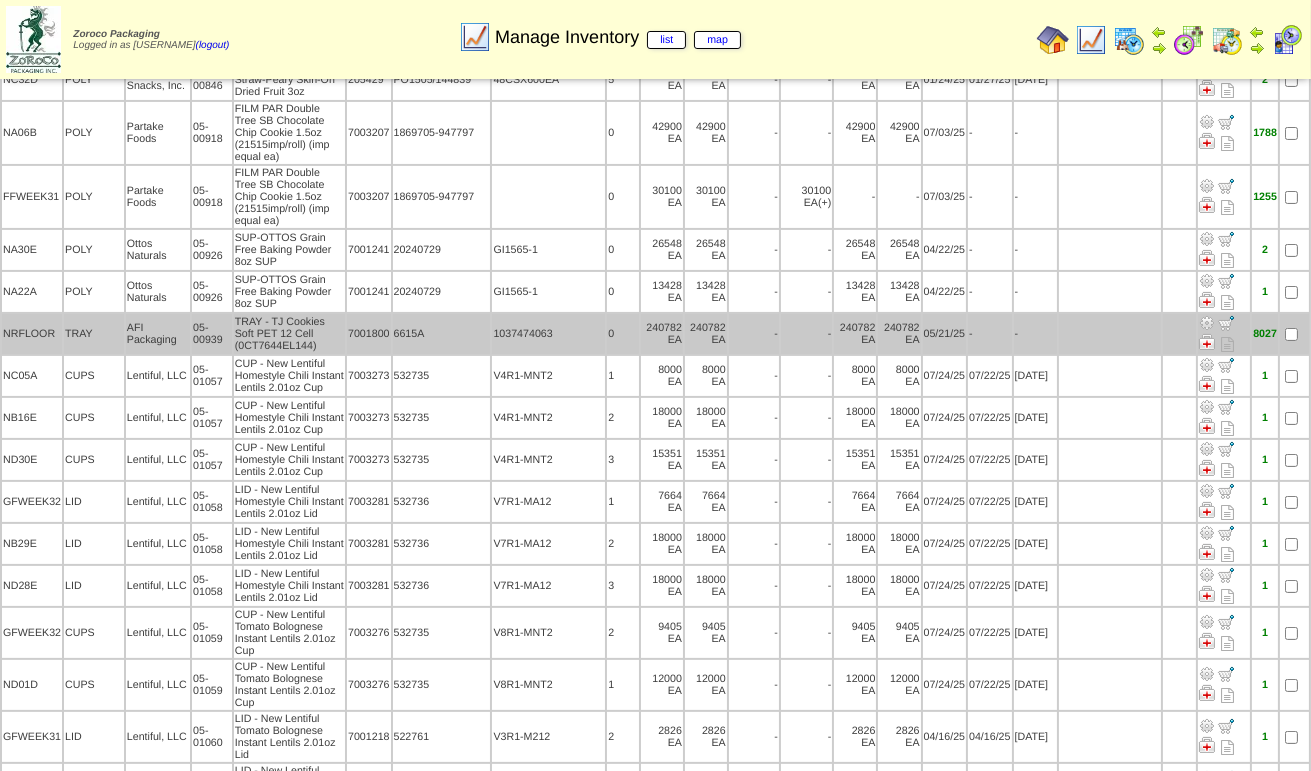 scroll, scrollTop: 700, scrollLeft: 0, axis: vertical 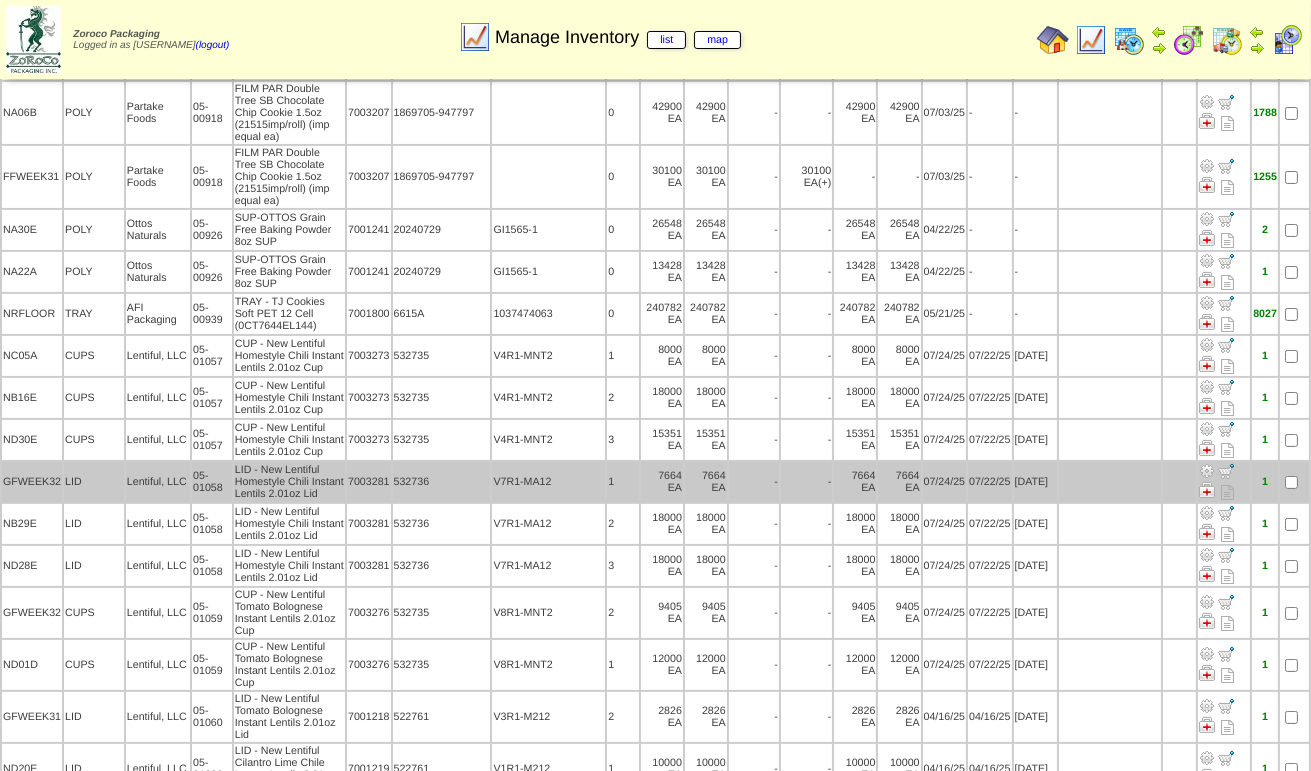 click at bounding box center [1207, 471] 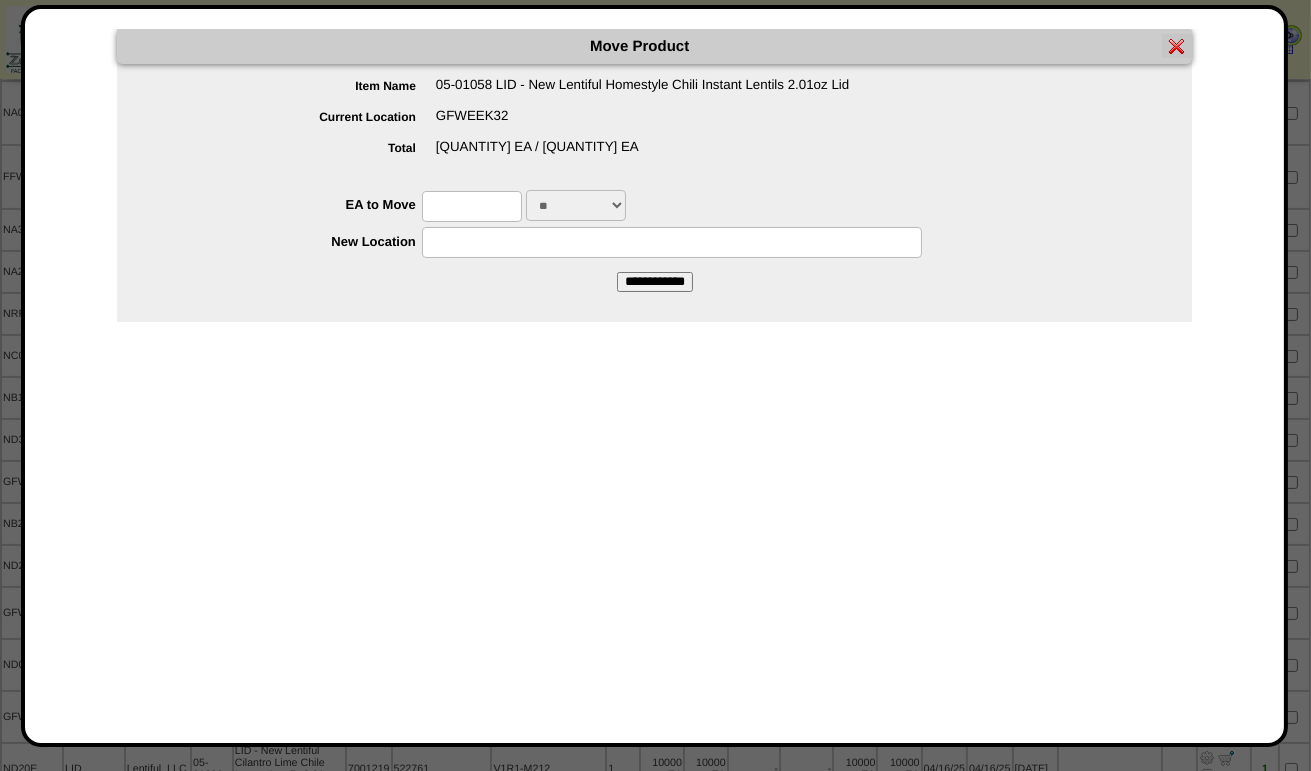 click at bounding box center [472, 206] 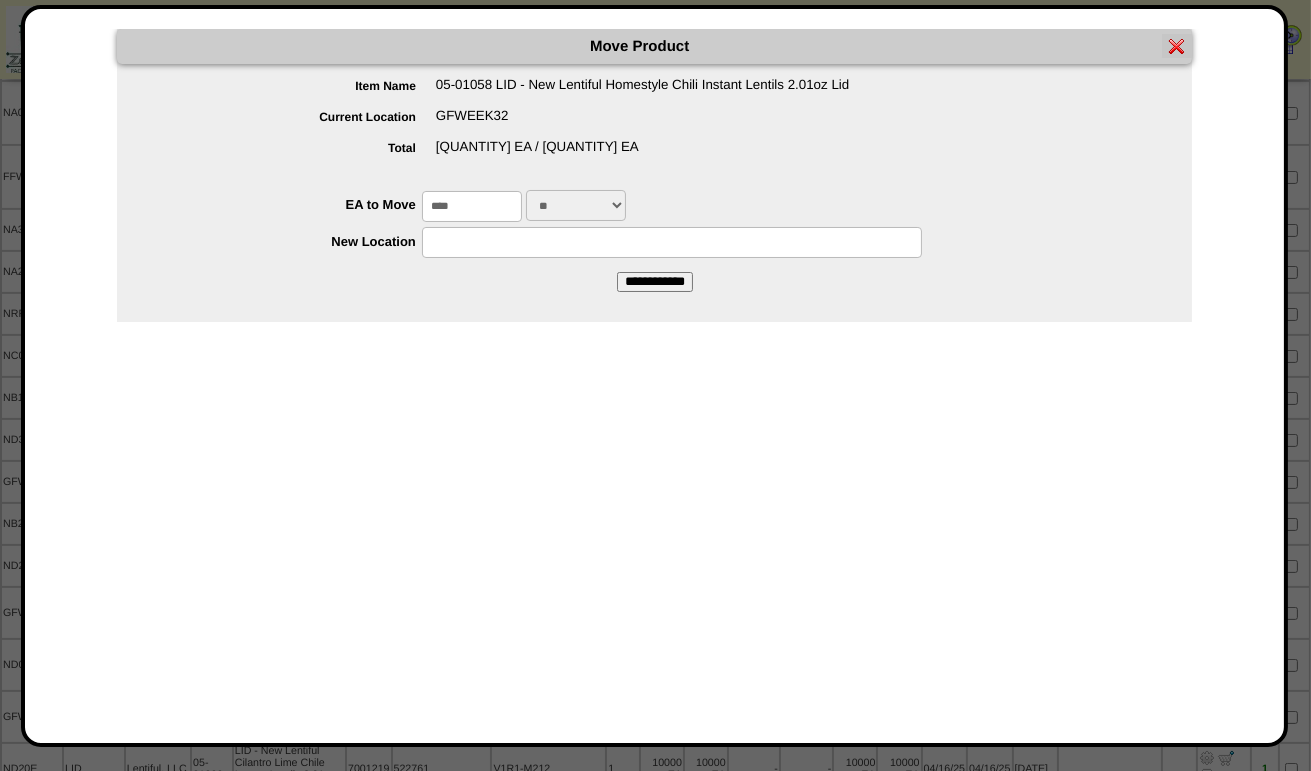 type on "****" 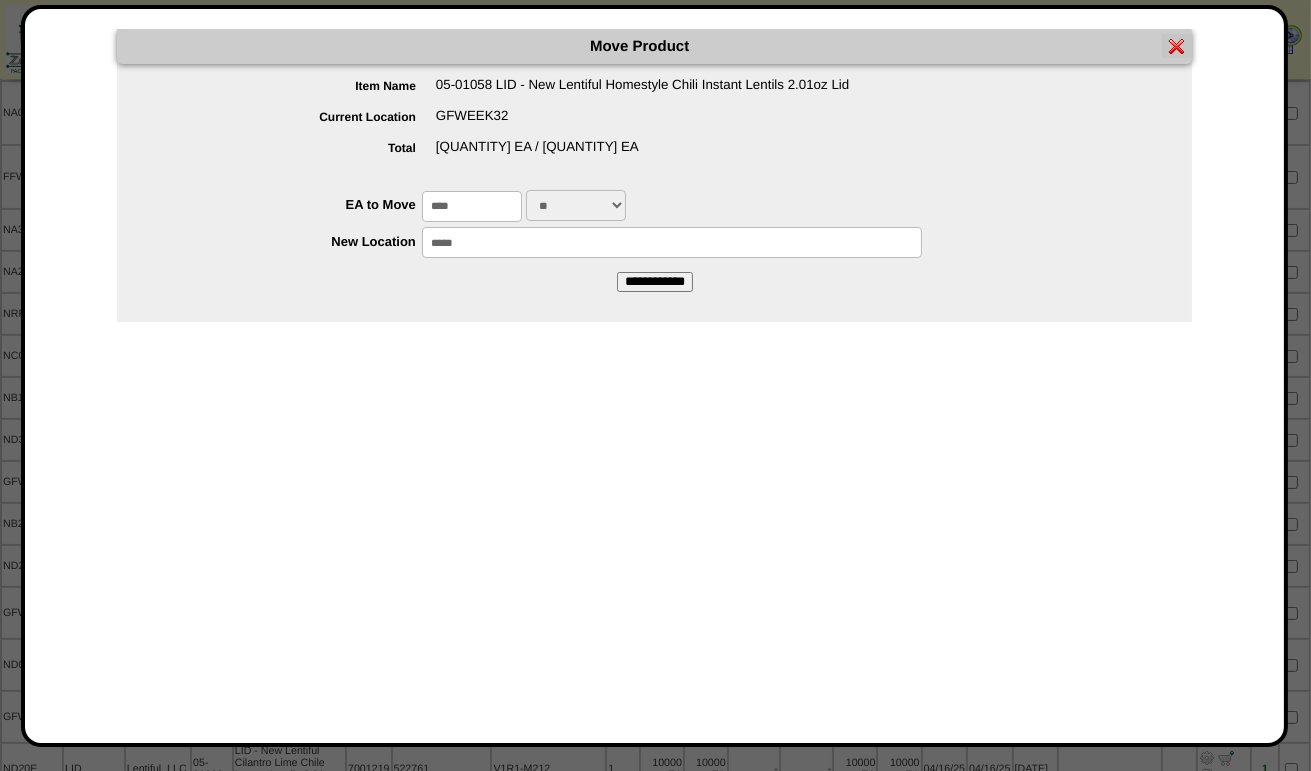 type on "*****" 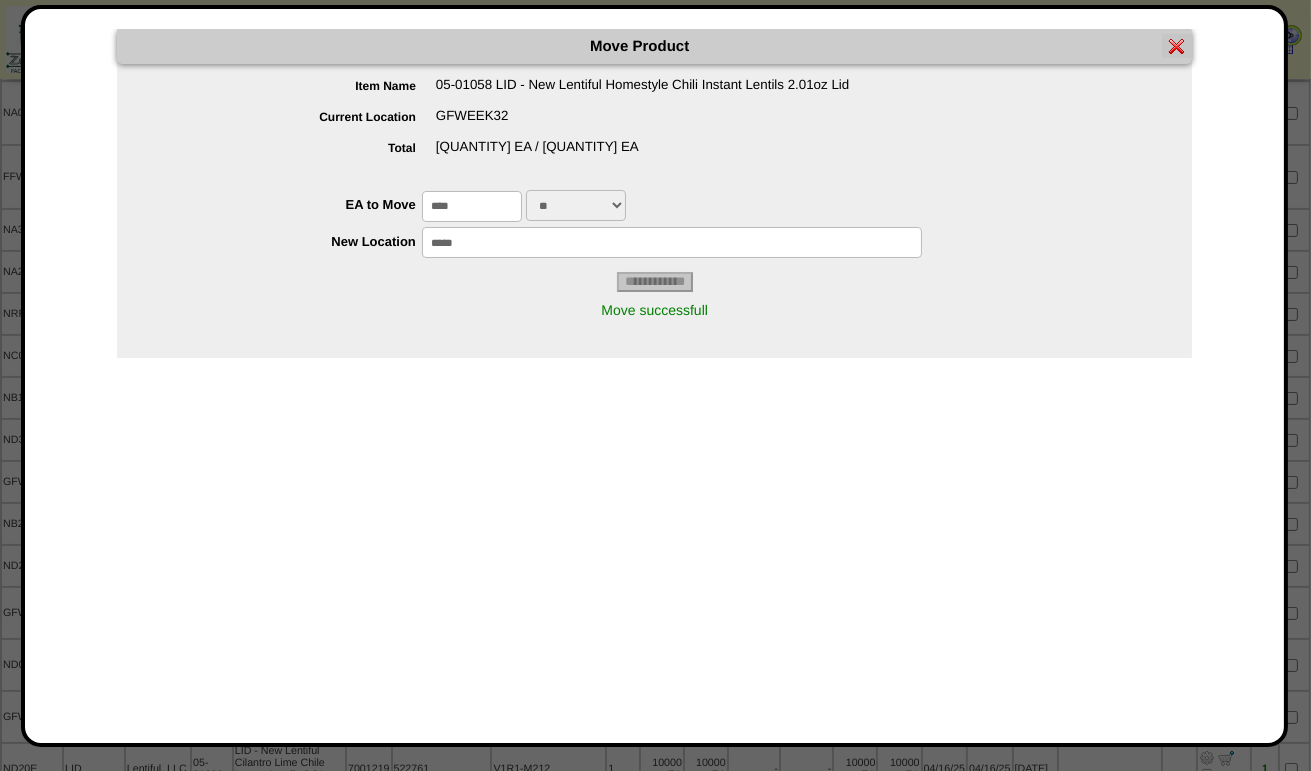 click at bounding box center (1177, 46) 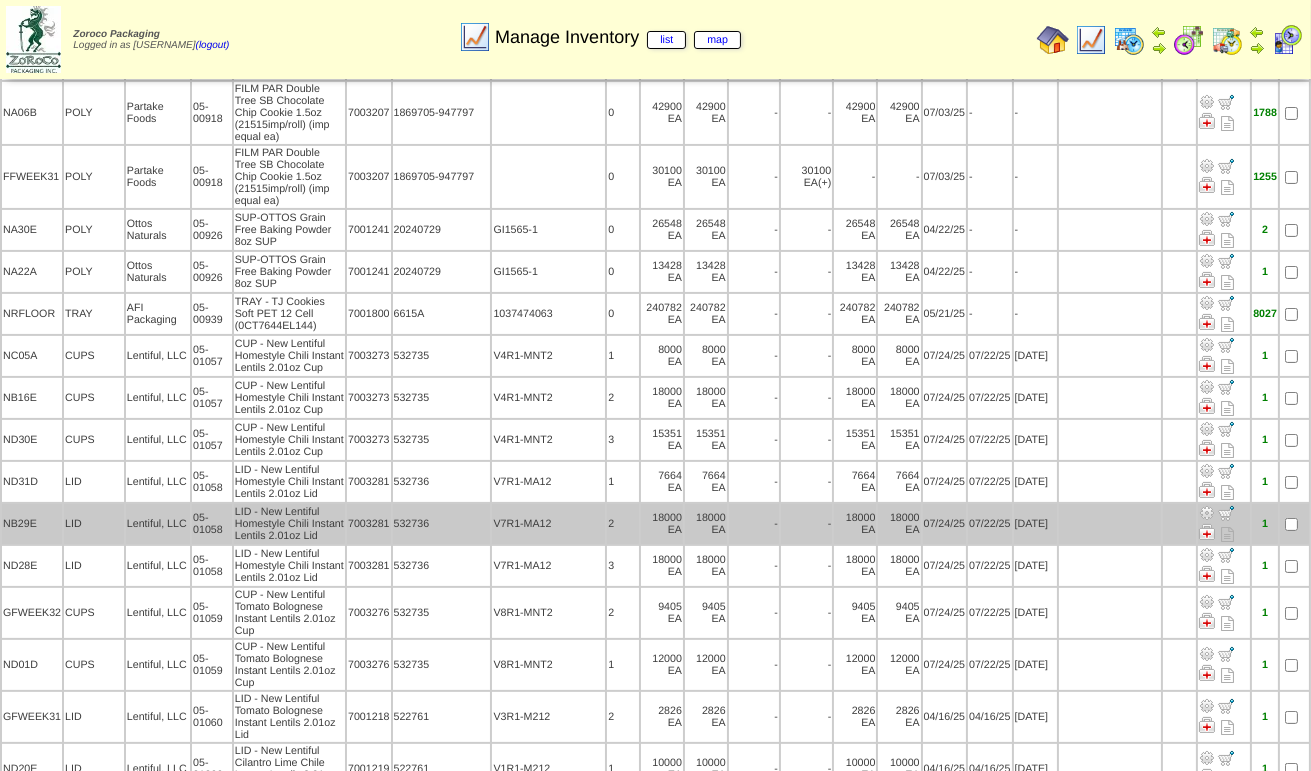 scroll, scrollTop: 800, scrollLeft: 0, axis: vertical 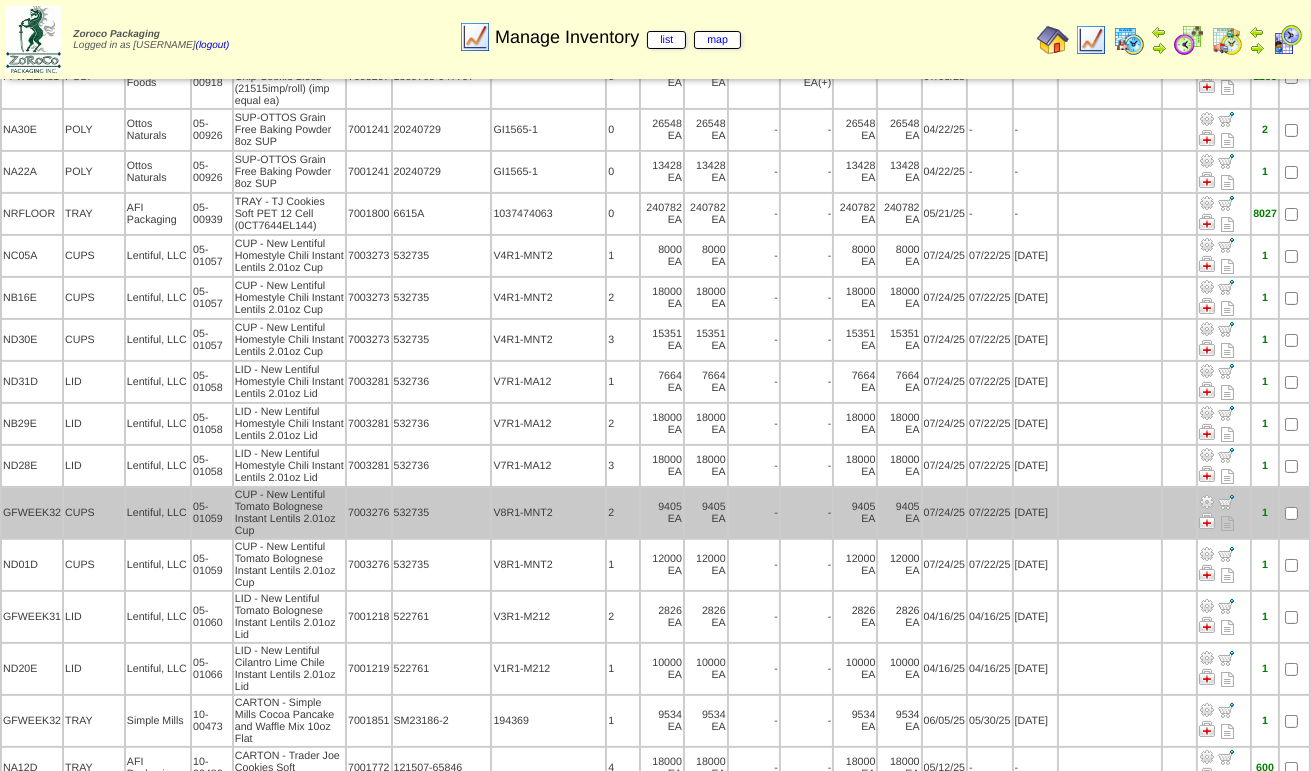 click at bounding box center [1207, 502] 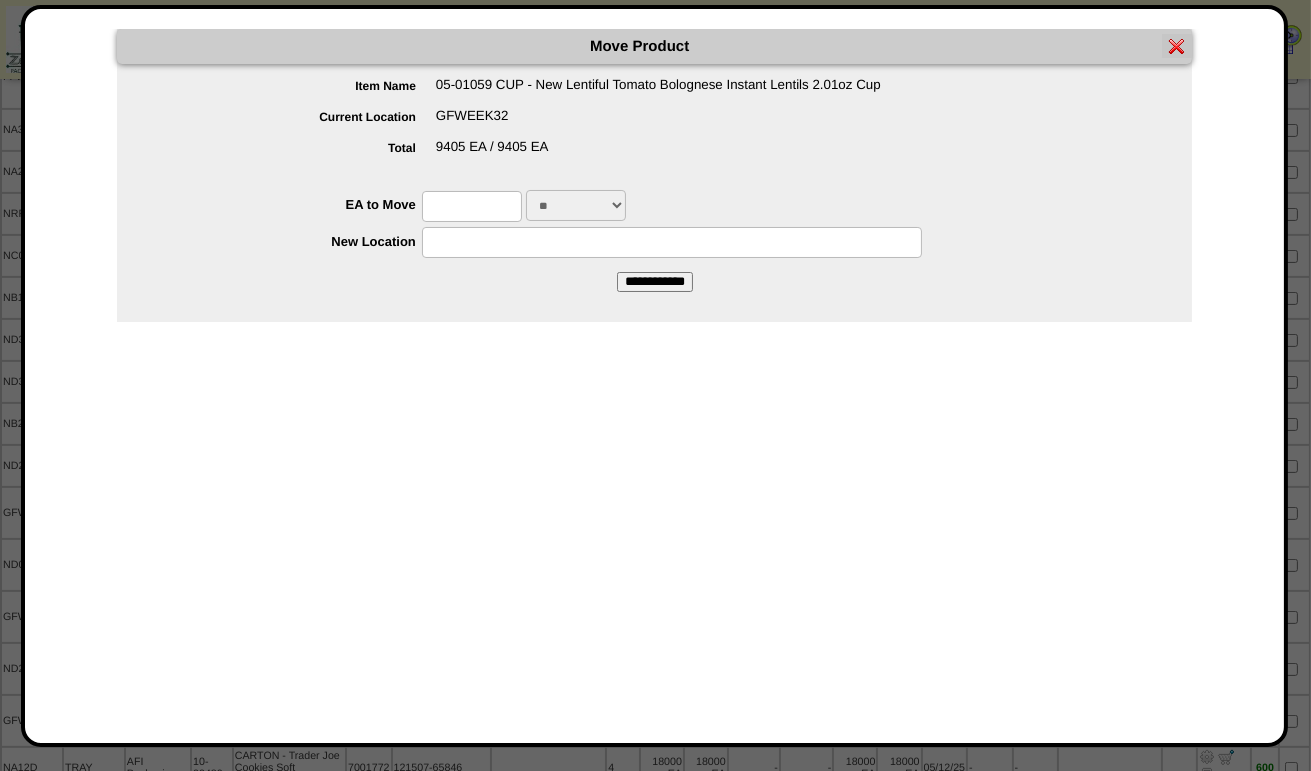 click at bounding box center (672, 242) 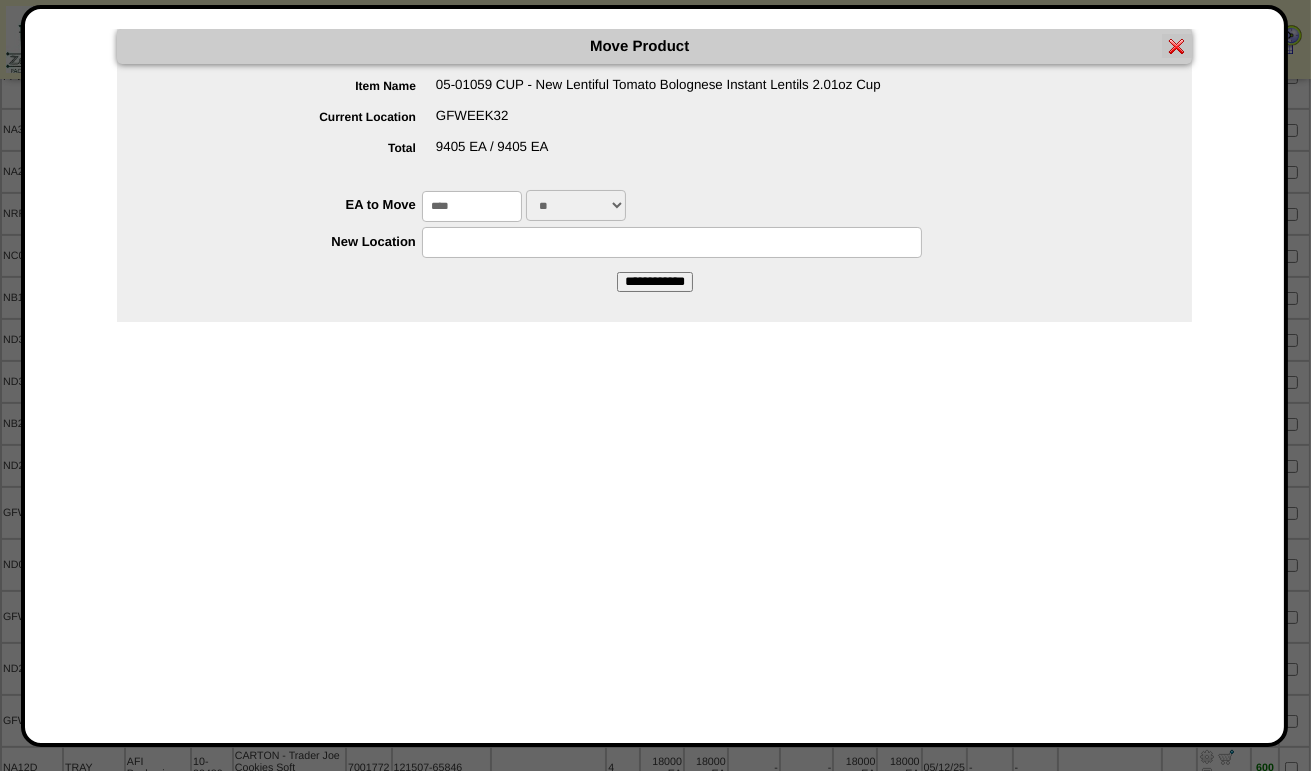 type on "****" 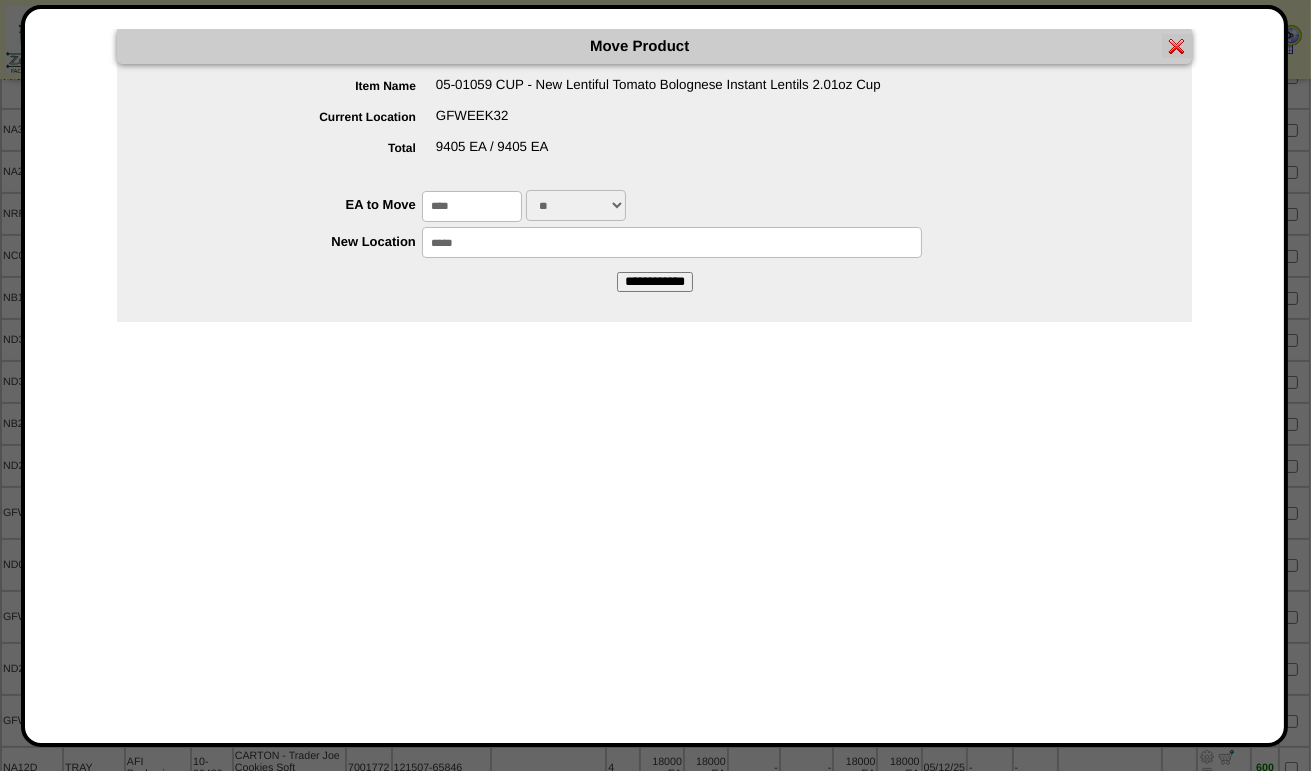 type on "*****" 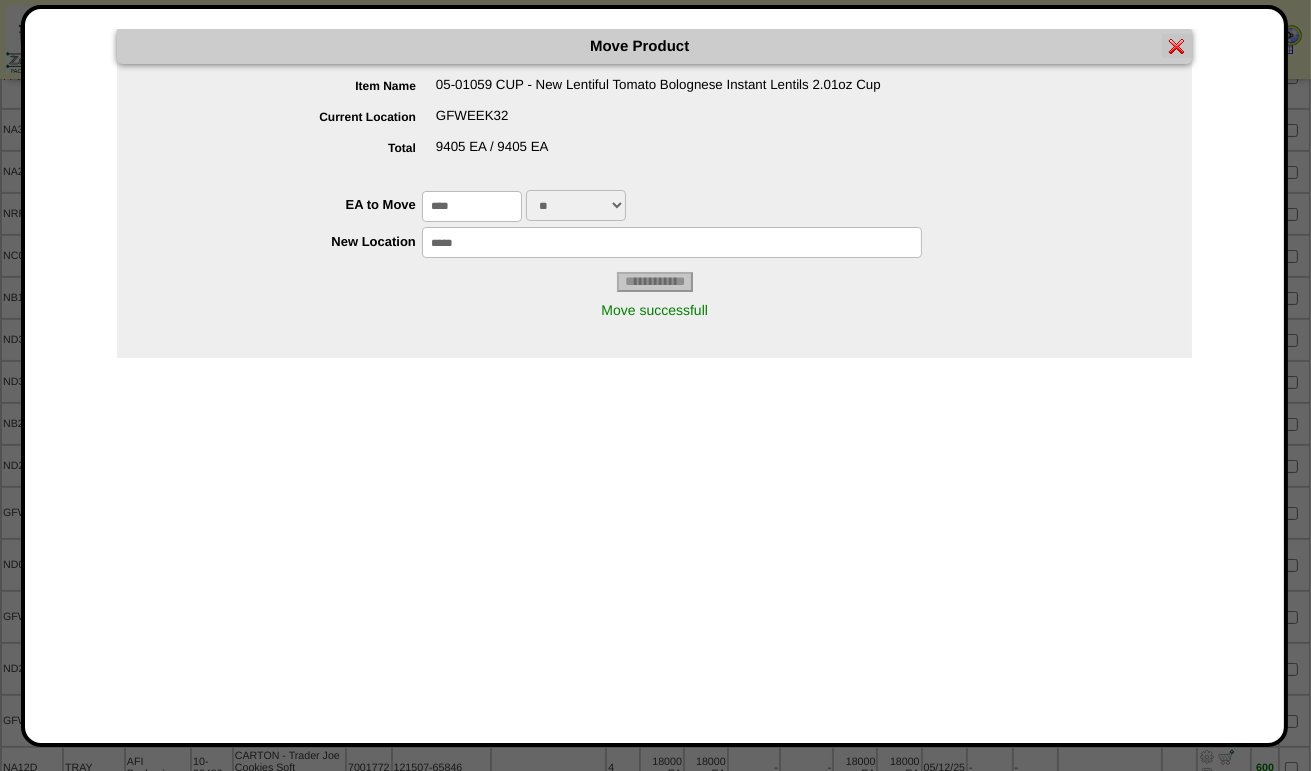 click at bounding box center (1177, 46) 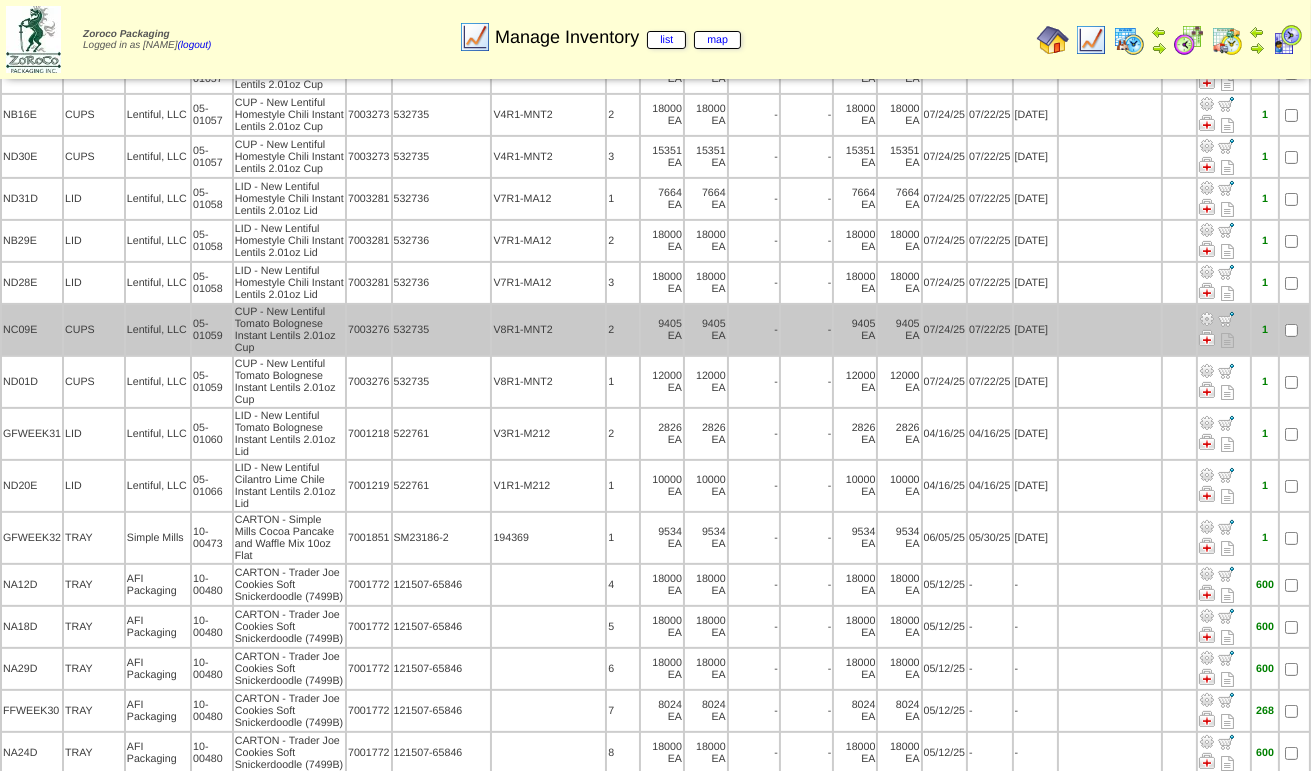 scroll, scrollTop: 1000, scrollLeft: 0, axis: vertical 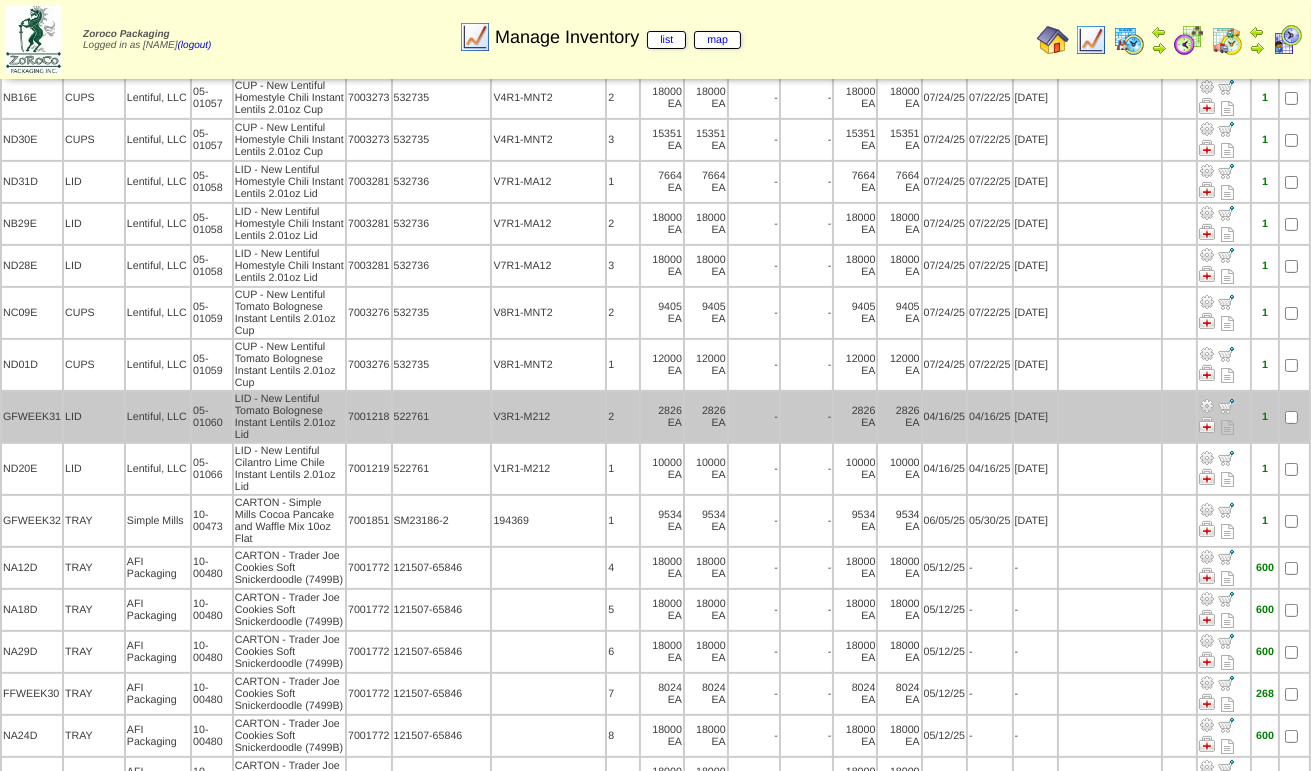 click at bounding box center (1207, 406) 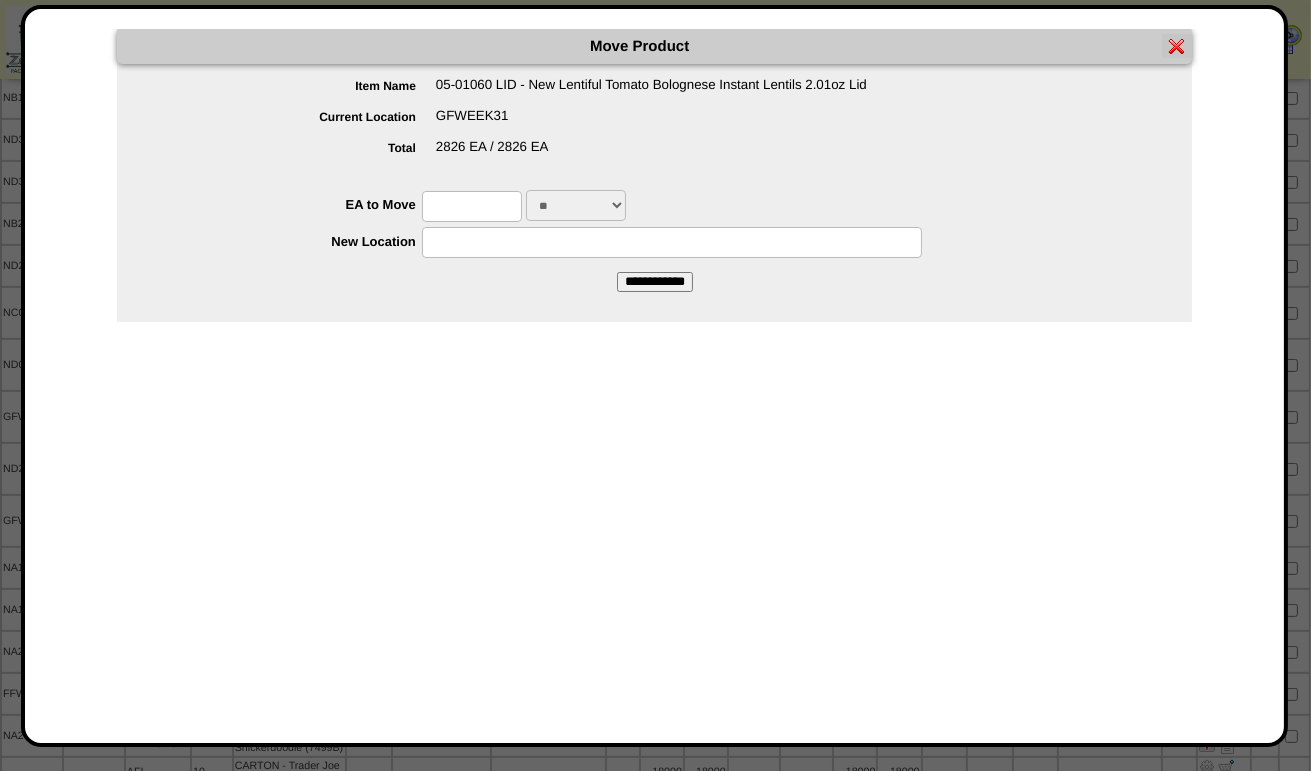 click at bounding box center (472, 206) 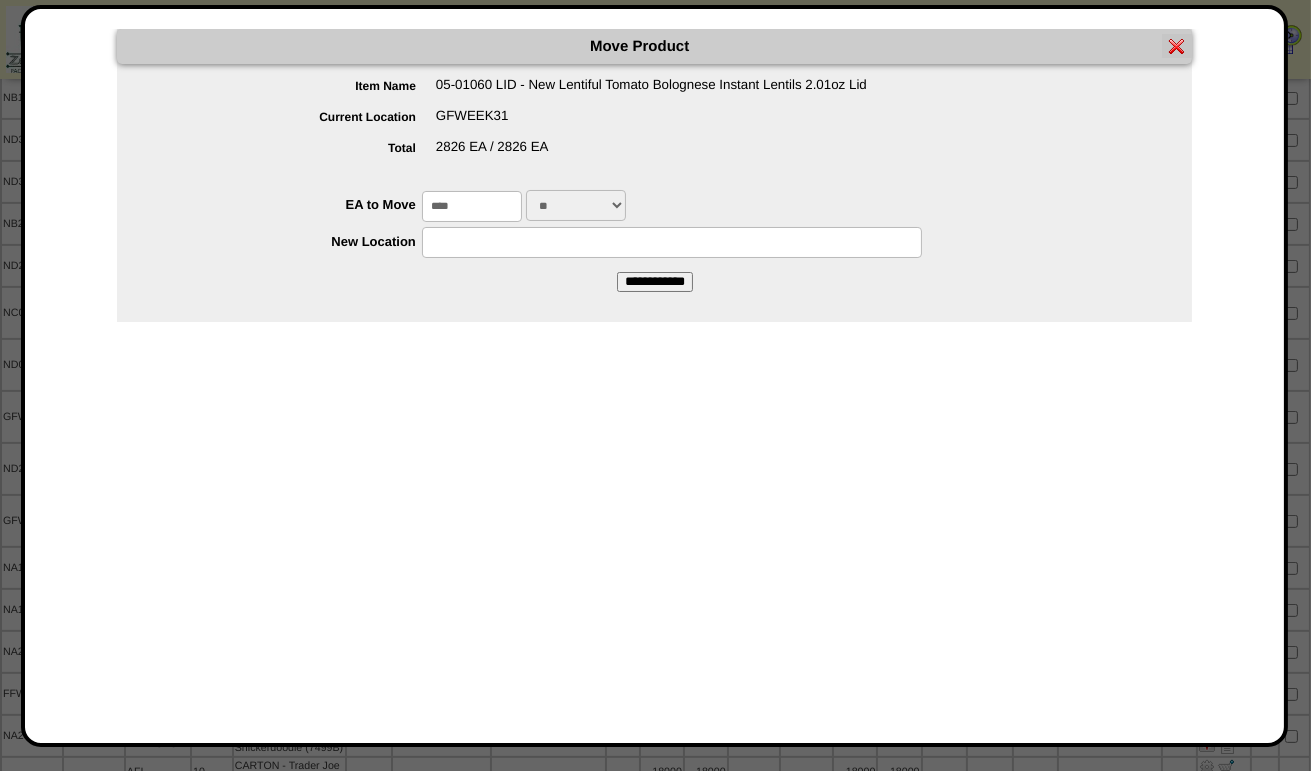 type on "****" 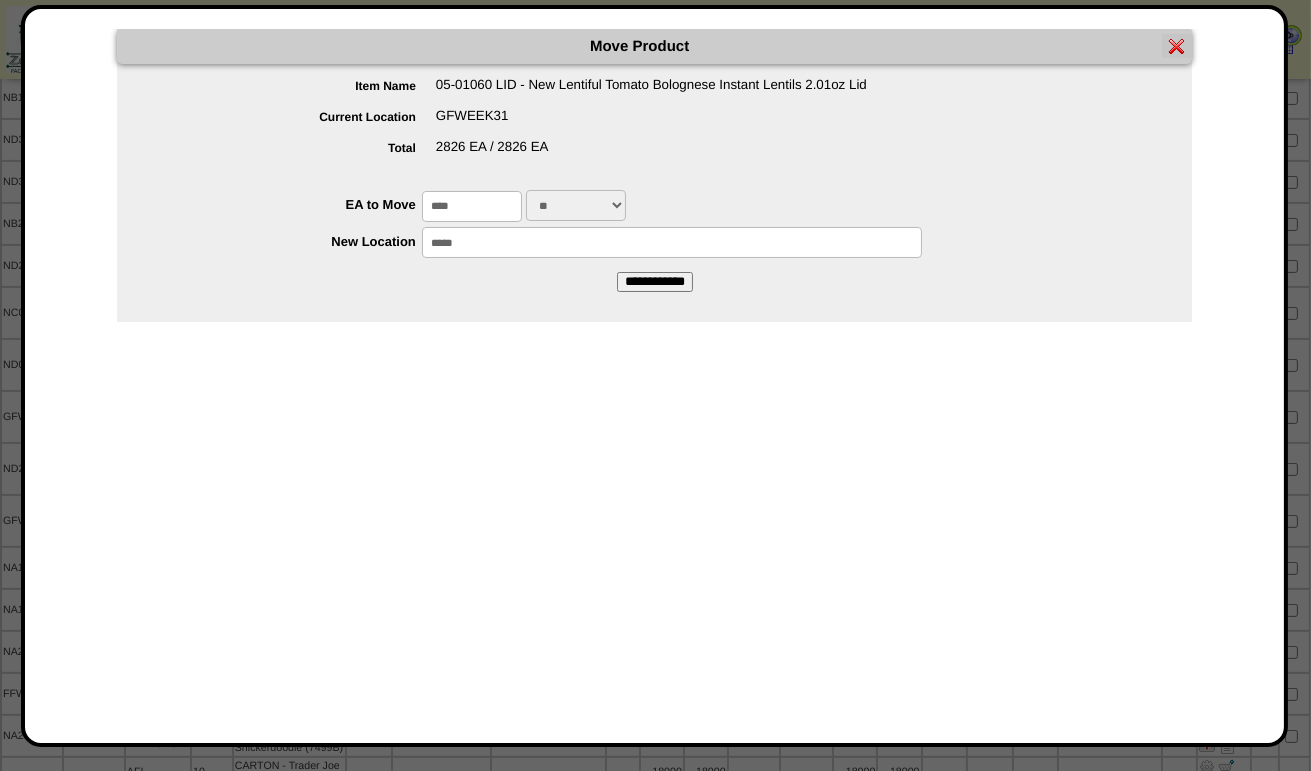 type on "*****" 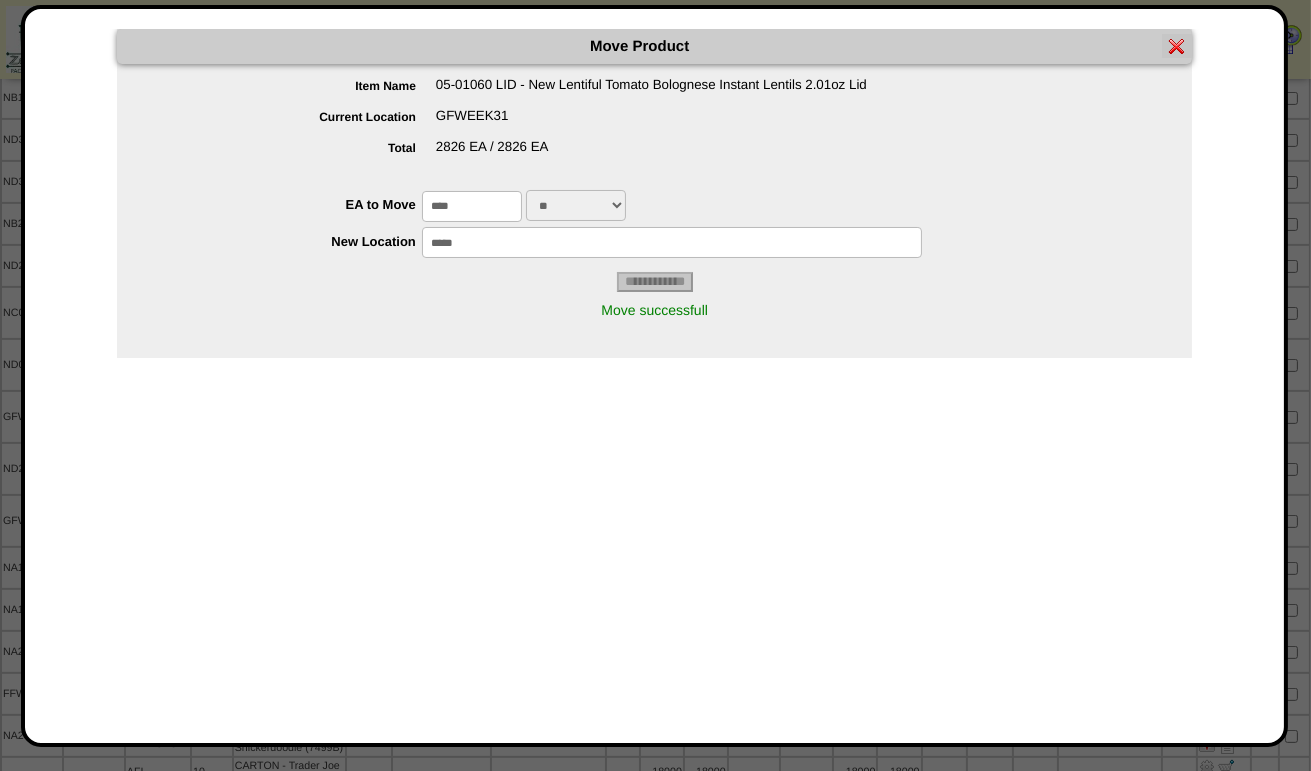 click at bounding box center (1177, 46) 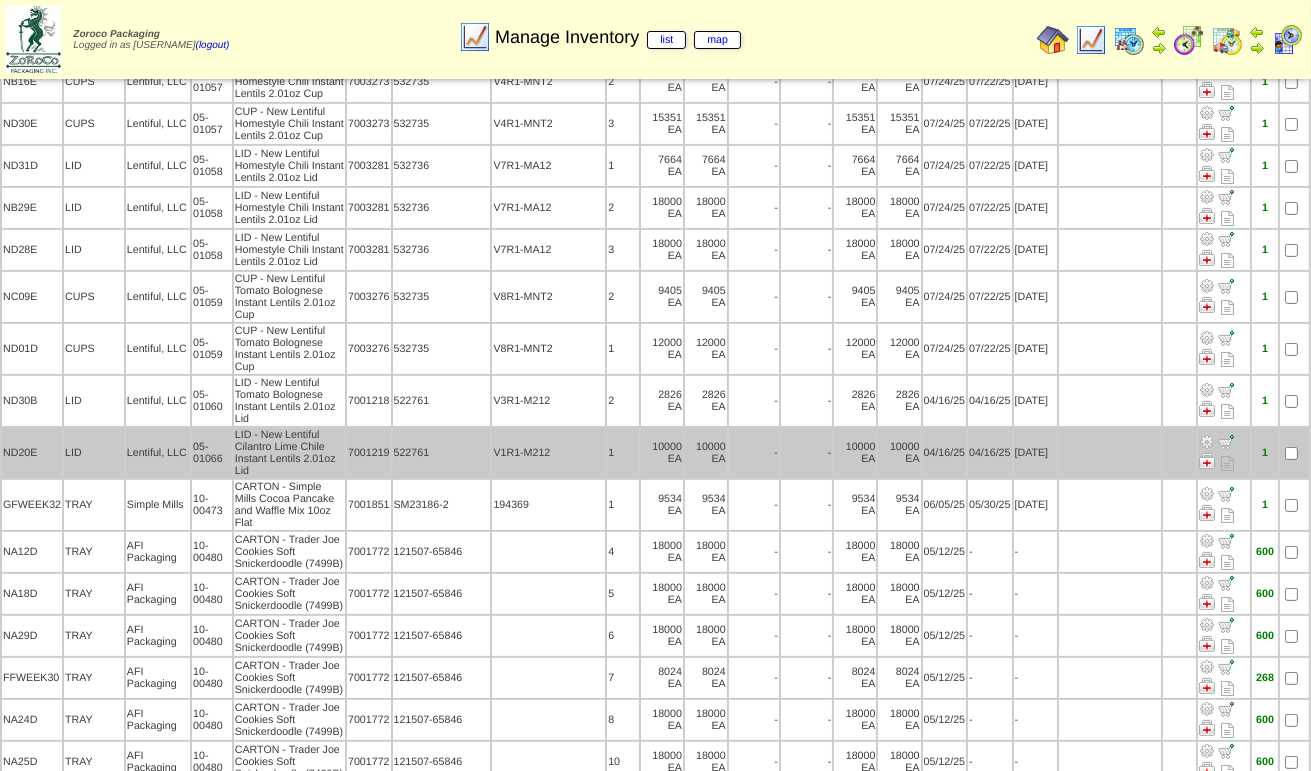 scroll, scrollTop: 1040, scrollLeft: 0, axis: vertical 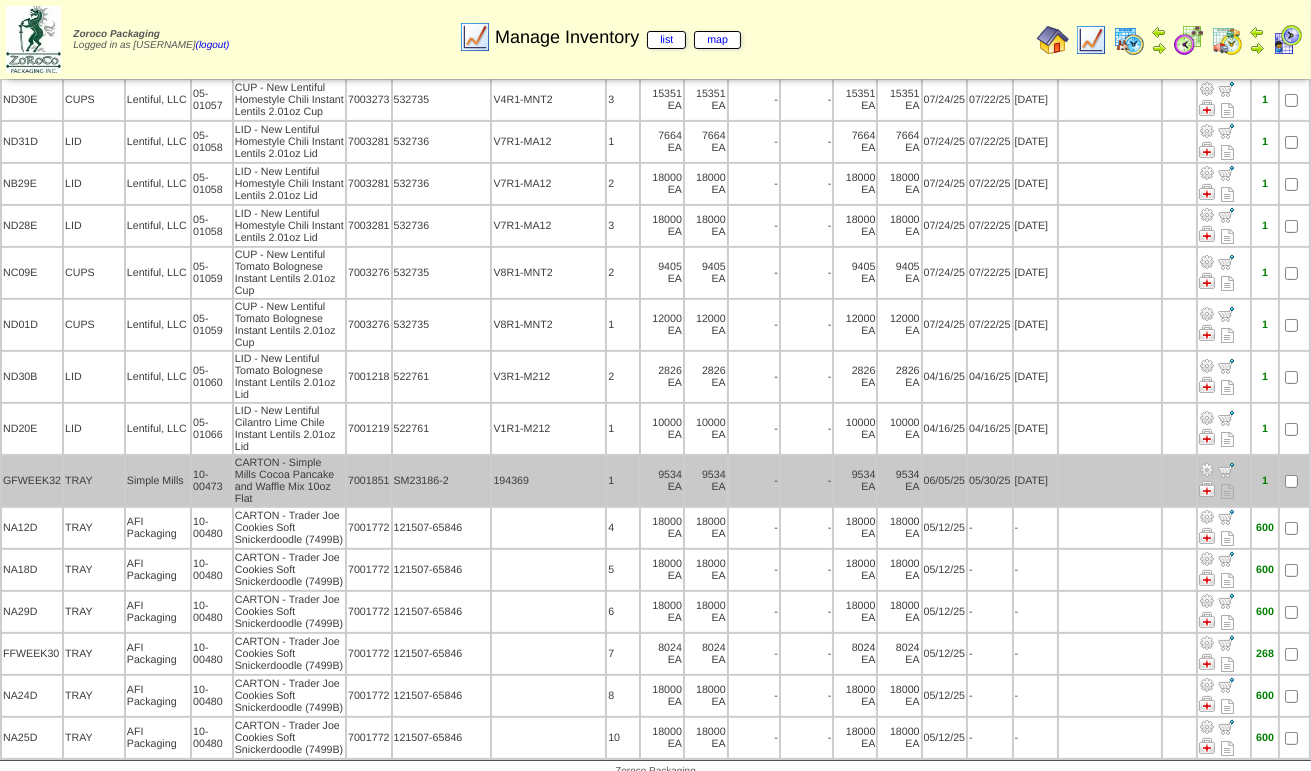 click at bounding box center [1207, 470] 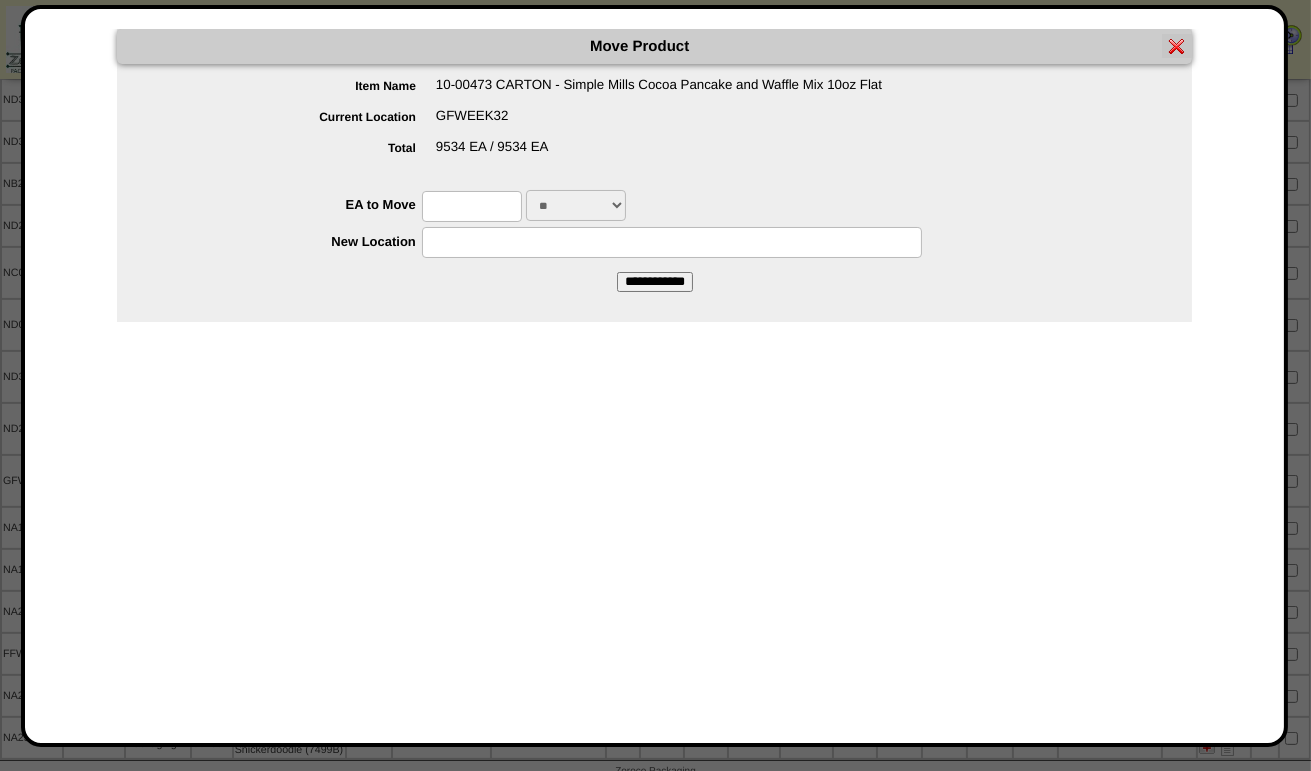 click at bounding box center [472, 206] 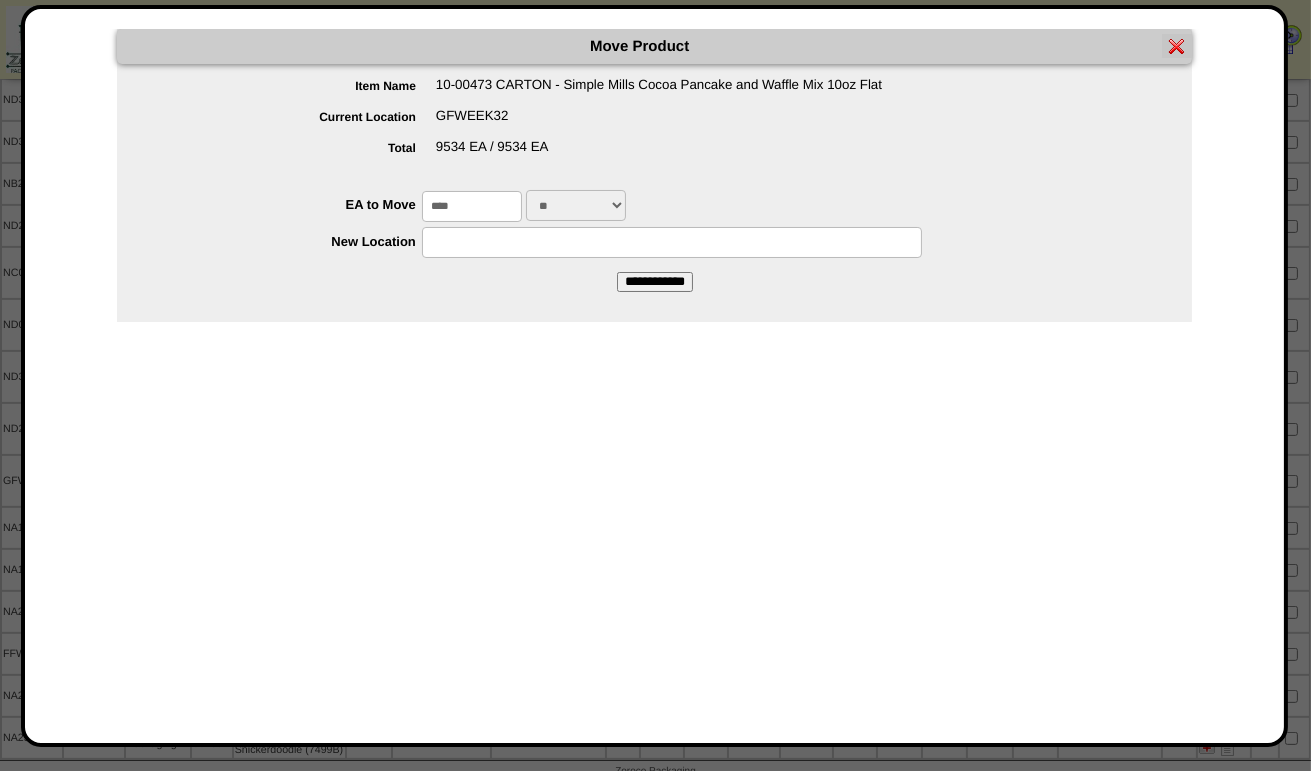 type on "****" 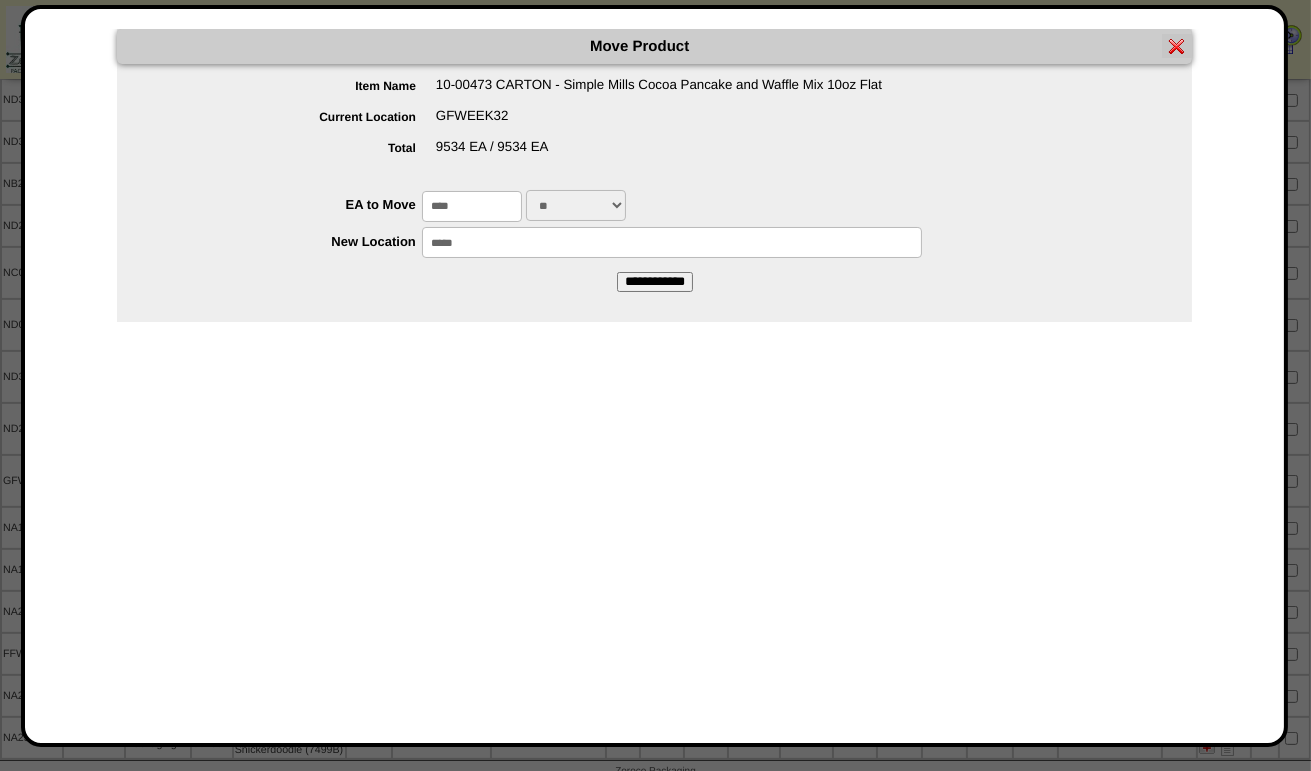 type on "*****" 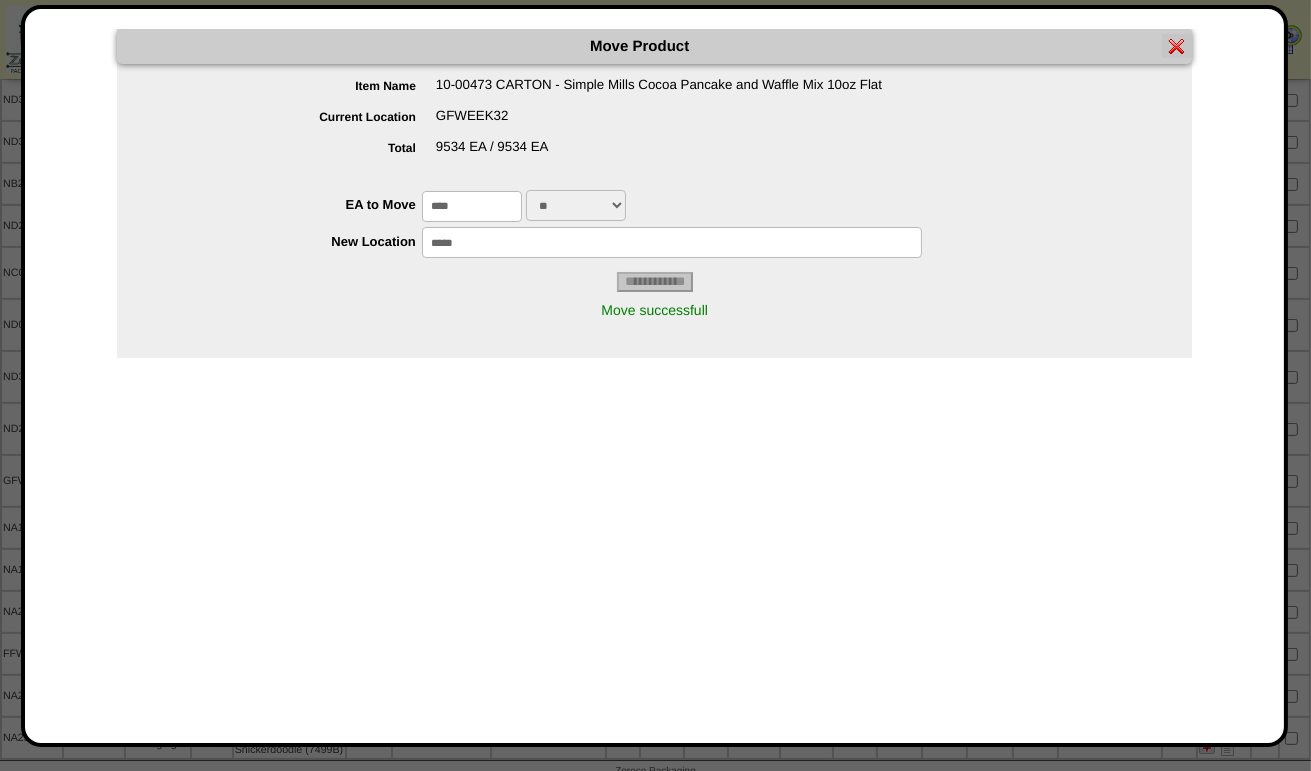 click at bounding box center [1177, 46] 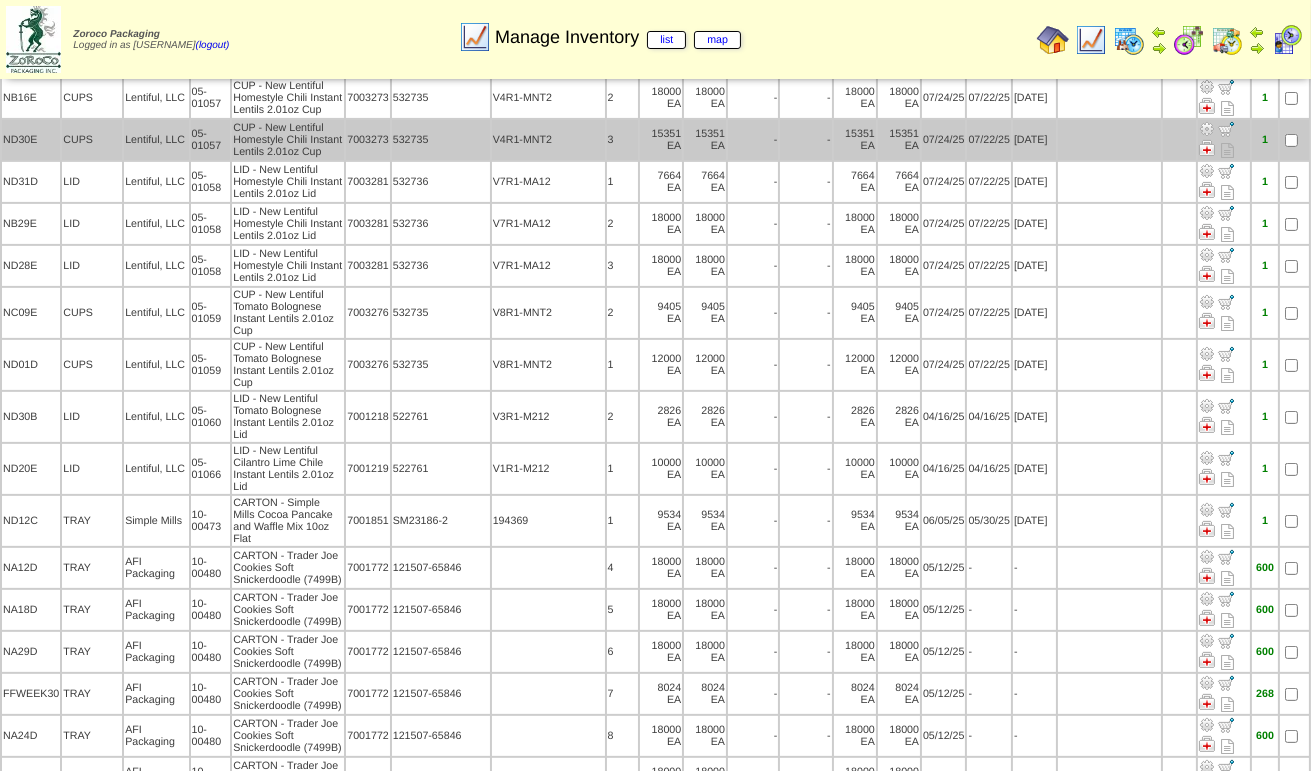 scroll, scrollTop: 1040, scrollLeft: 0, axis: vertical 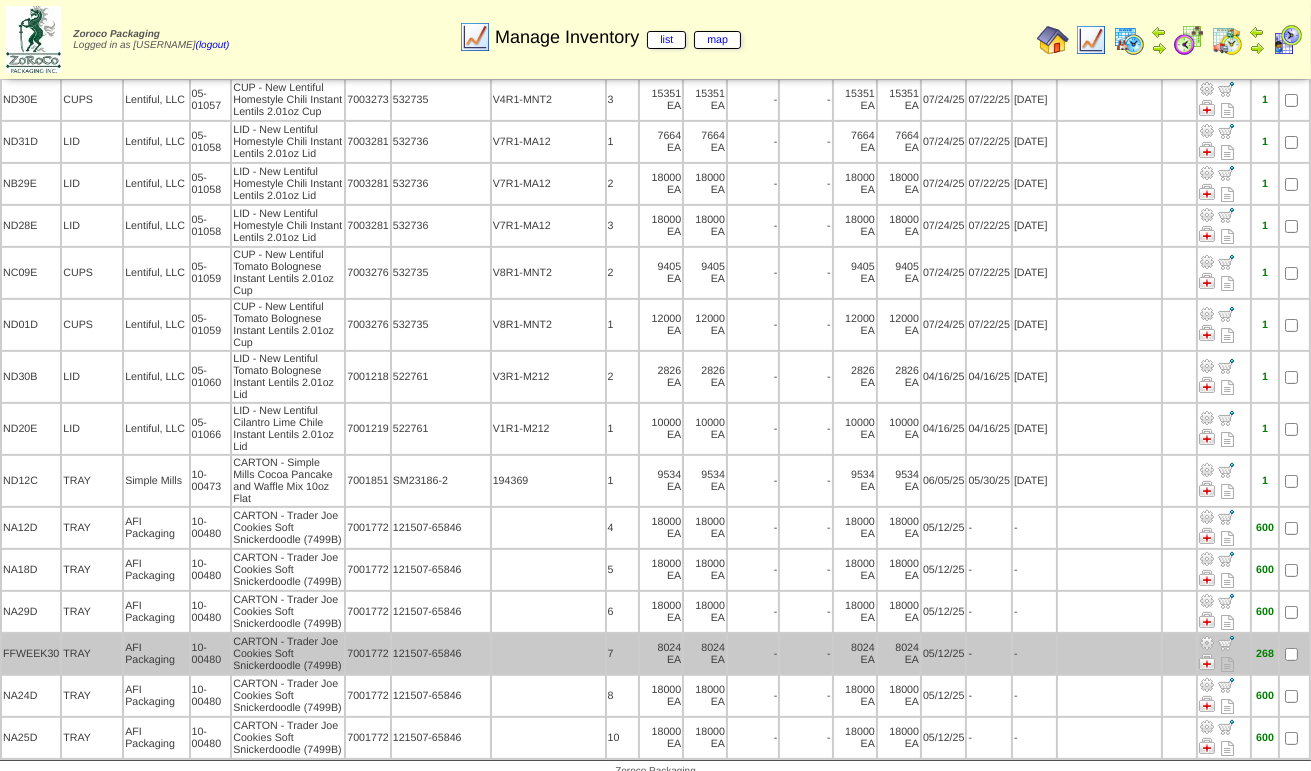 click at bounding box center (1207, 643) 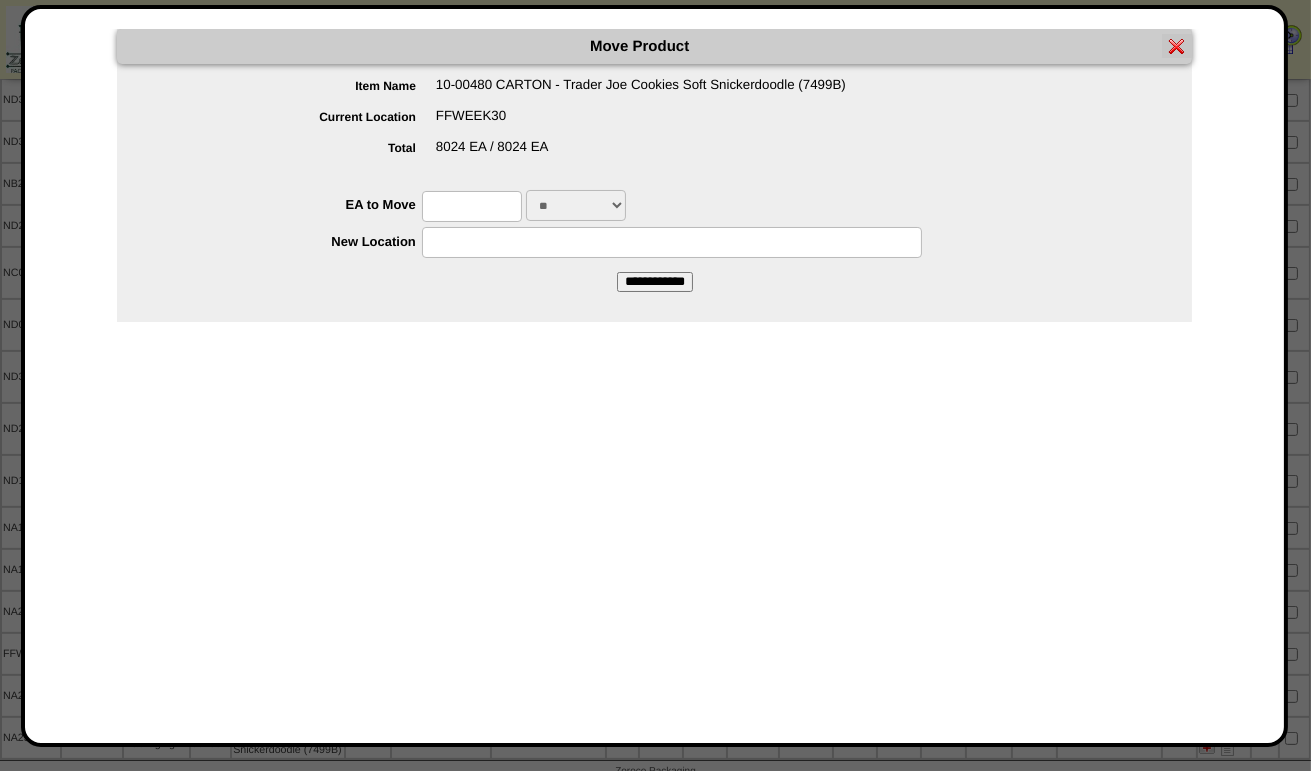 click at bounding box center [472, 206] 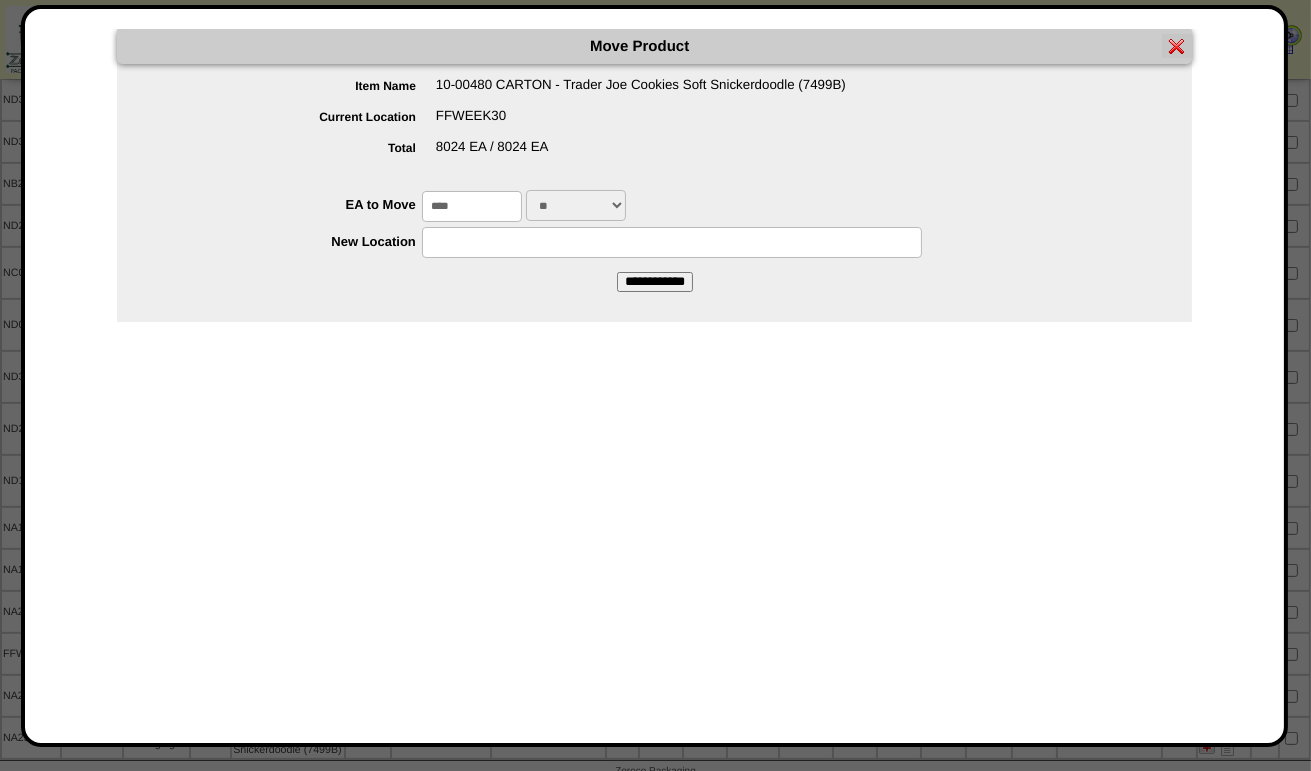type on "****" 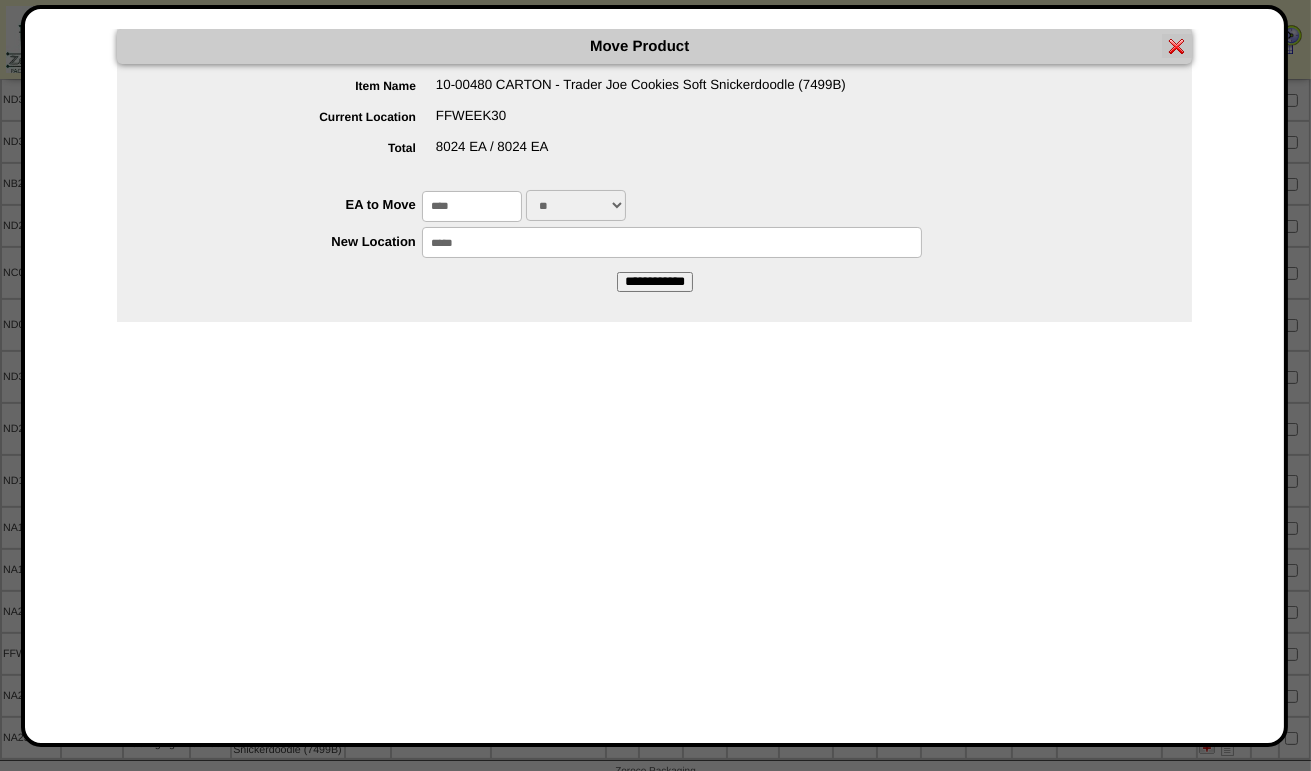 type on "*****" 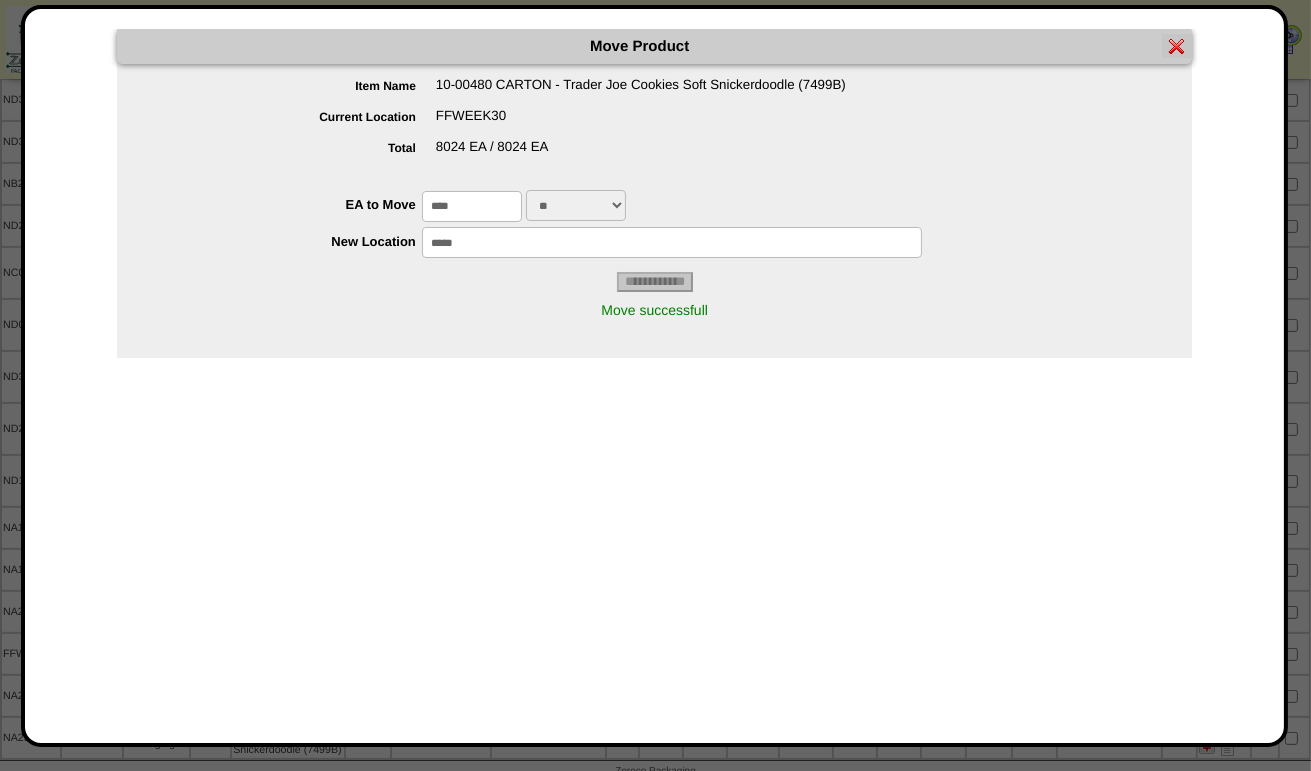 click at bounding box center [1177, 46] 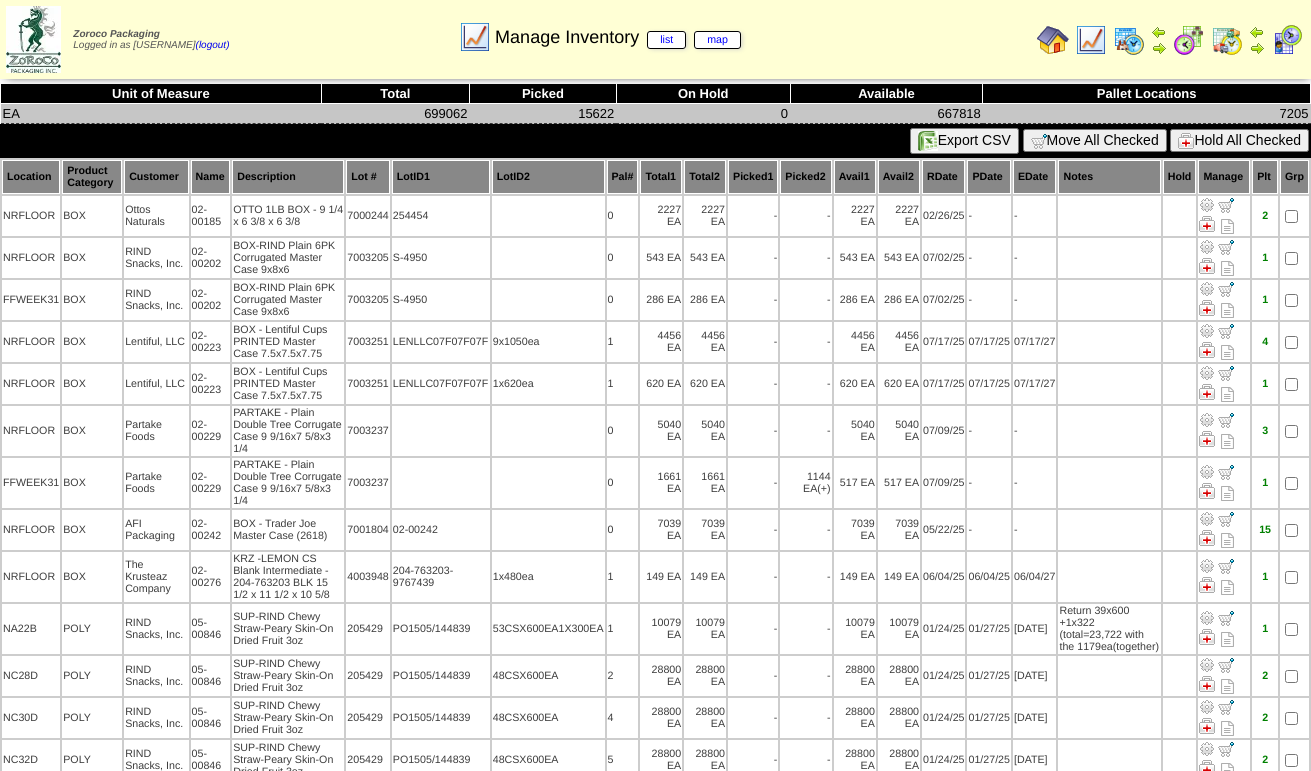 scroll, scrollTop: 0, scrollLeft: 0, axis: both 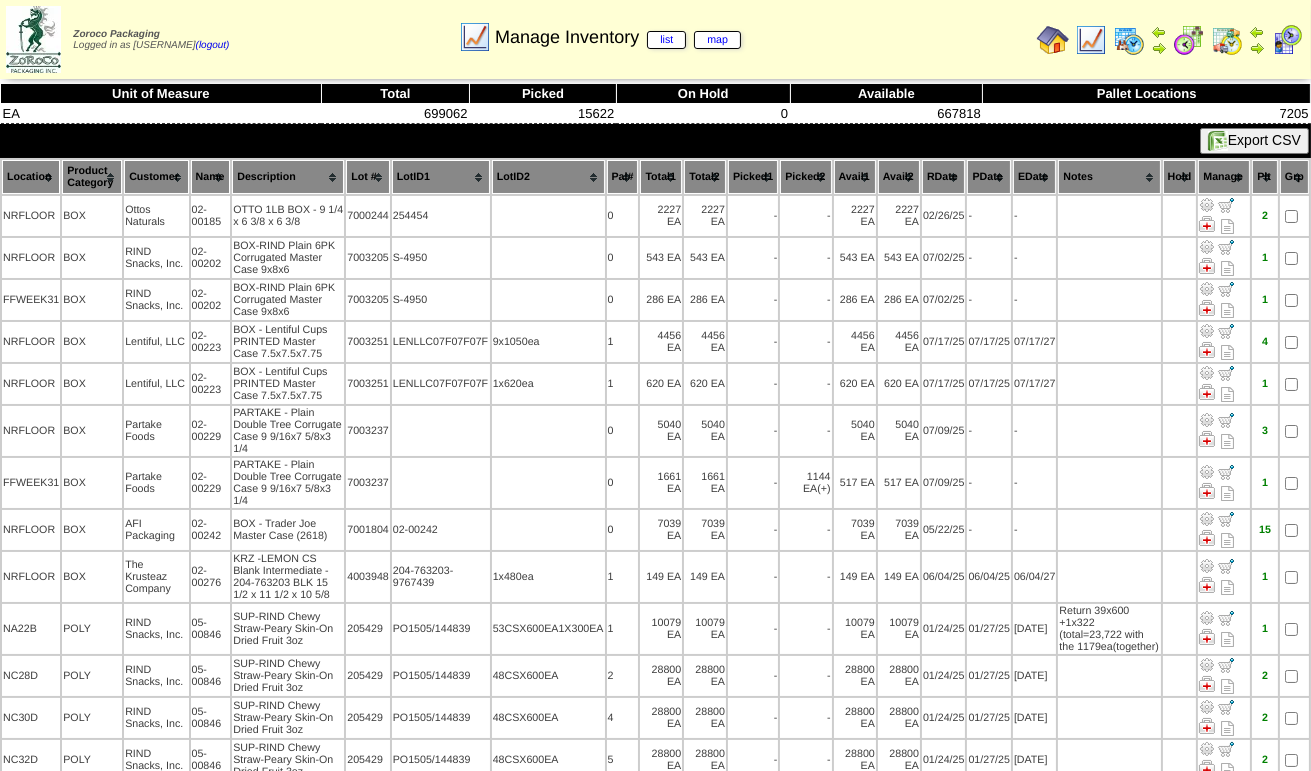 click at bounding box center (1091, 40) 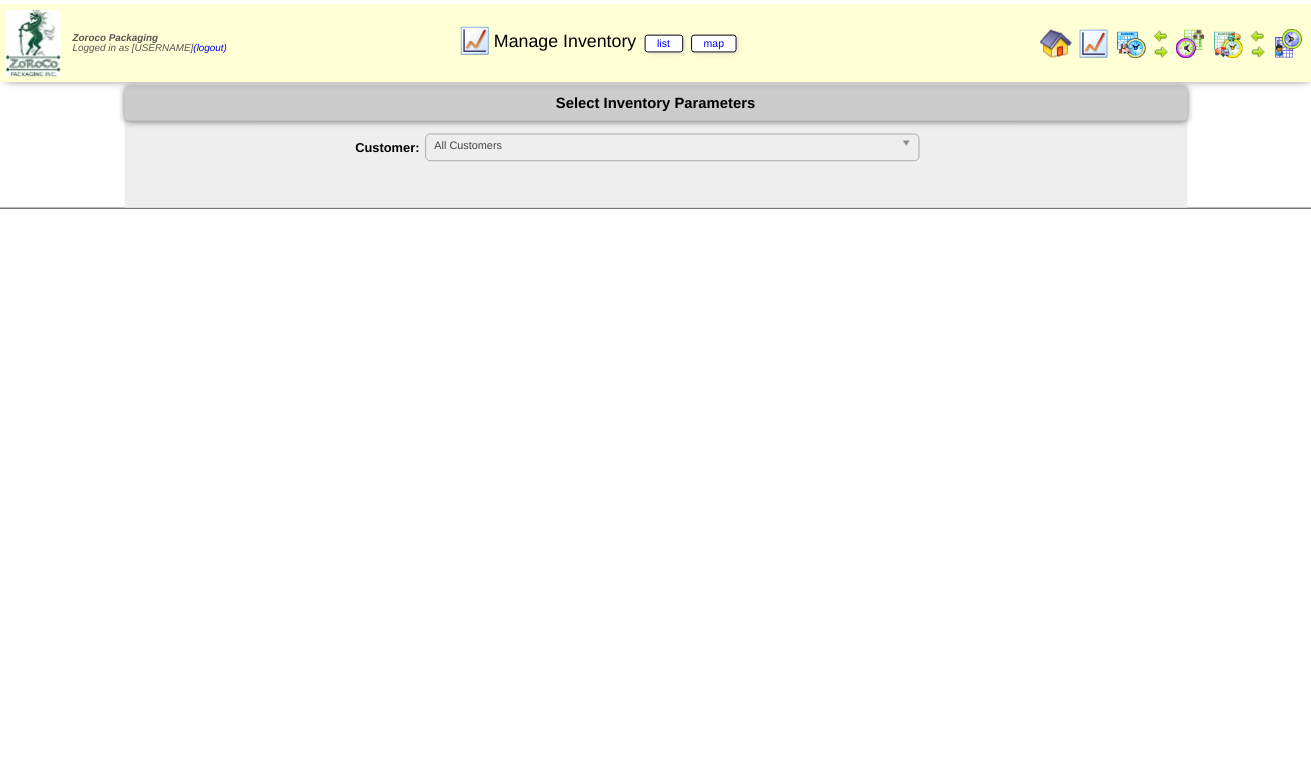 scroll, scrollTop: 0, scrollLeft: 0, axis: both 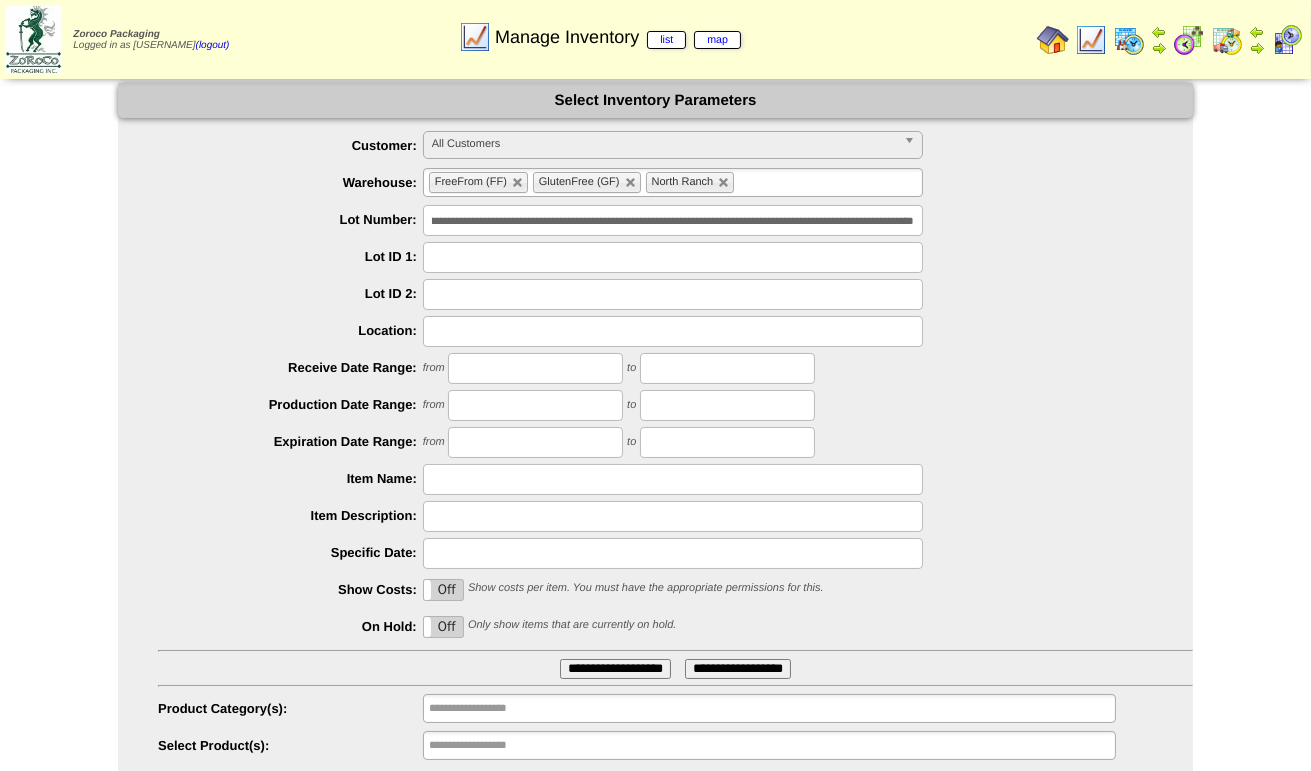drag, startPoint x: 436, startPoint y: 223, endPoint x: 1328, endPoint y: 224, distance: 892.00055 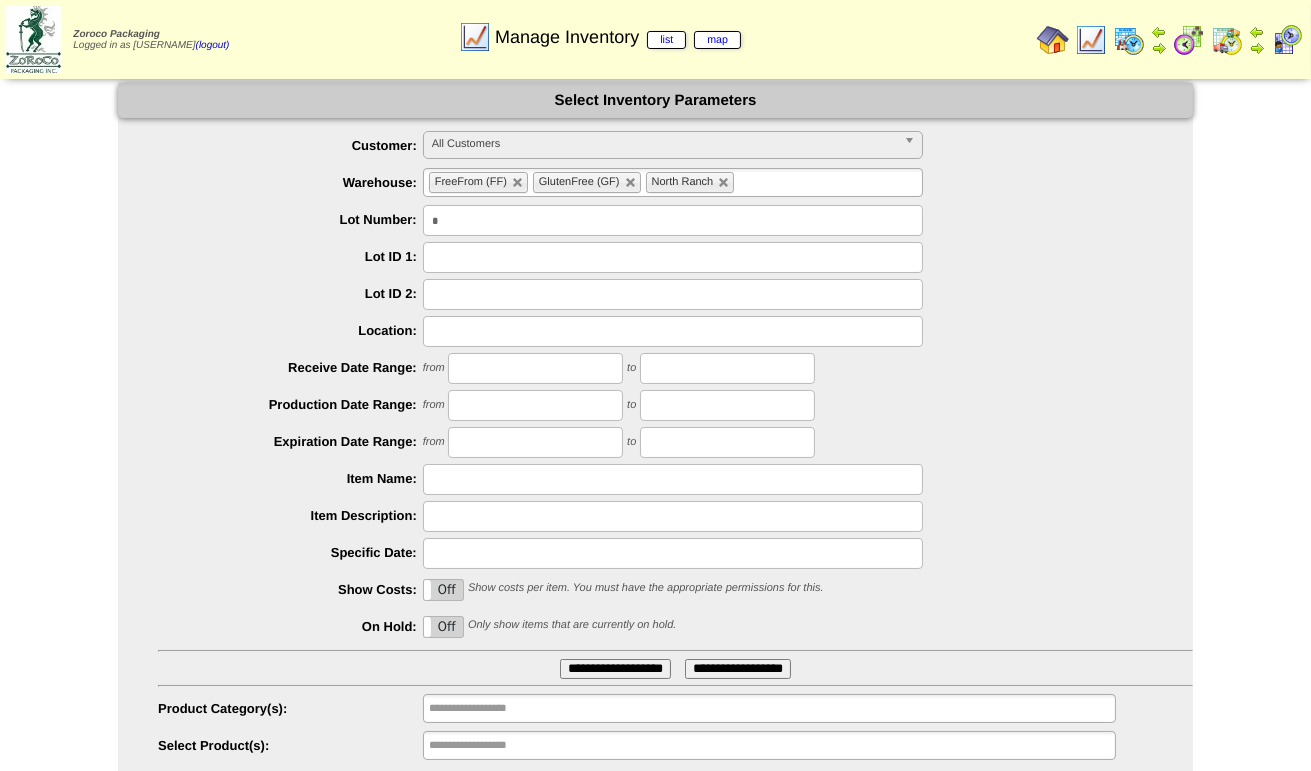 scroll, scrollTop: 0, scrollLeft: 0, axis: both 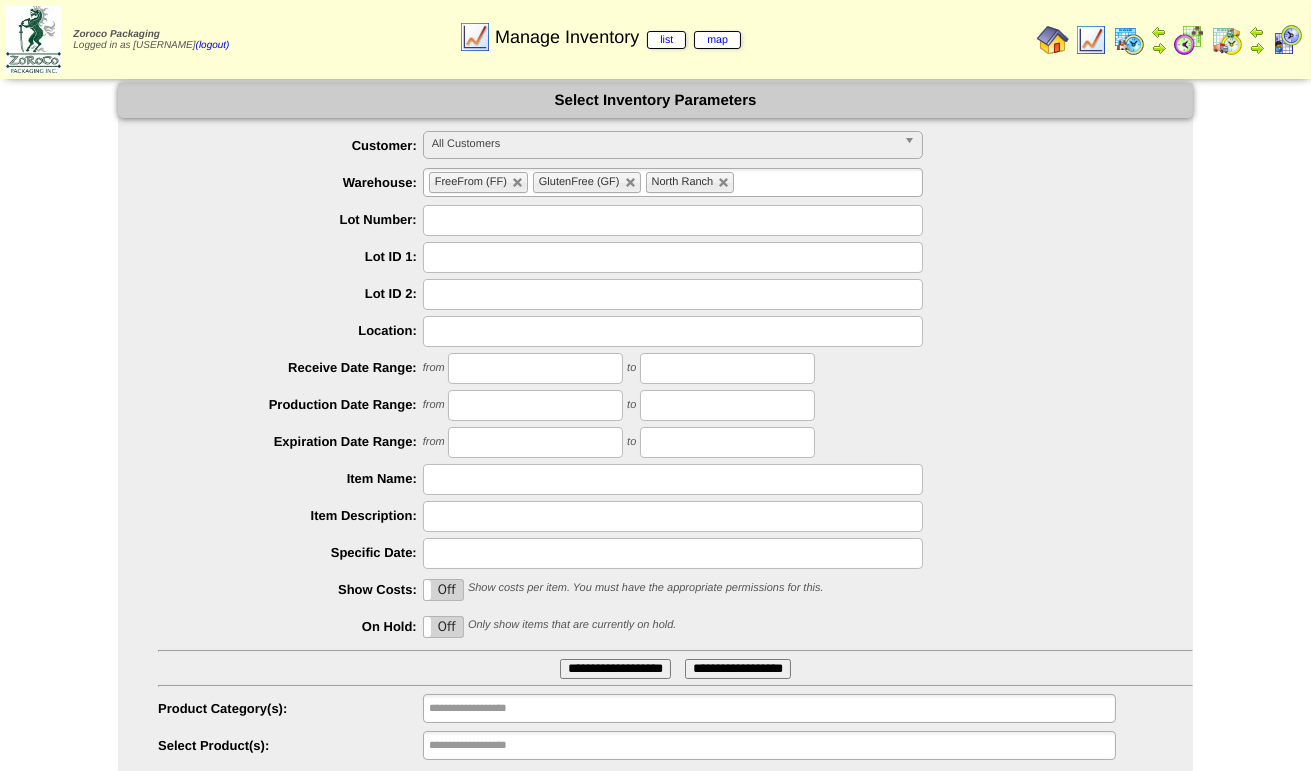 type 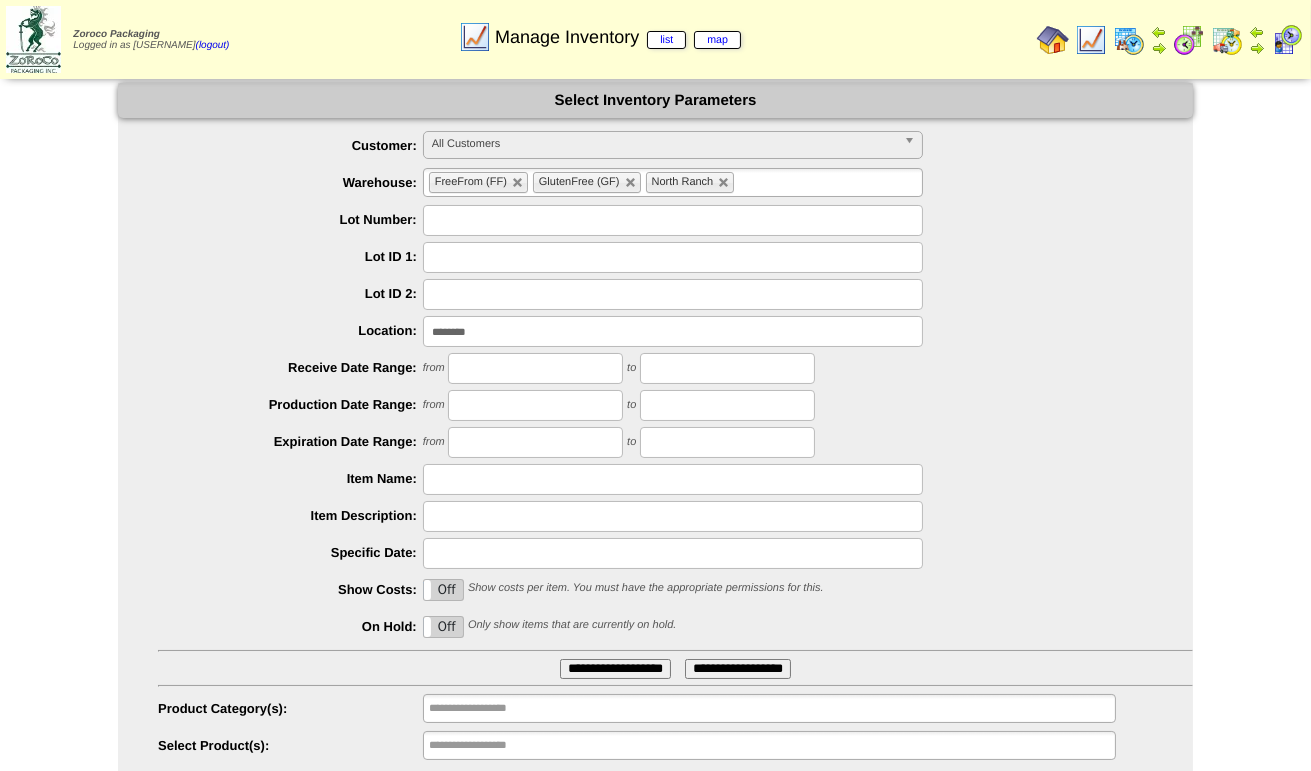 type on "********" 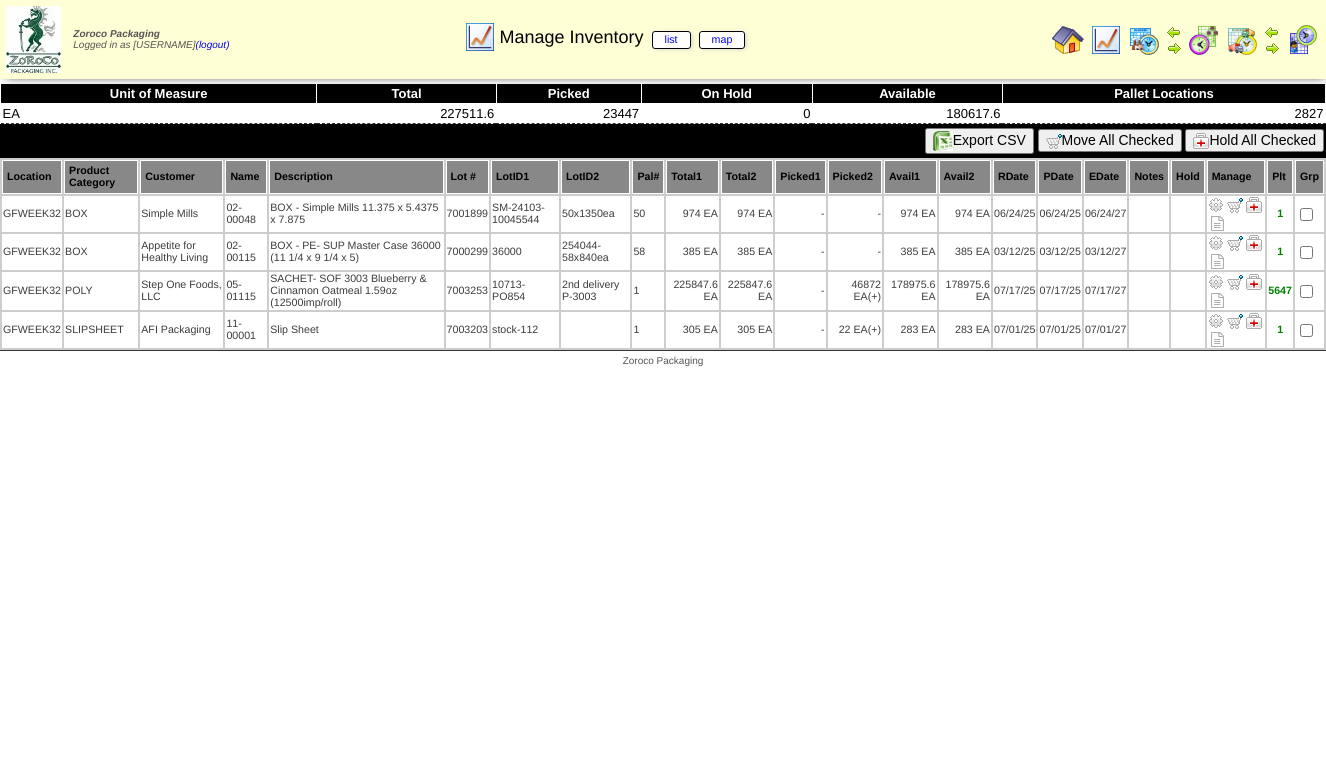scroll, scrollTop: 0, scrollLeft: 0, axis: both 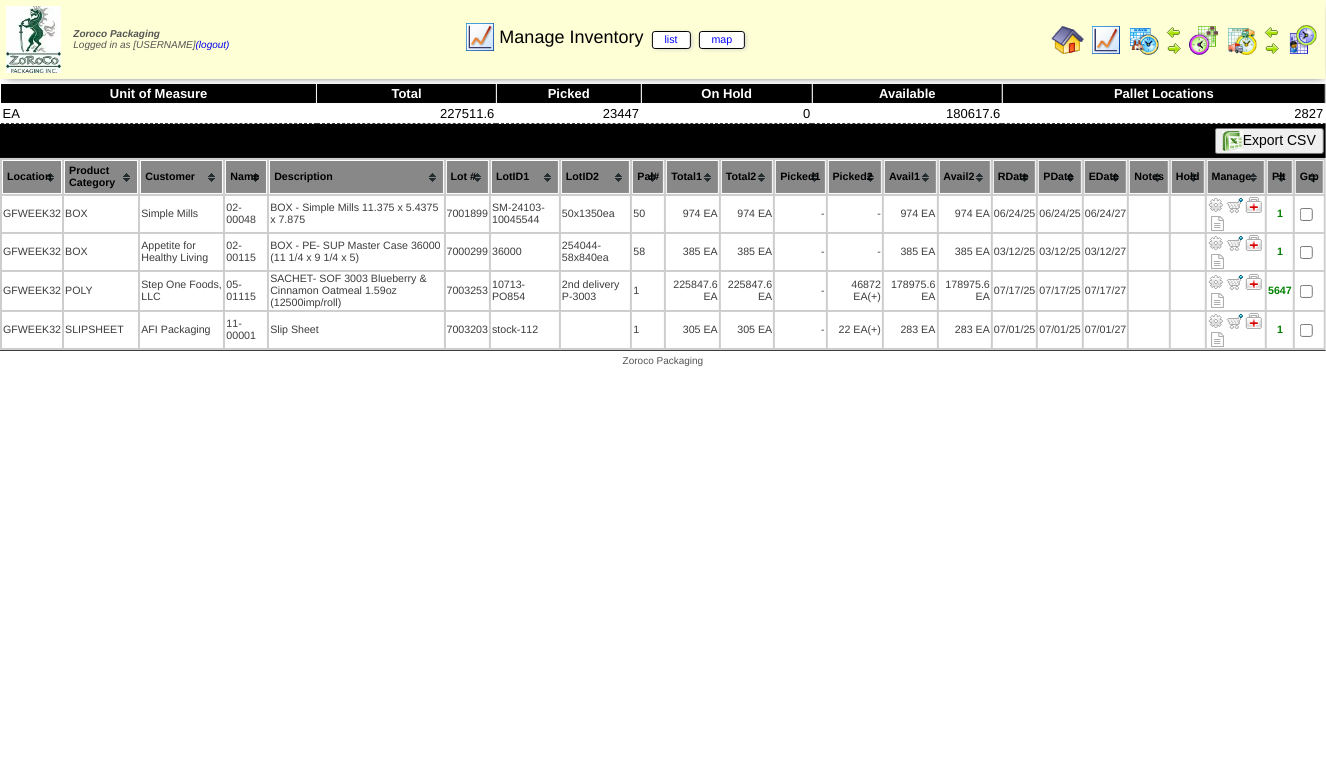 click at bounding box center [1106, 40] 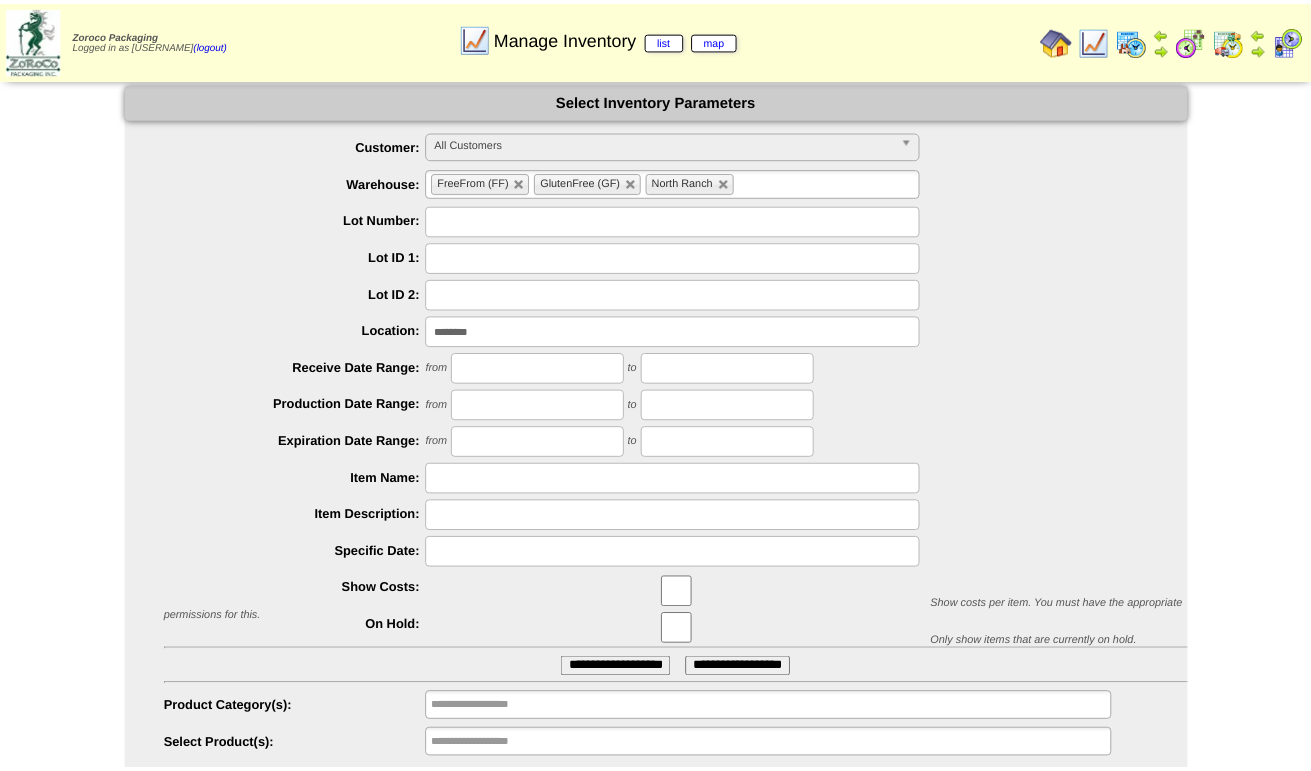 scroll, scrollTop: 0, scrollLeft: 0, axis: both 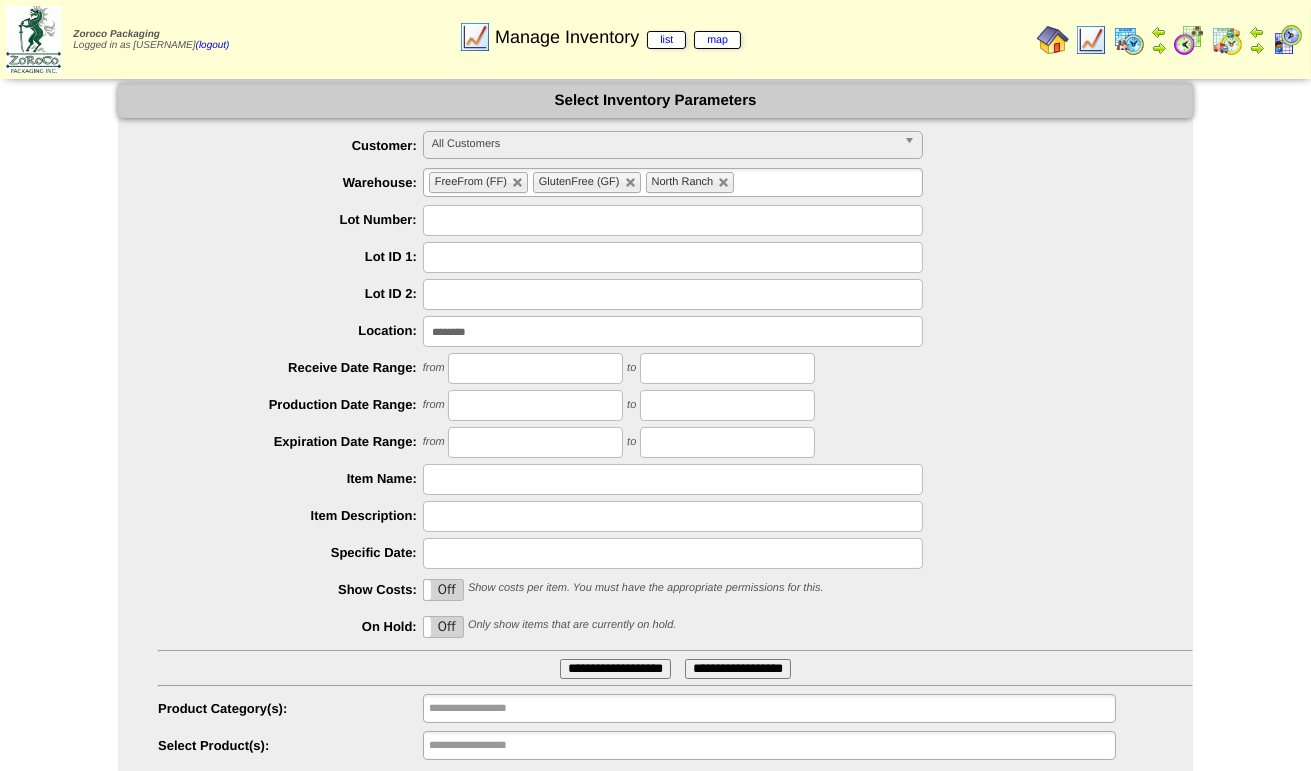 click on "********" at bounding box center (673, 331) 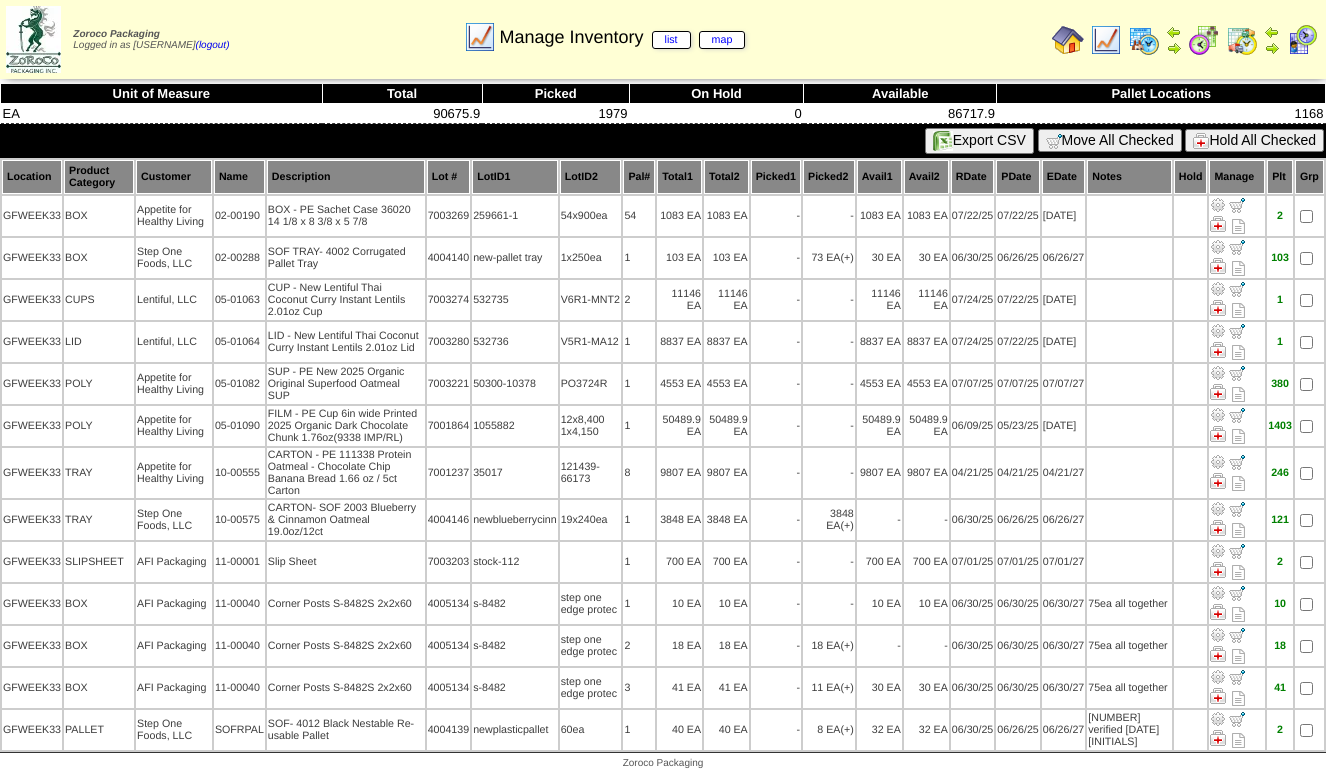 scroll, scrollTop: 0, scrollLeft: 0, axis: both 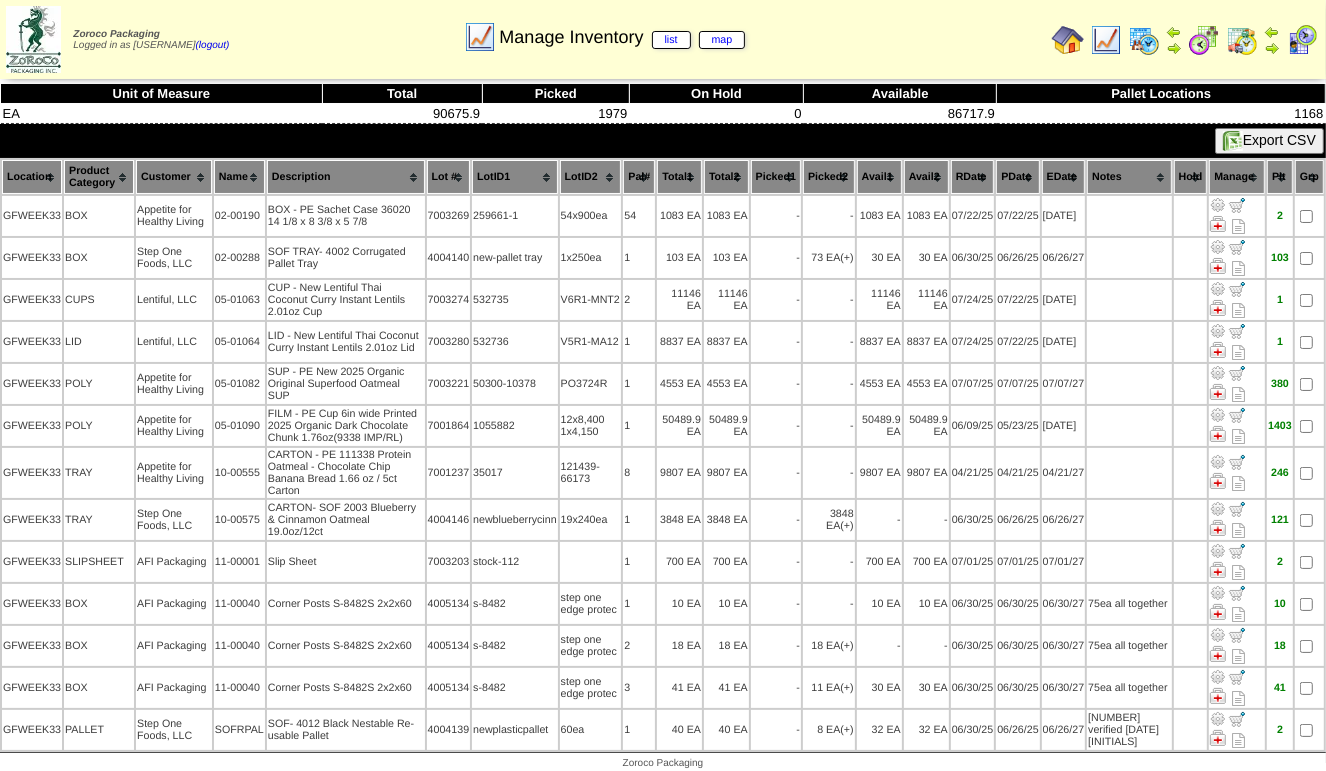 click at bounding box center [1106, 40] 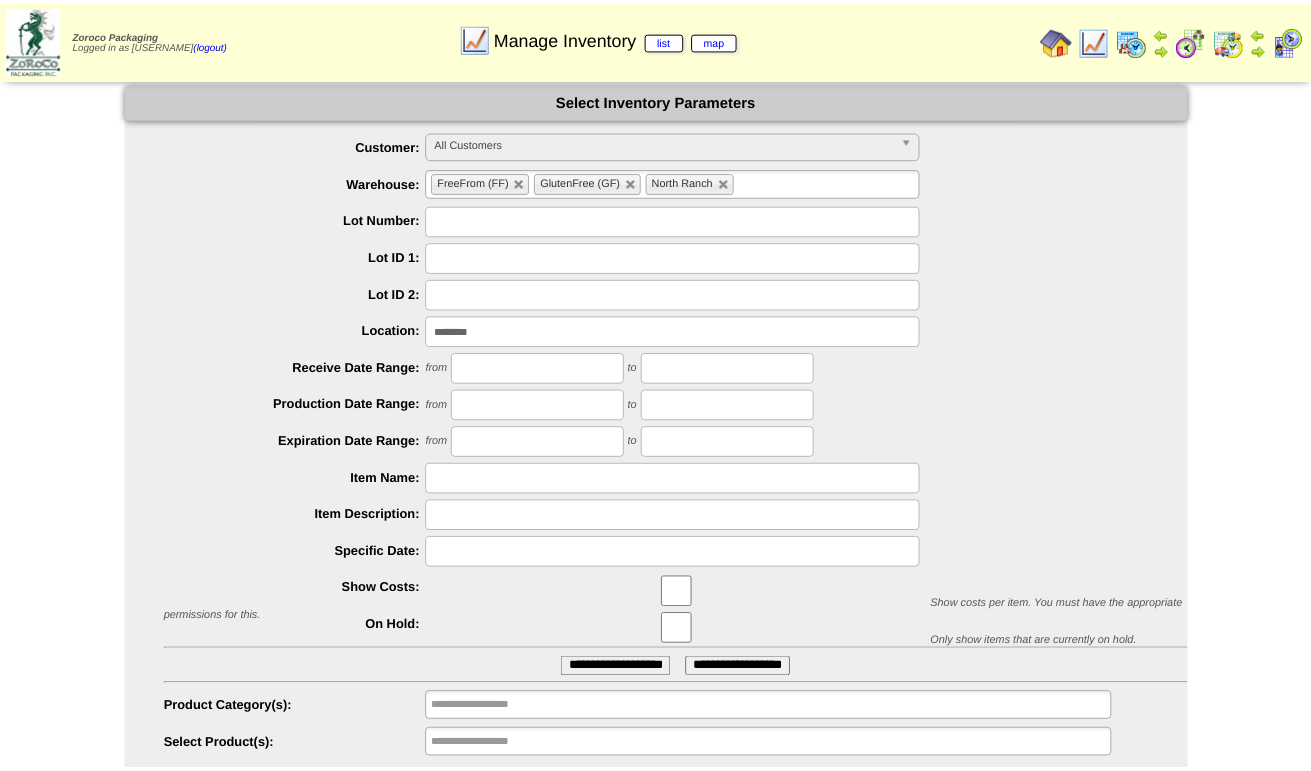 scroll, scrollTop: 0, scrollLeft: 0, axis: both 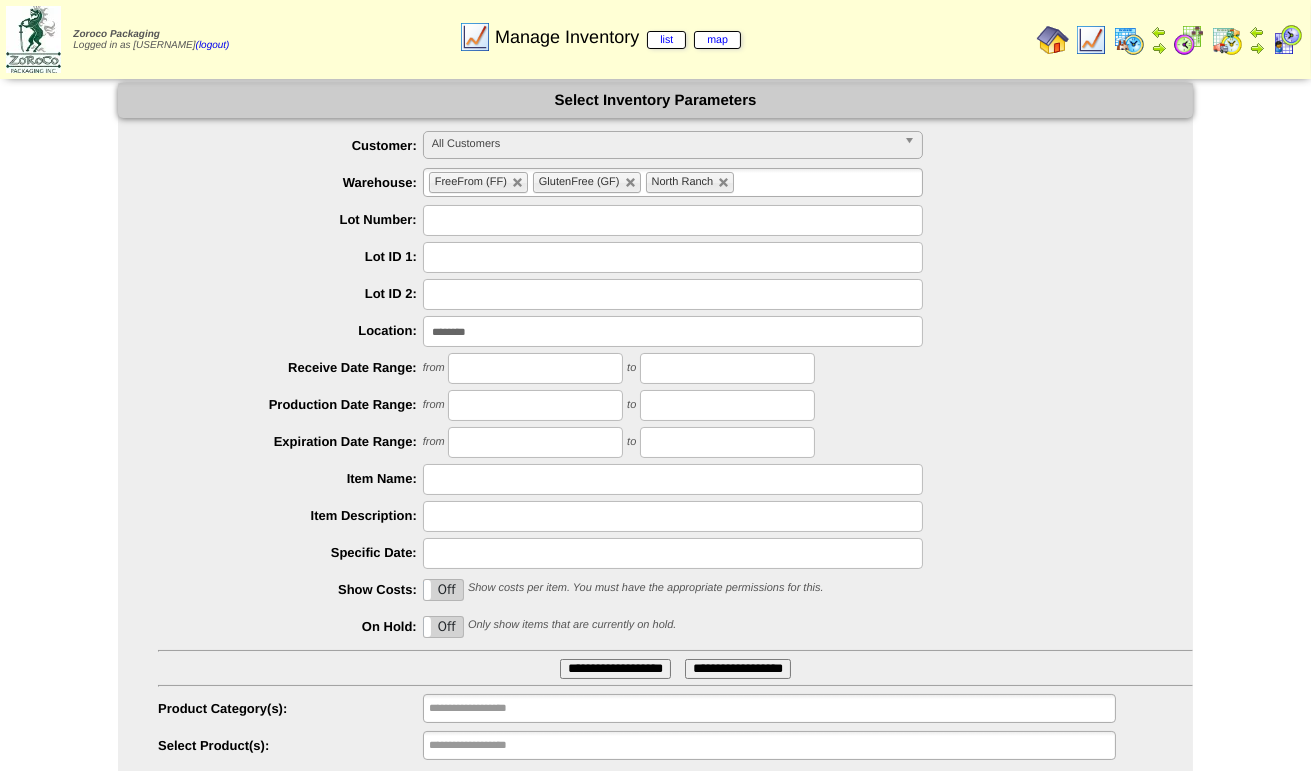 click on "********" at bounding box center [673, 331] 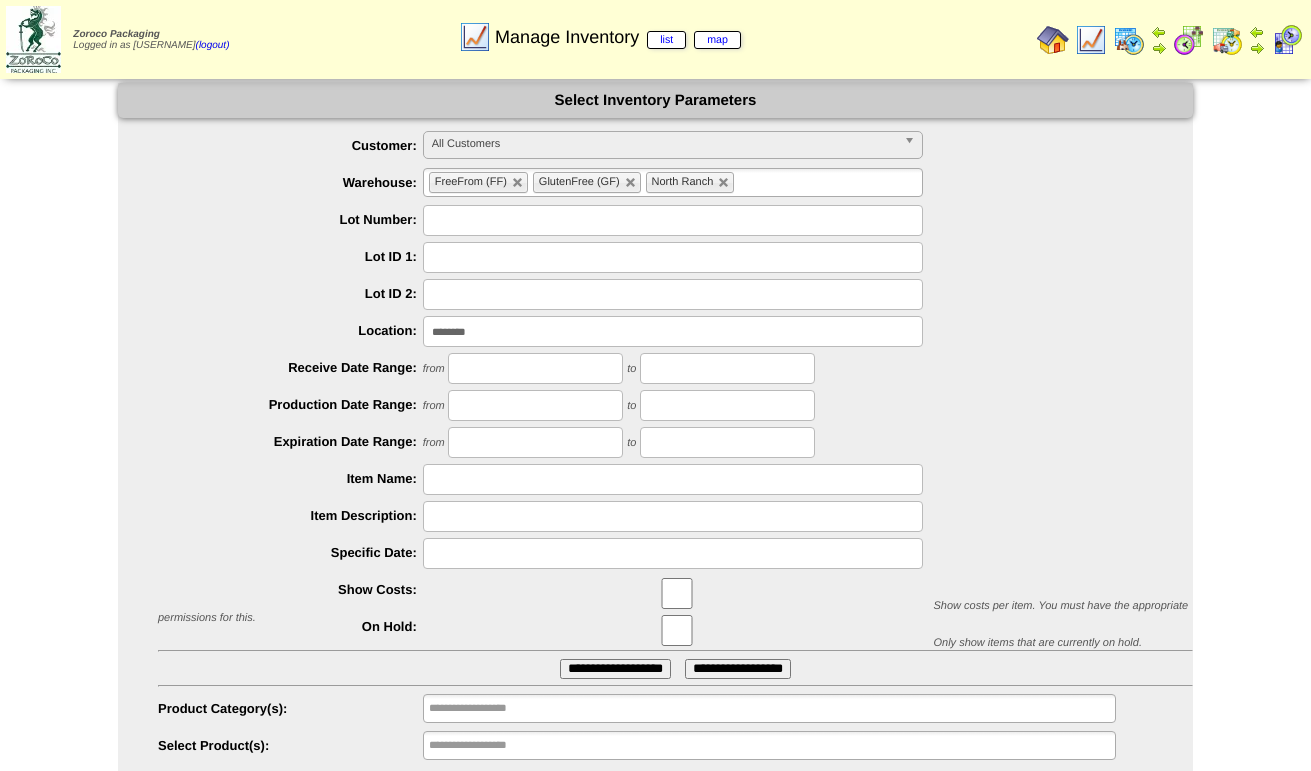 scroll, scrollTop: 0, scrollLeft: 0, axis: both 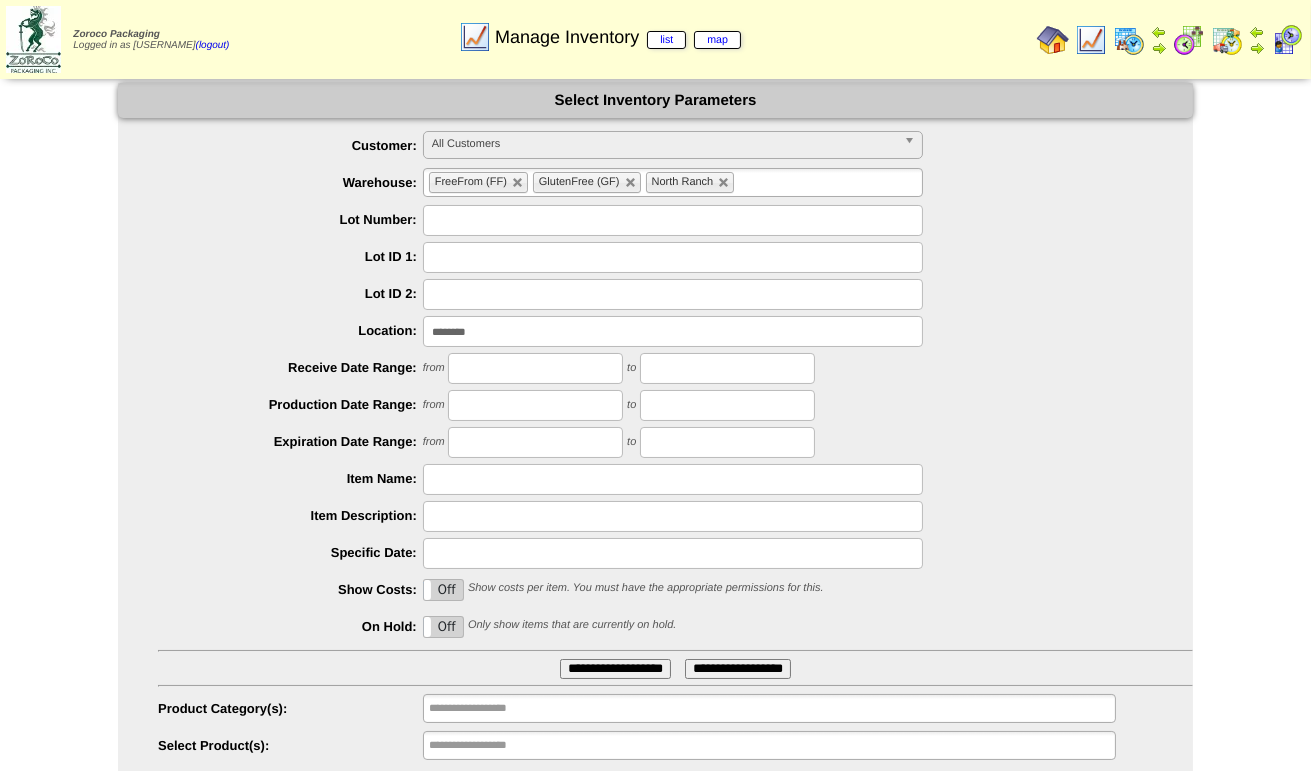 click on "**********" at bounding box center [615, 669] 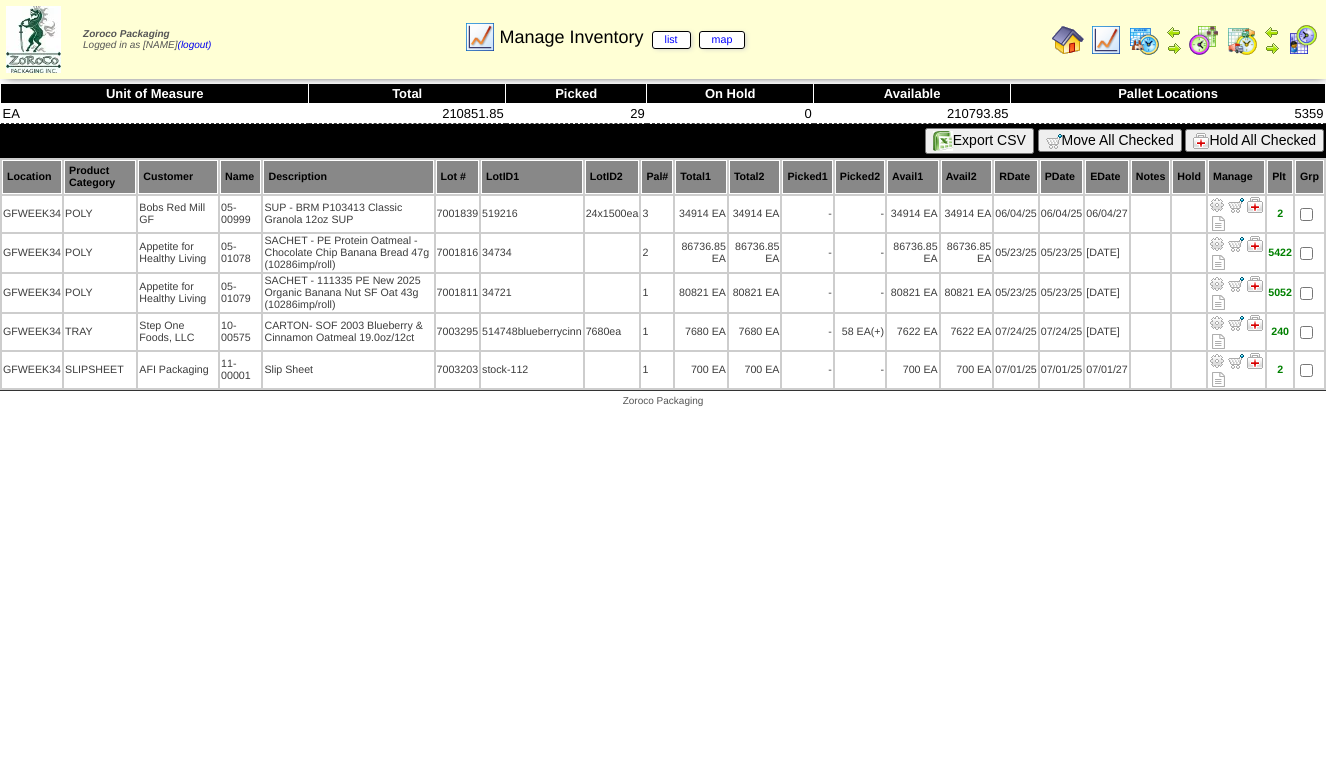 scroll, scrollTop: 0, scrollLeft: 0, axis: both 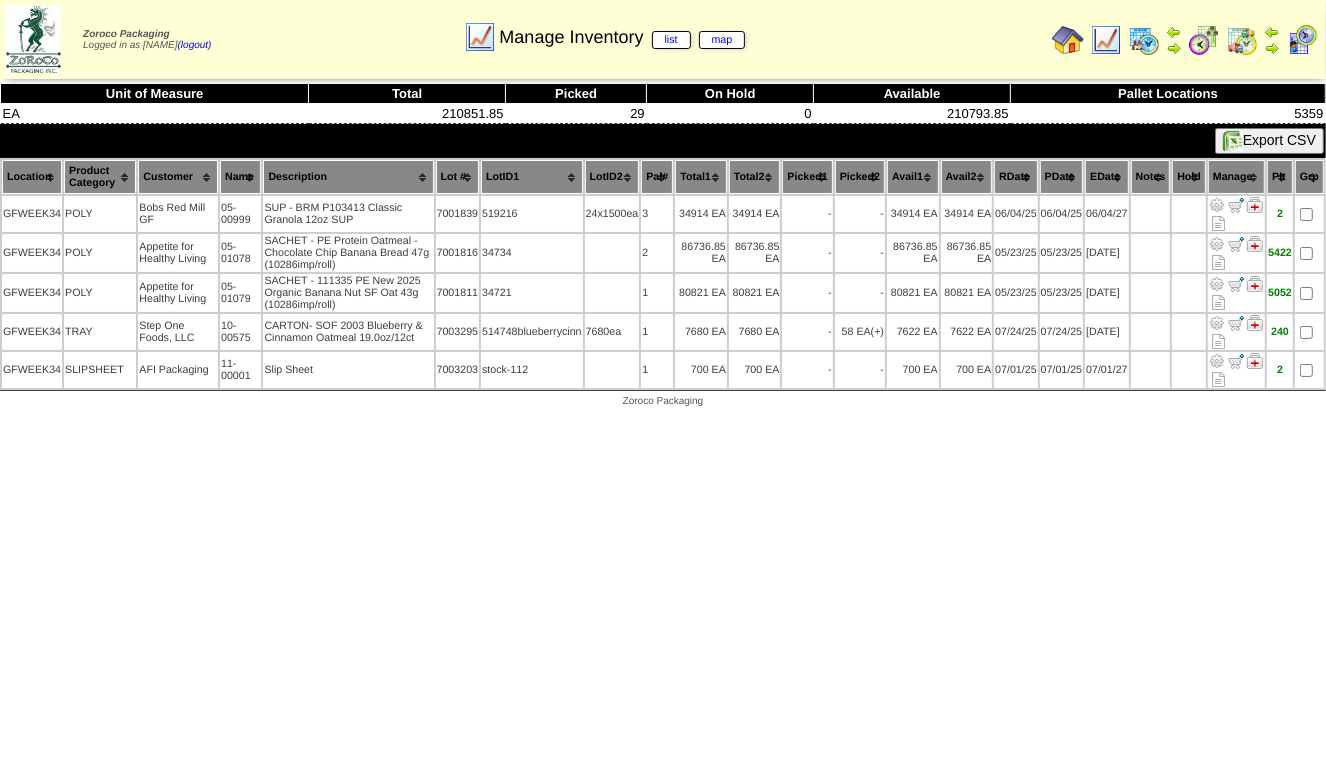 click at bounding box center (1106, 40) 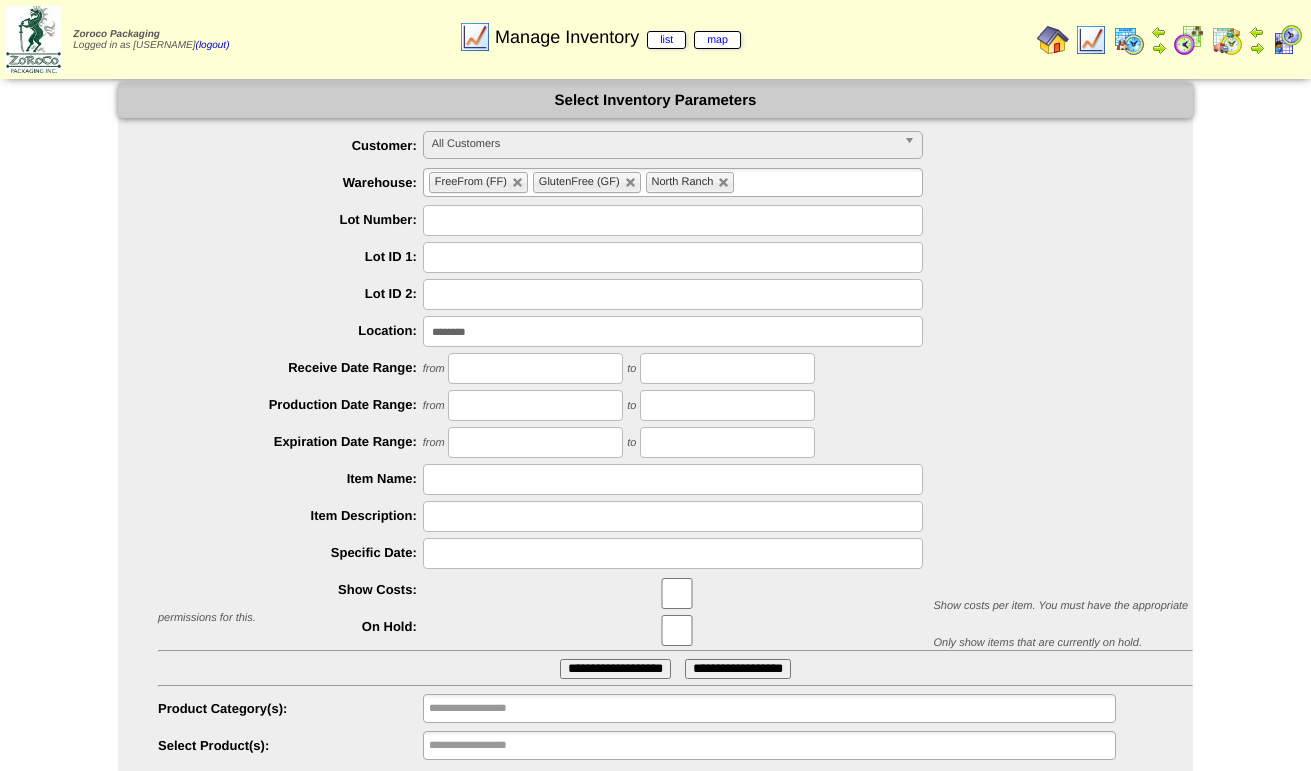 scroll, scrollTop: 0, scrollLeft: 0, axis: both 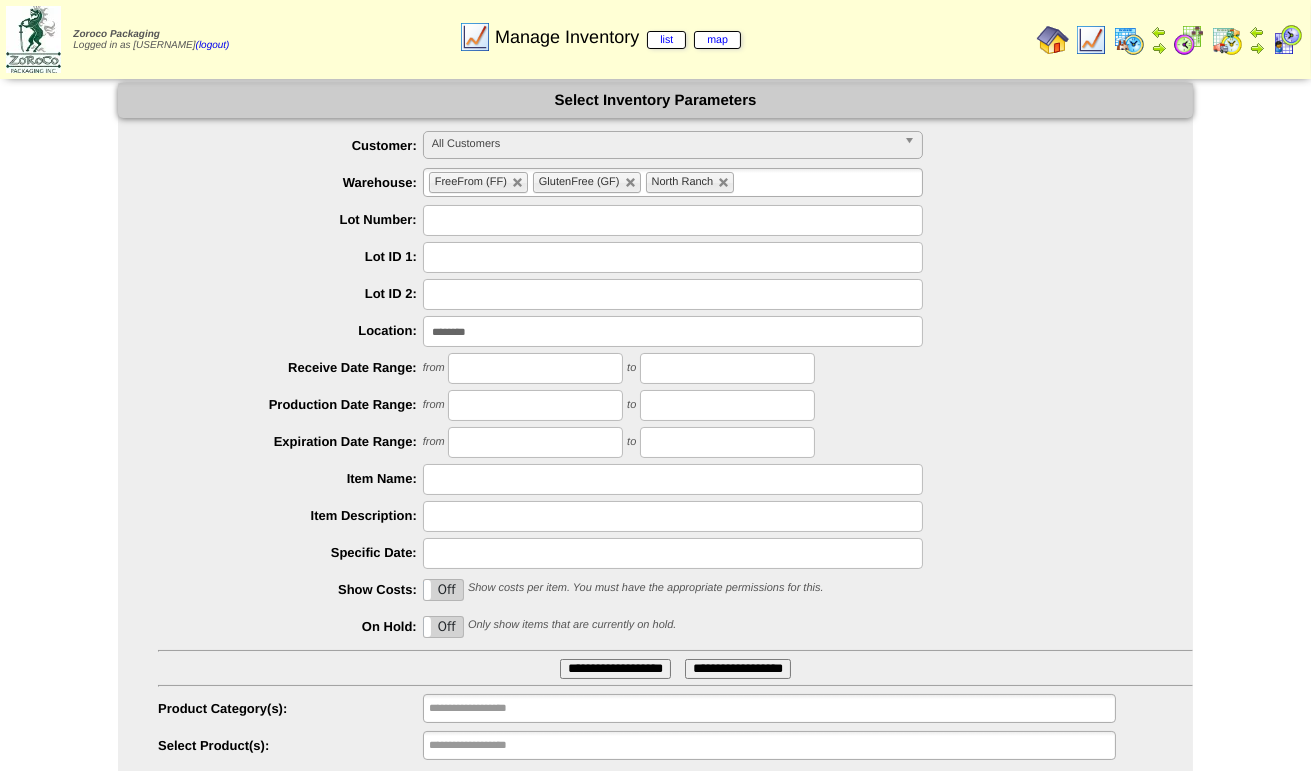 click on "********" at bounding box center [673, 331] 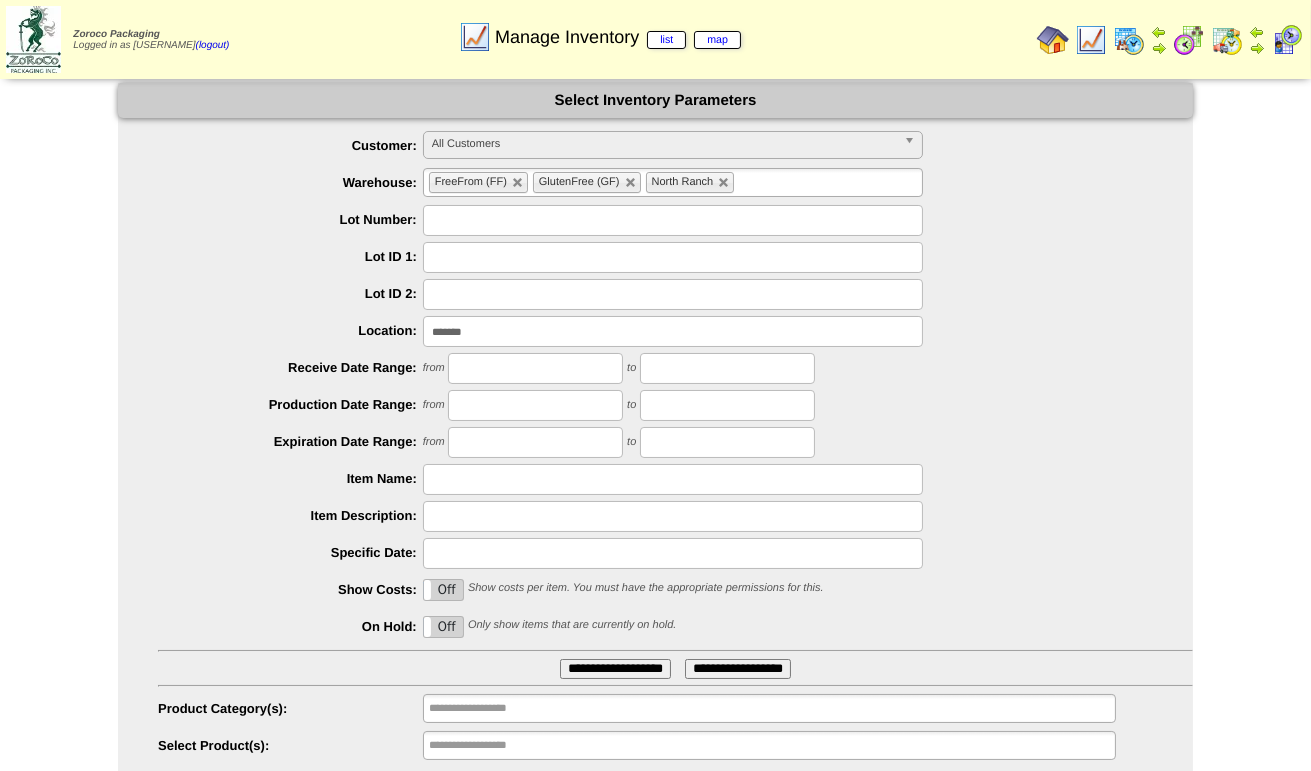 type on "********" 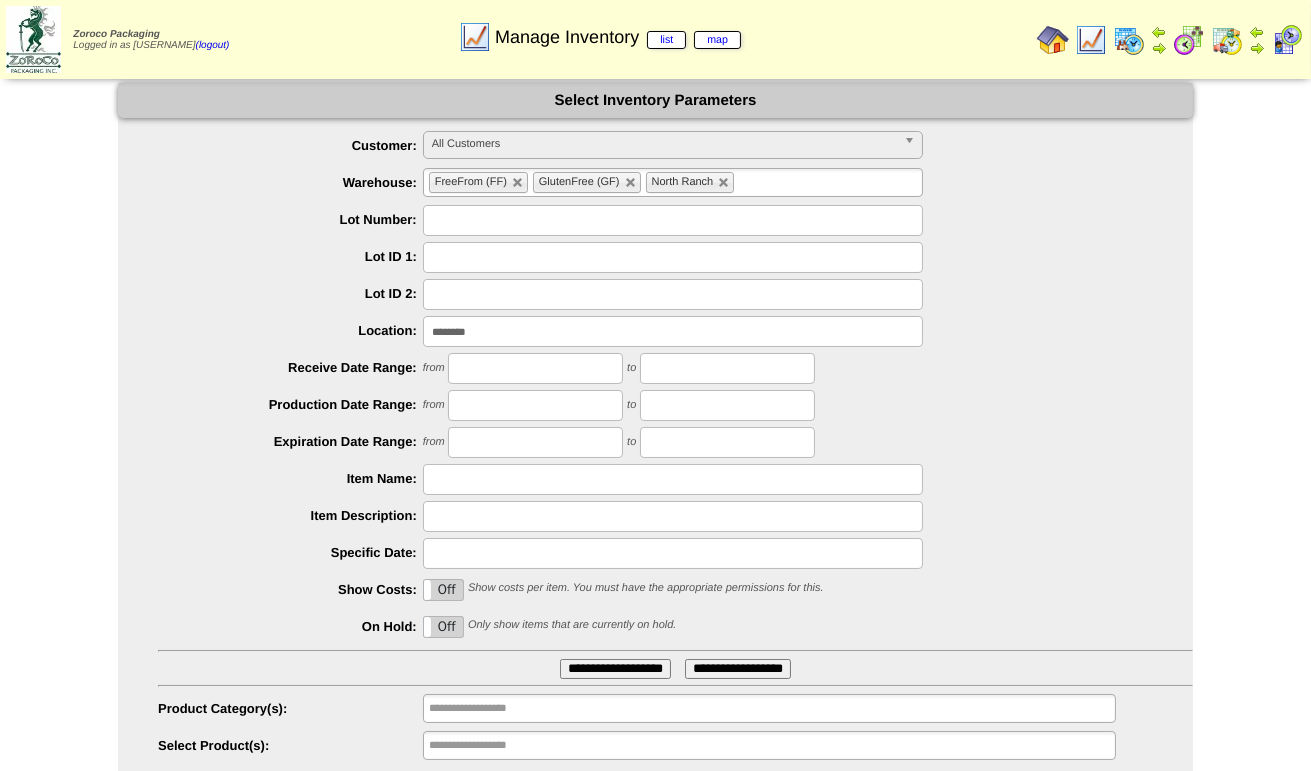 click on "**********" at bounding box center [615, 669] 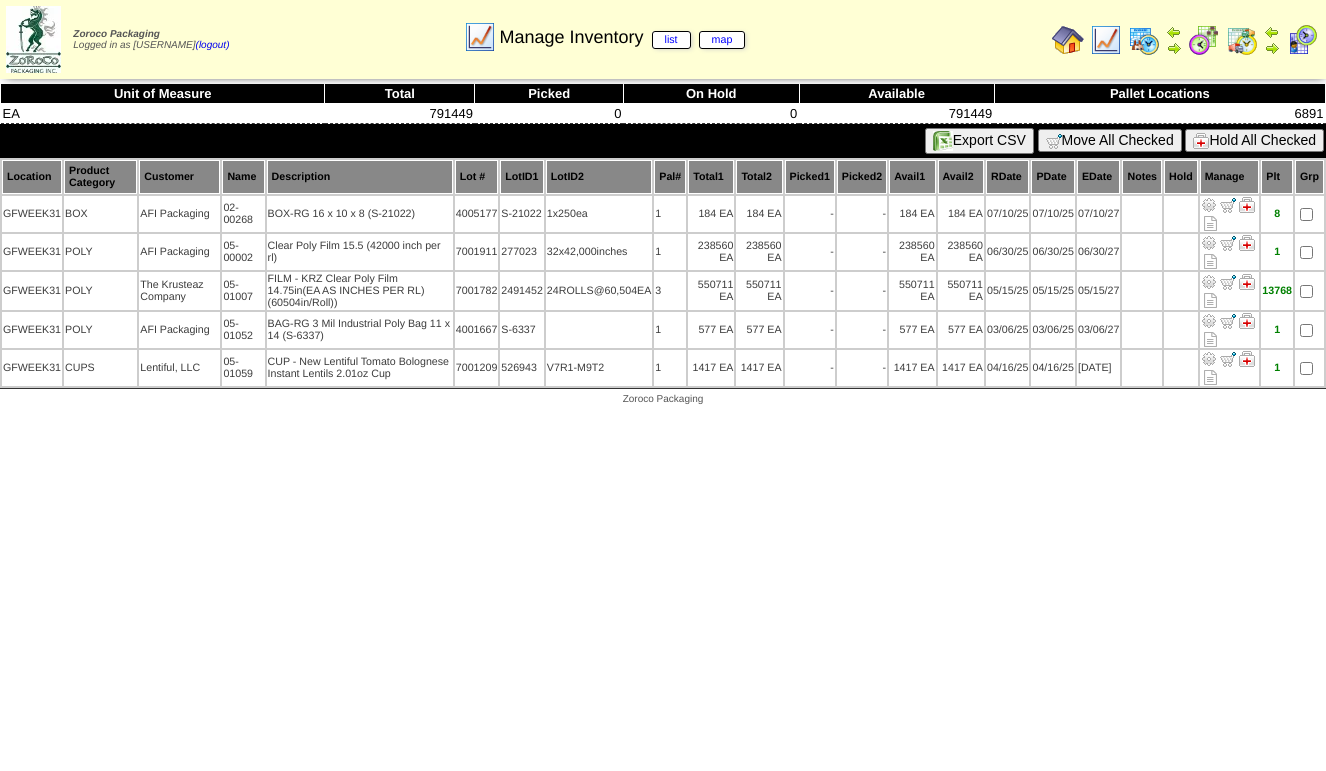 scroll, scrollTop: 0, scrollLeft: 0, axis: both 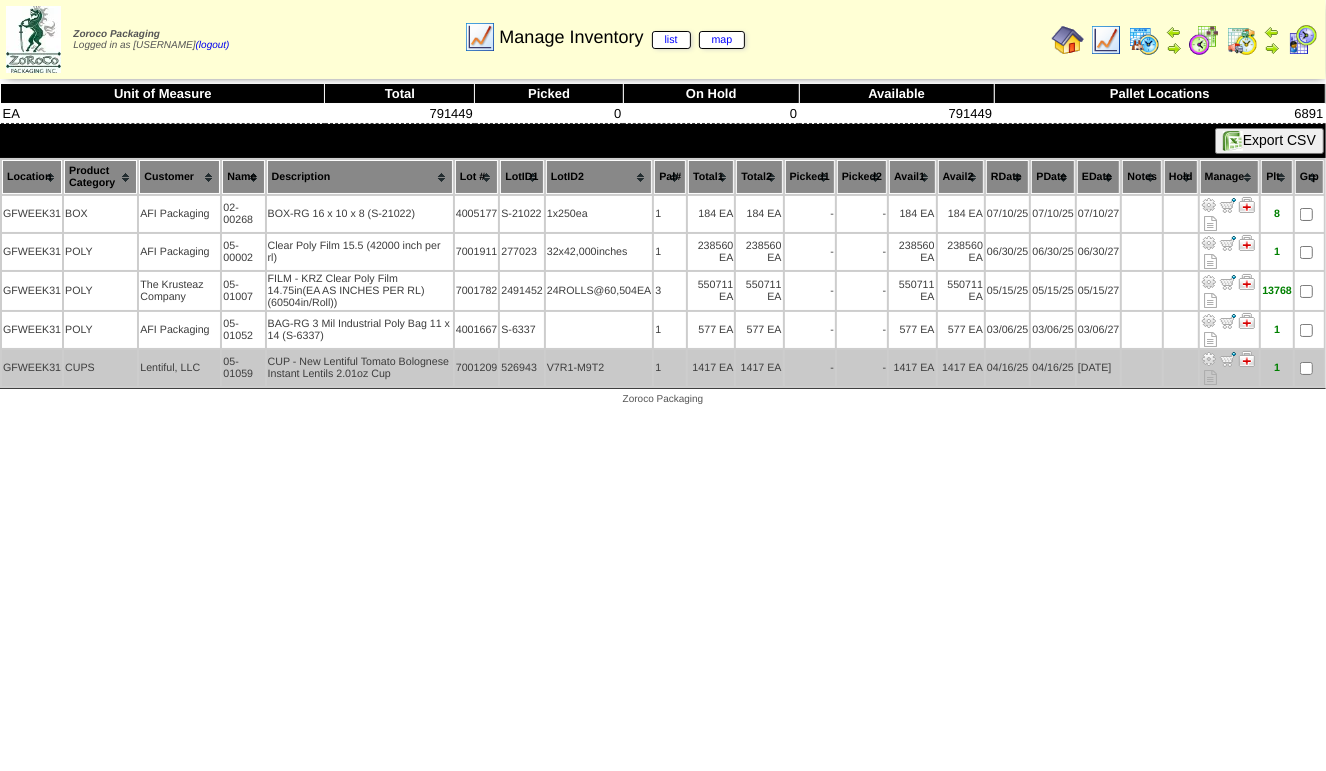 click at bounding box center [1209, 359] 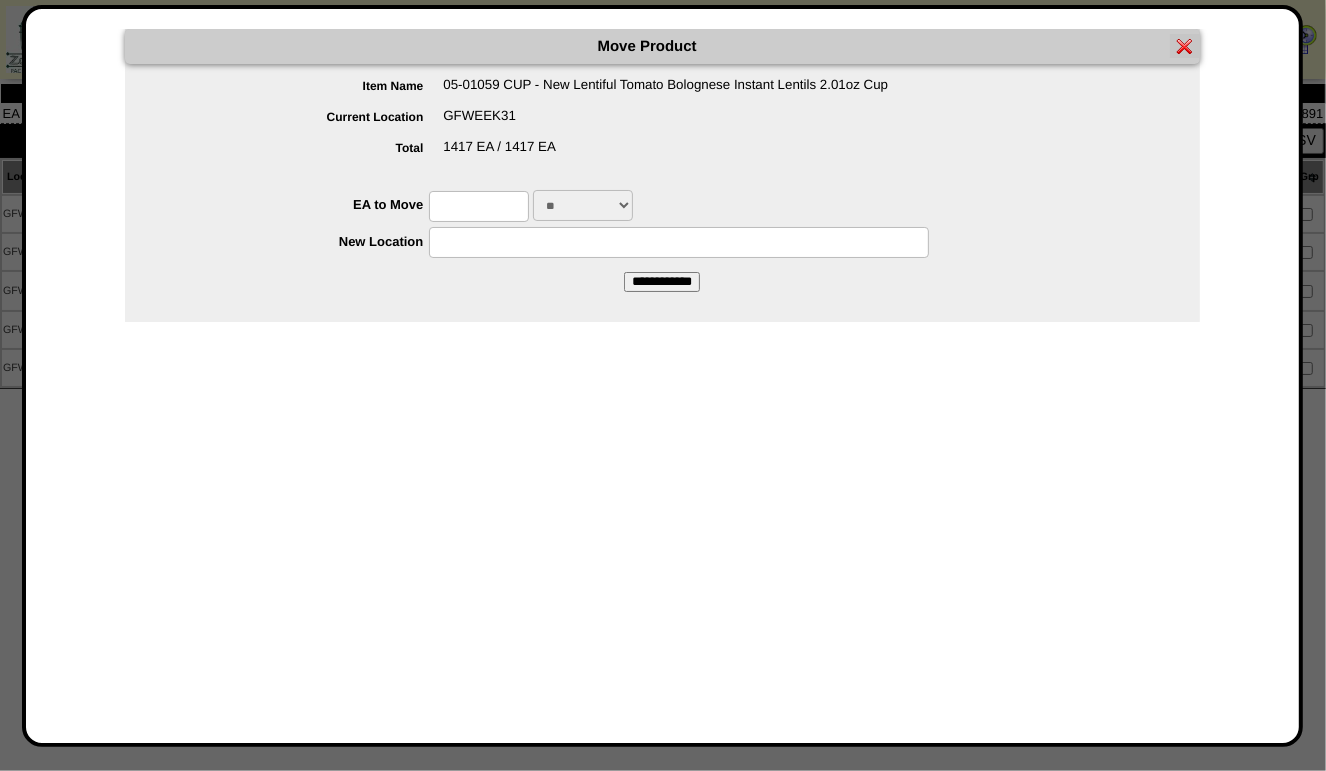 click at bounding box center [479, 206] 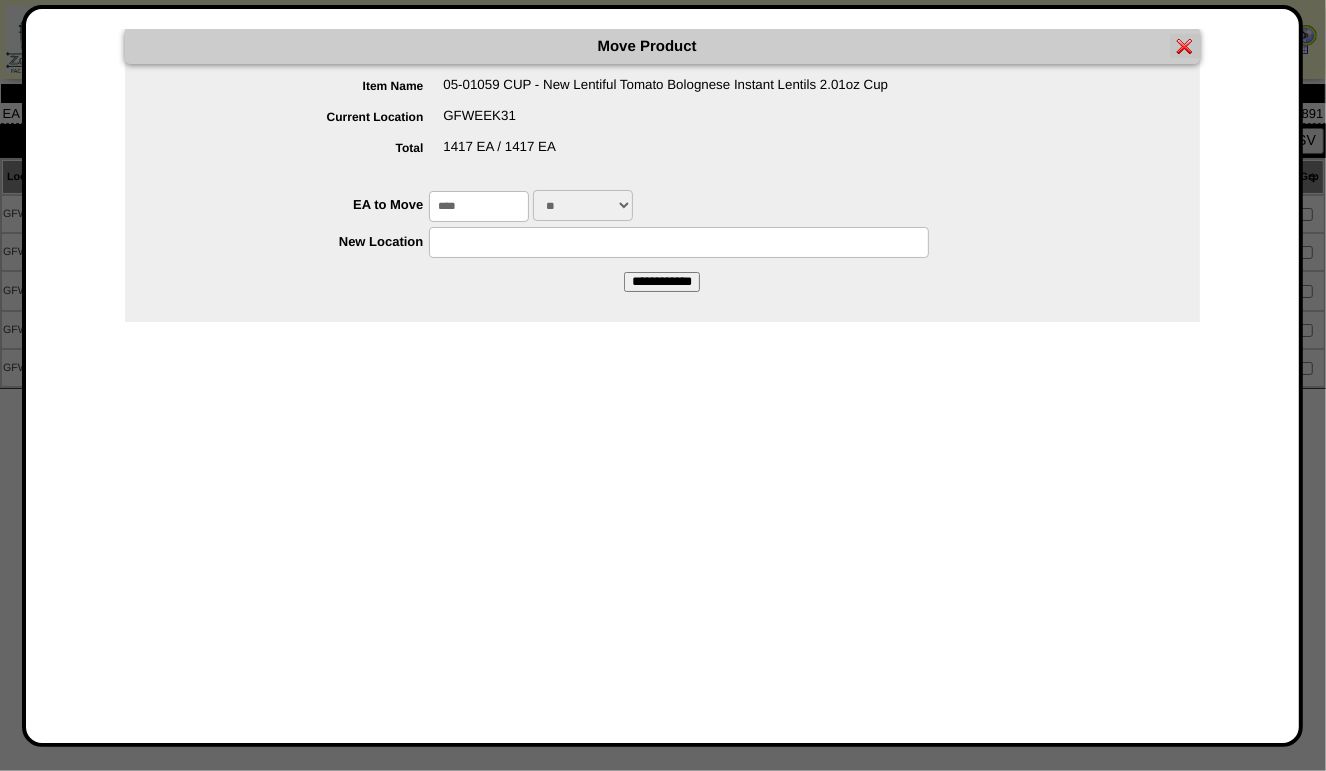 type on "****" 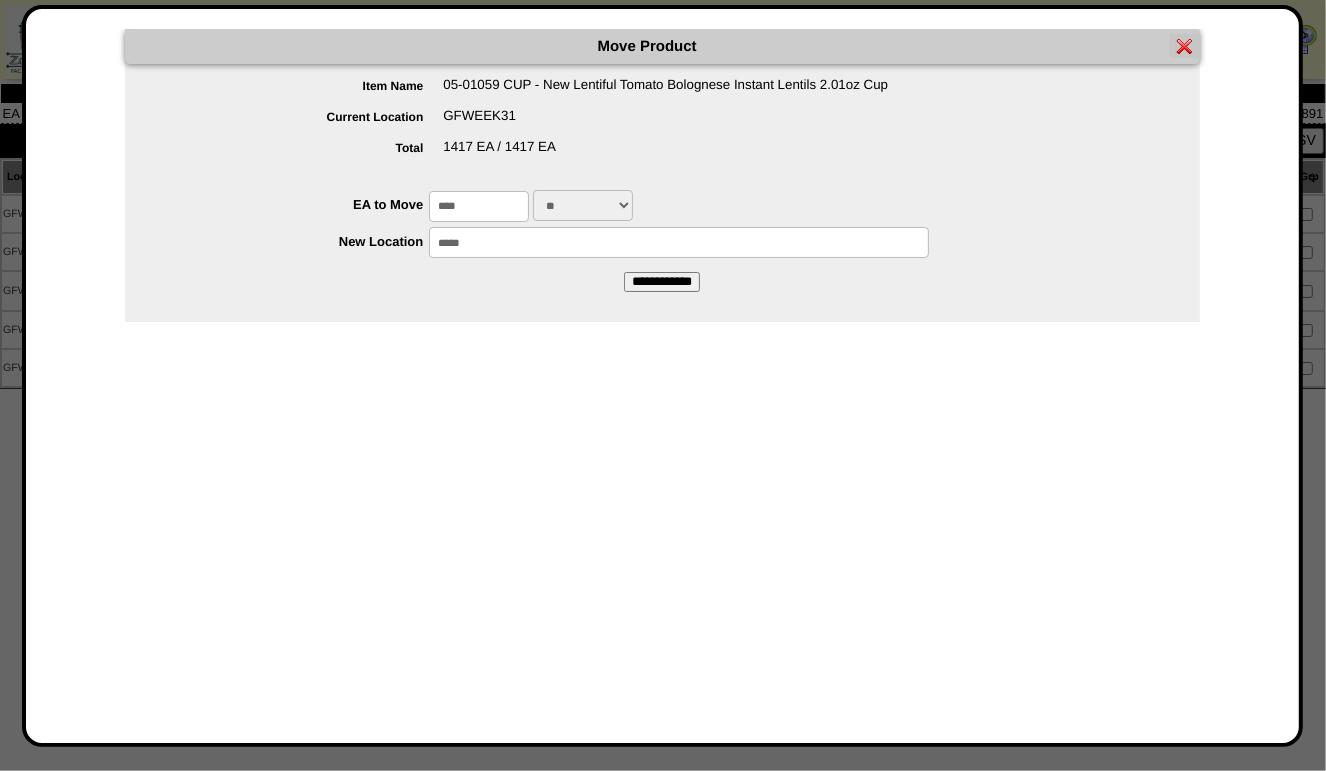 type on "*****" 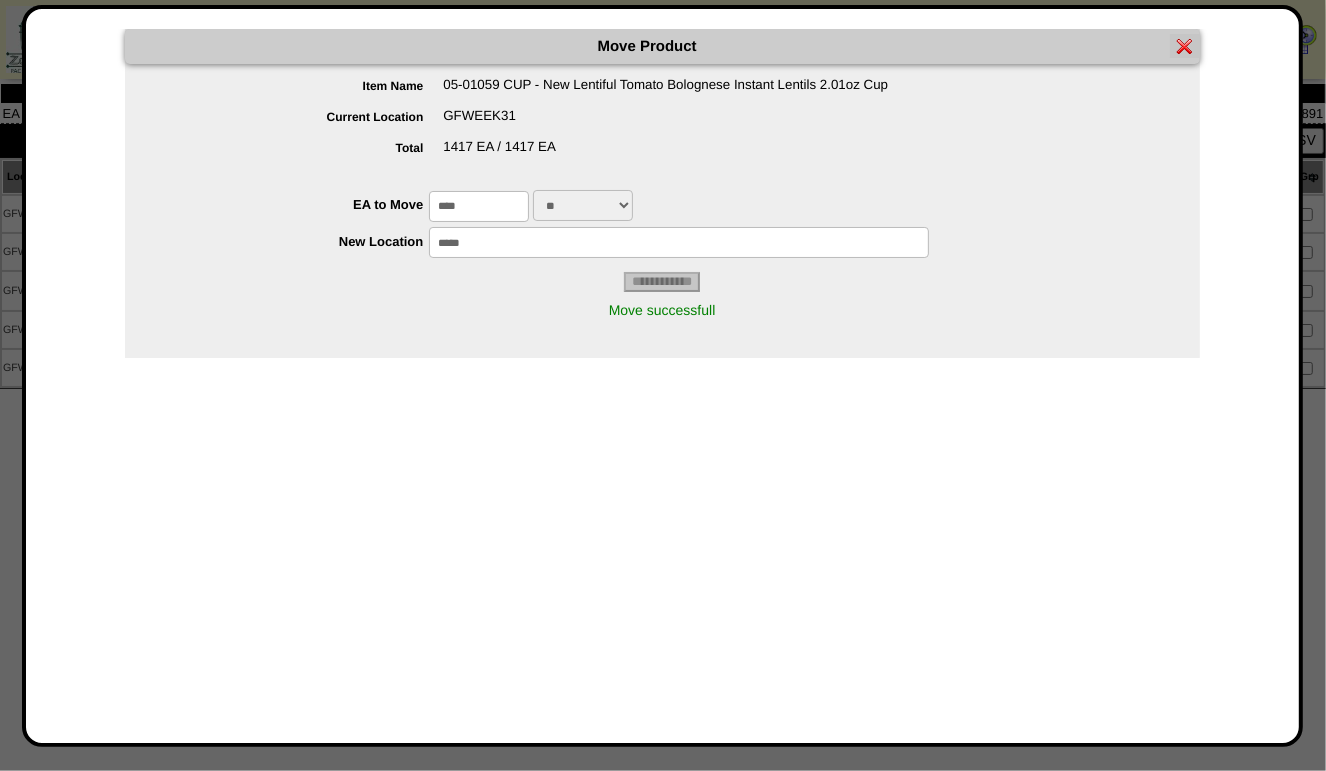 click at bounding box center (1185, 46) 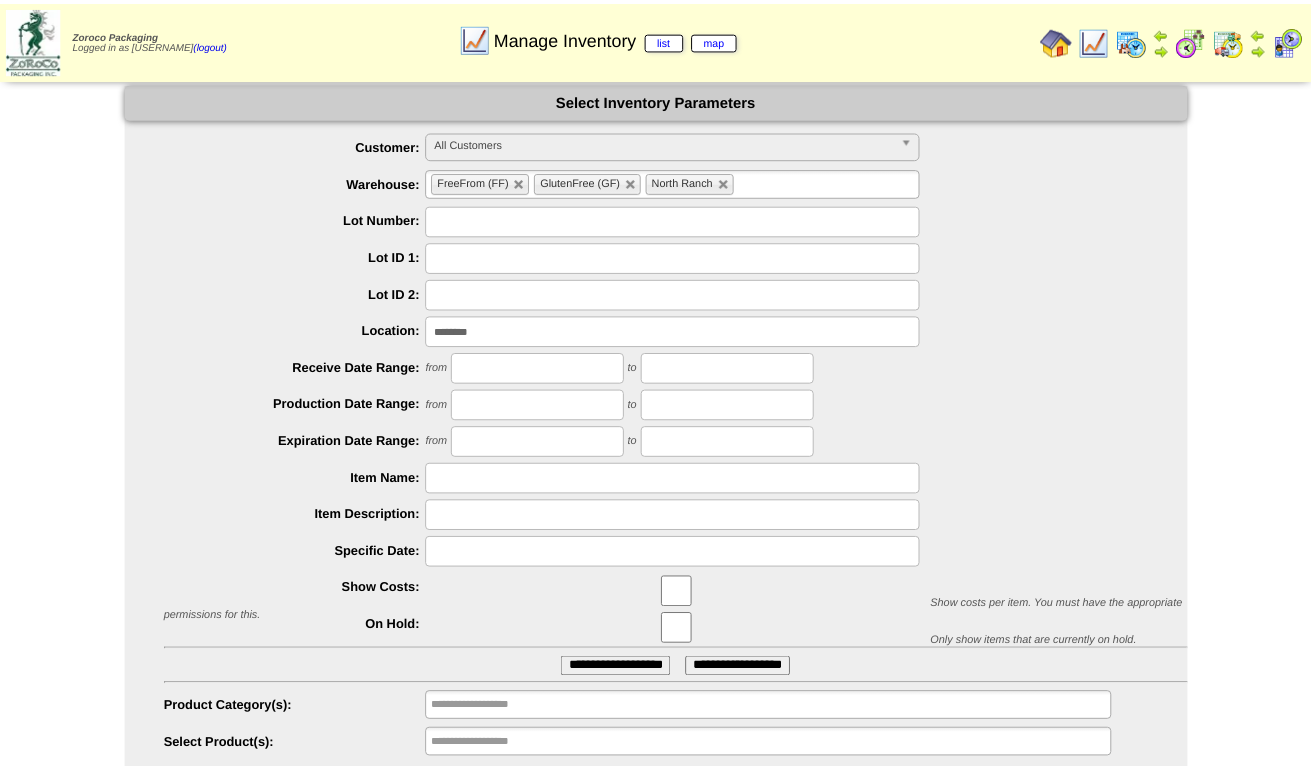 scroll, scrollTop: 0, scrollLeft: 0, axis: both 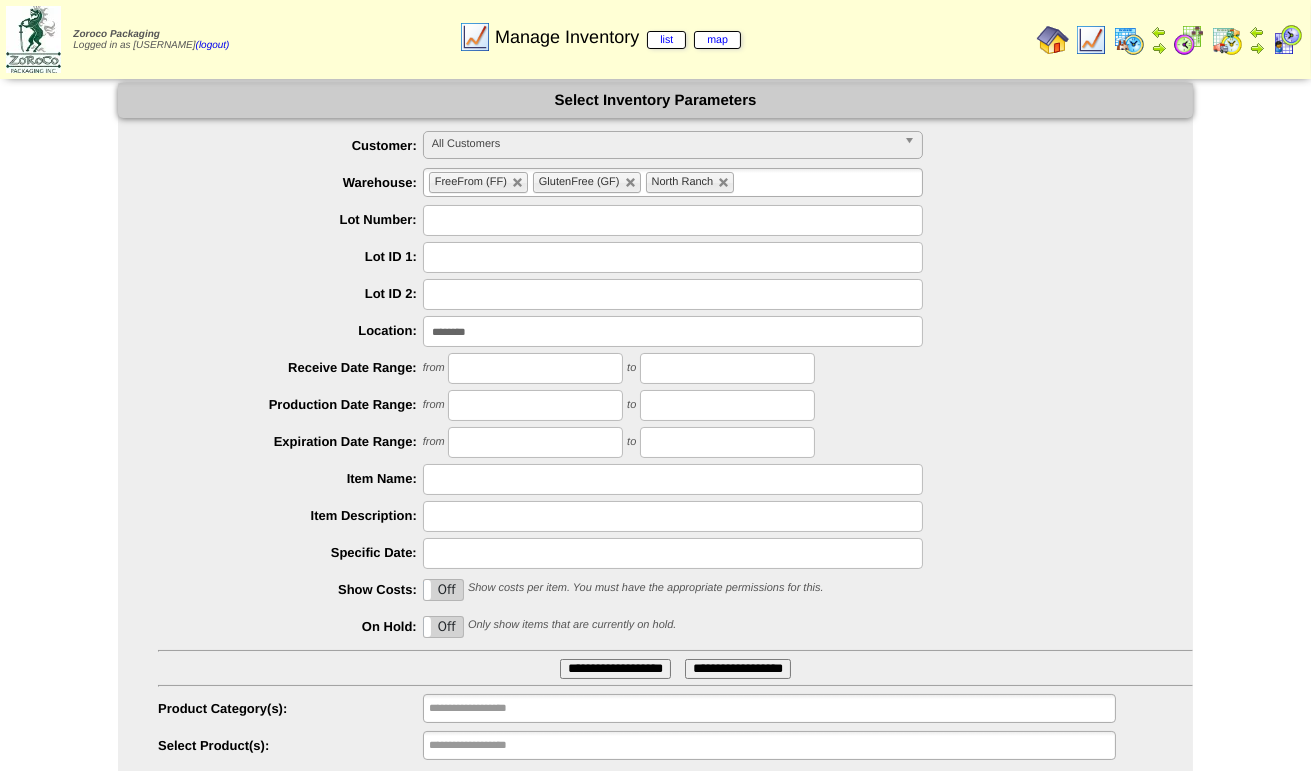 drag, startPoint x: 497, startPoint y: 331, endPoint x: 370, endPoint y: 338, distance: 127.192764 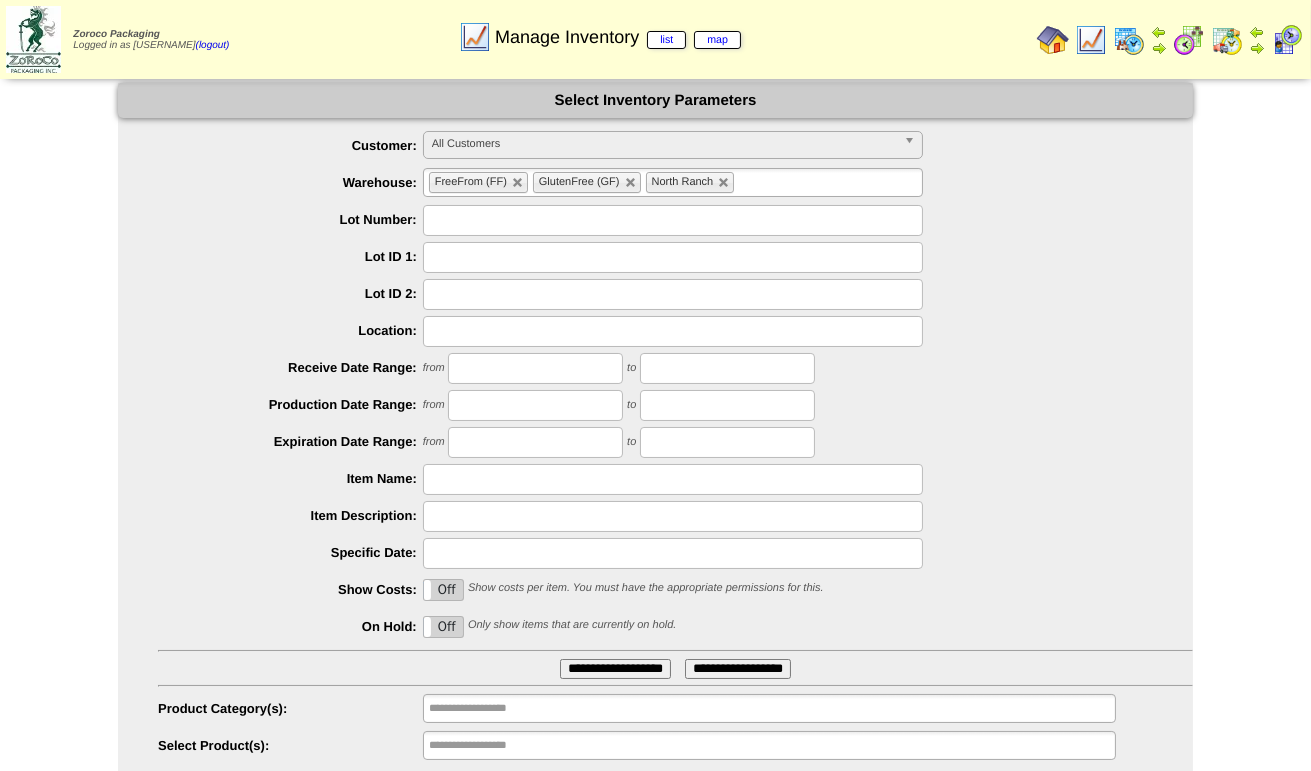 type 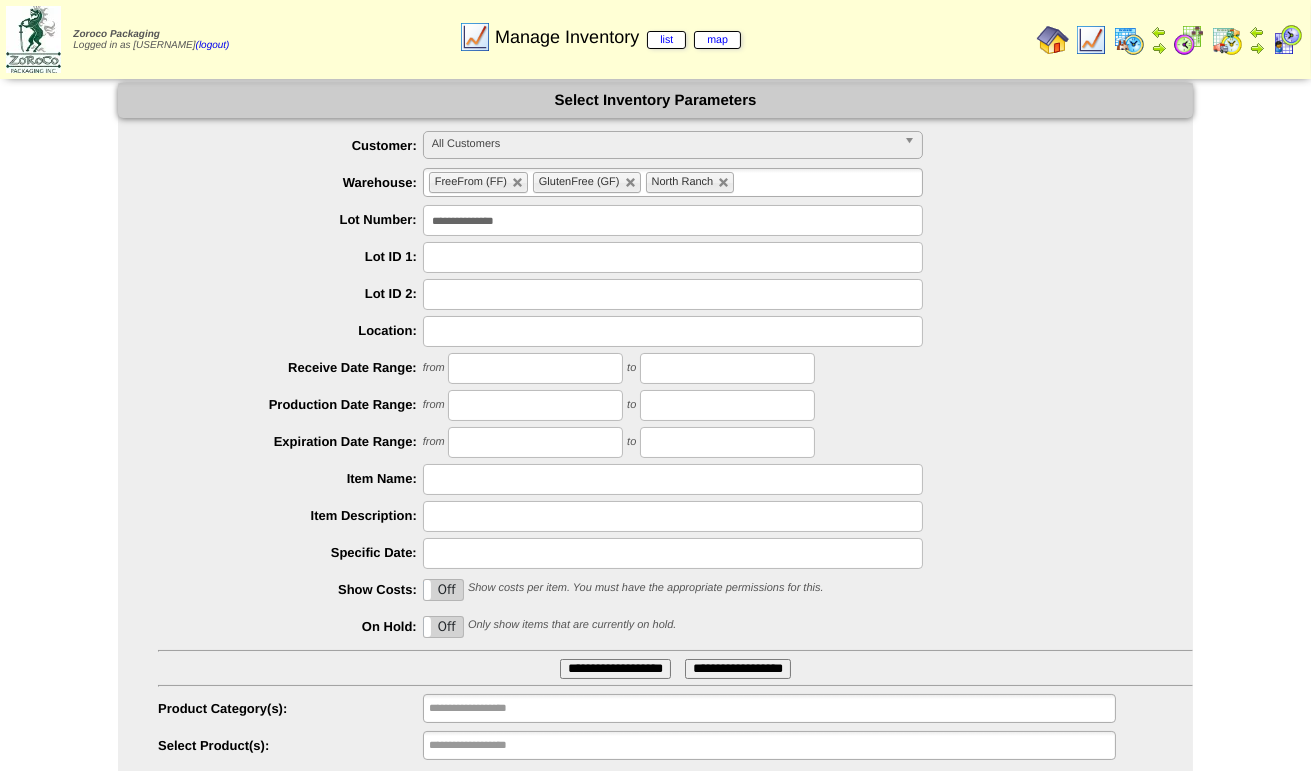 type on "**********" 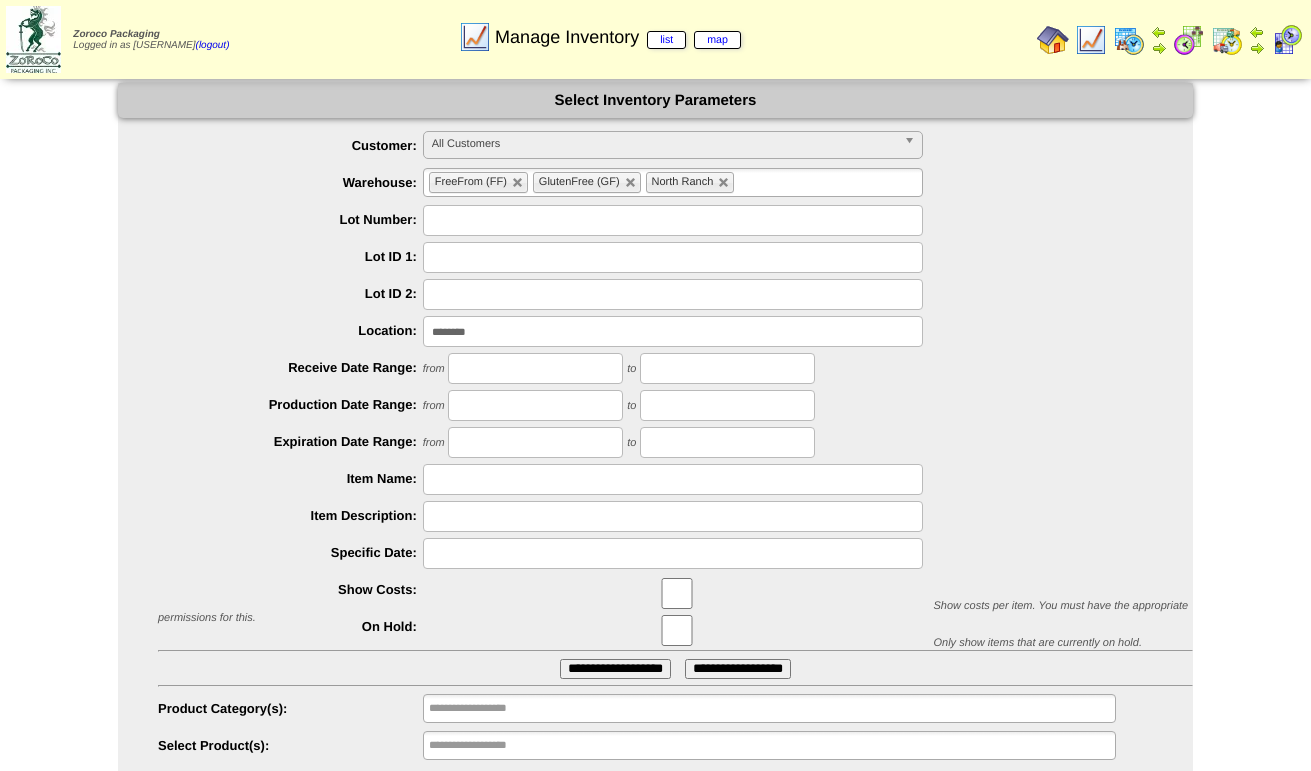 scroll, scrollTop: 0, scrollLeft: 0, axis: both 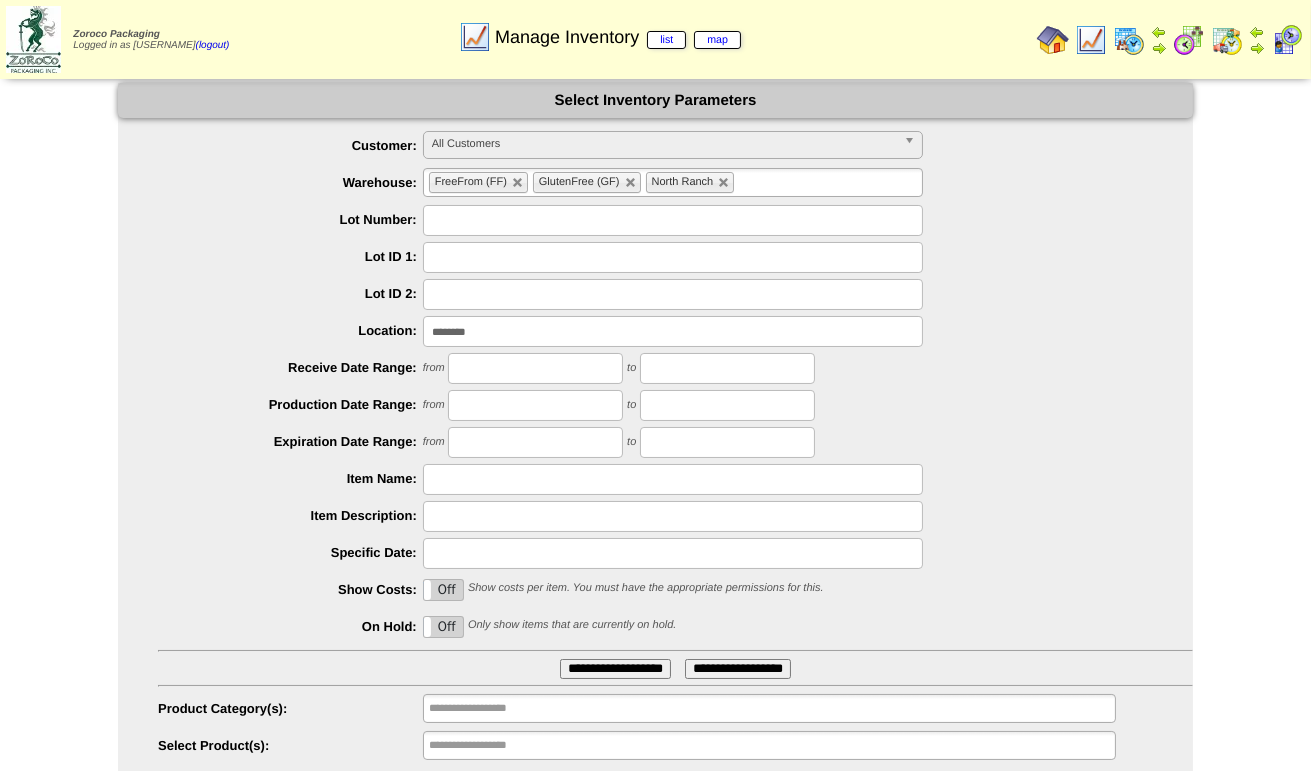 click on "**********" at bounding box center (615, 669) 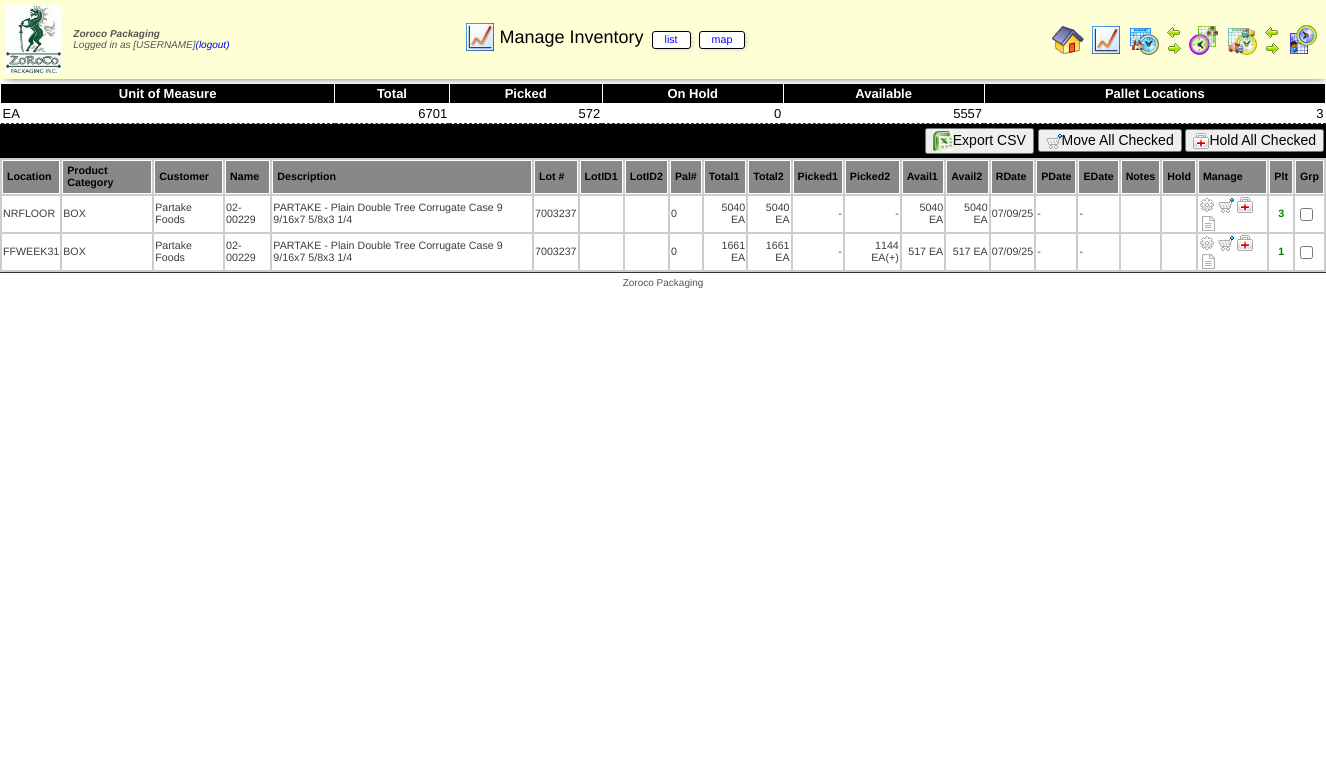 scroll, scrollTop: 0, scrollLeft: 0, axis: both 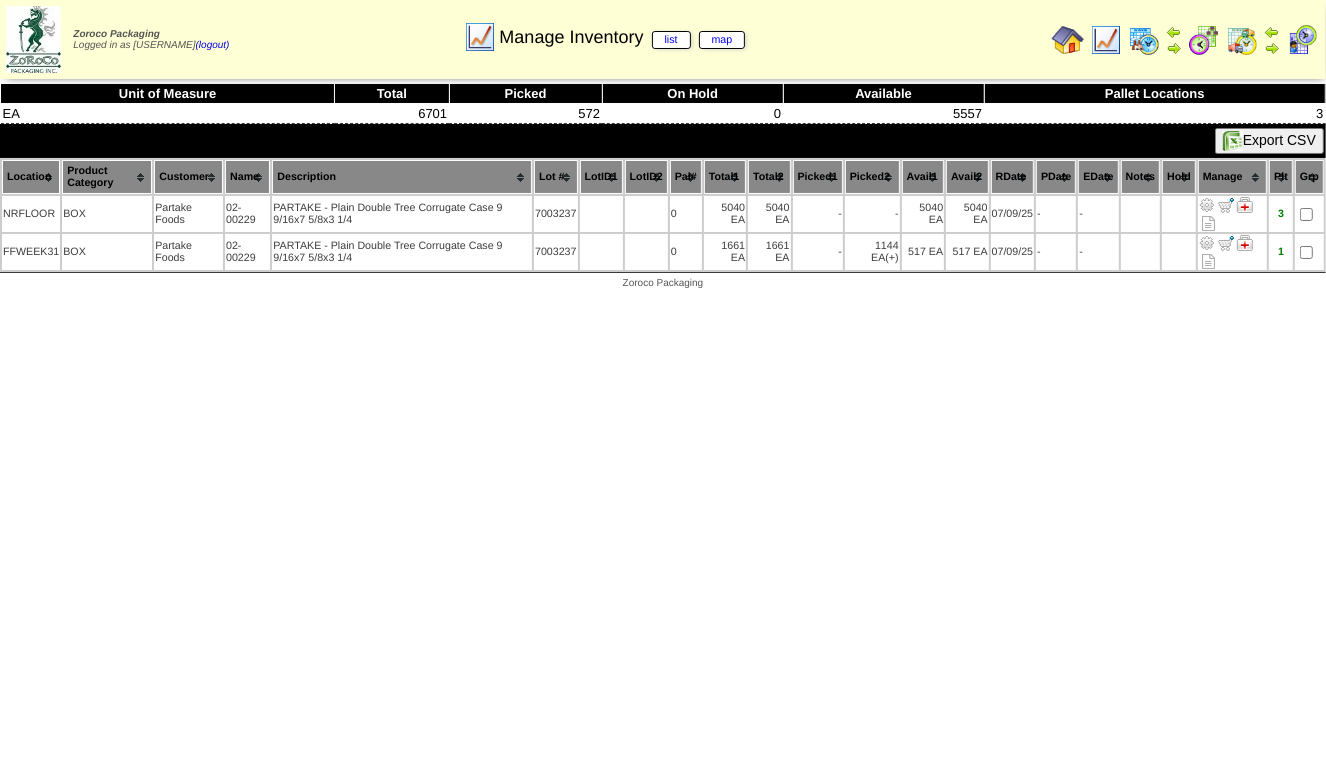 click at bounding box center [1106, 40] 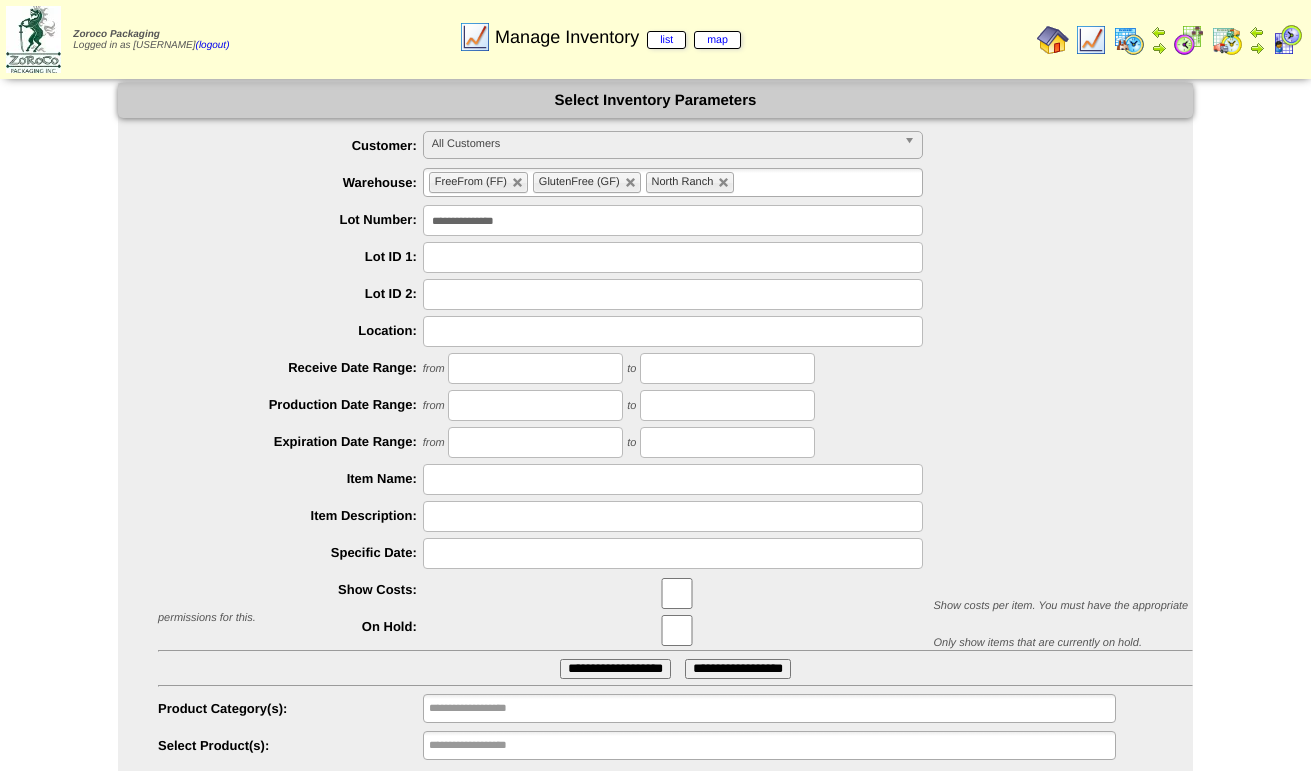 scroll, scrollTop: 0, scrollLeft: 0, axis: both 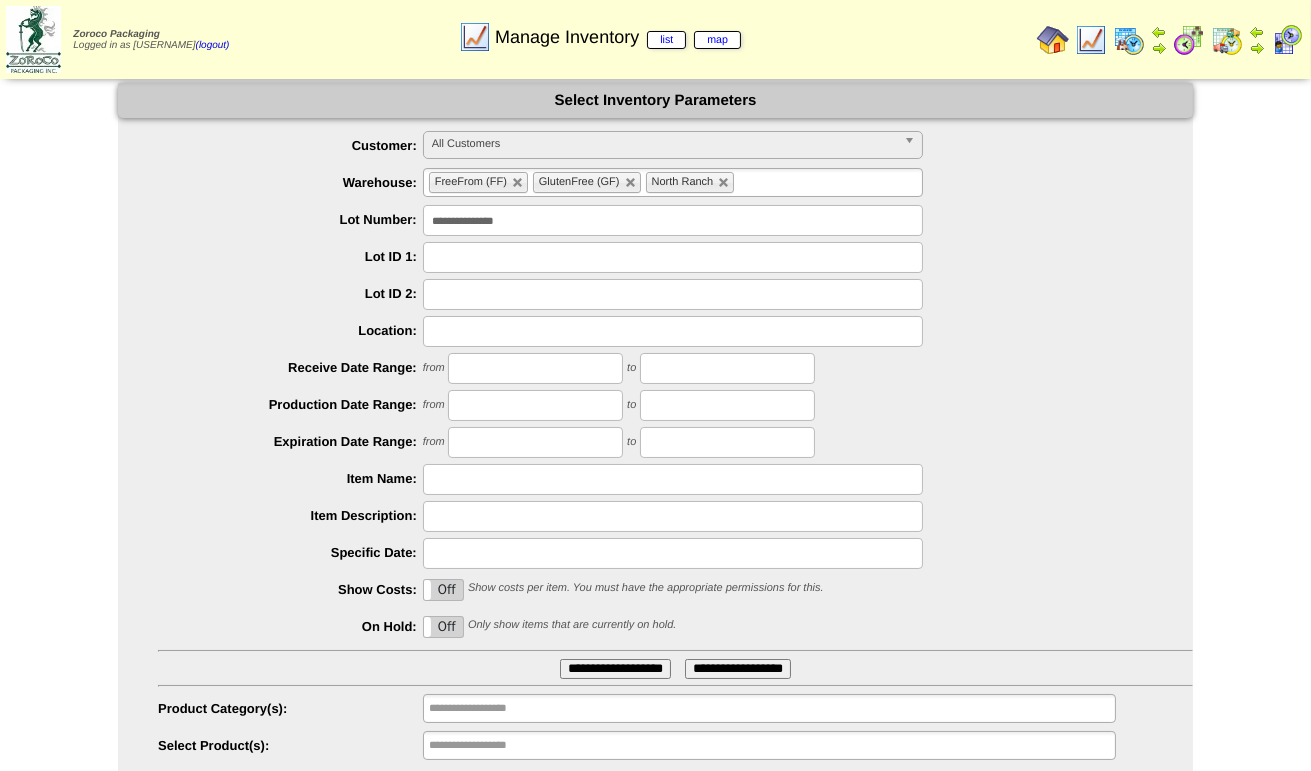 drag, startPoint x: 554, startPoint y: 222, endPoint x: 343, endPoint y: 221, distance: 211.00237 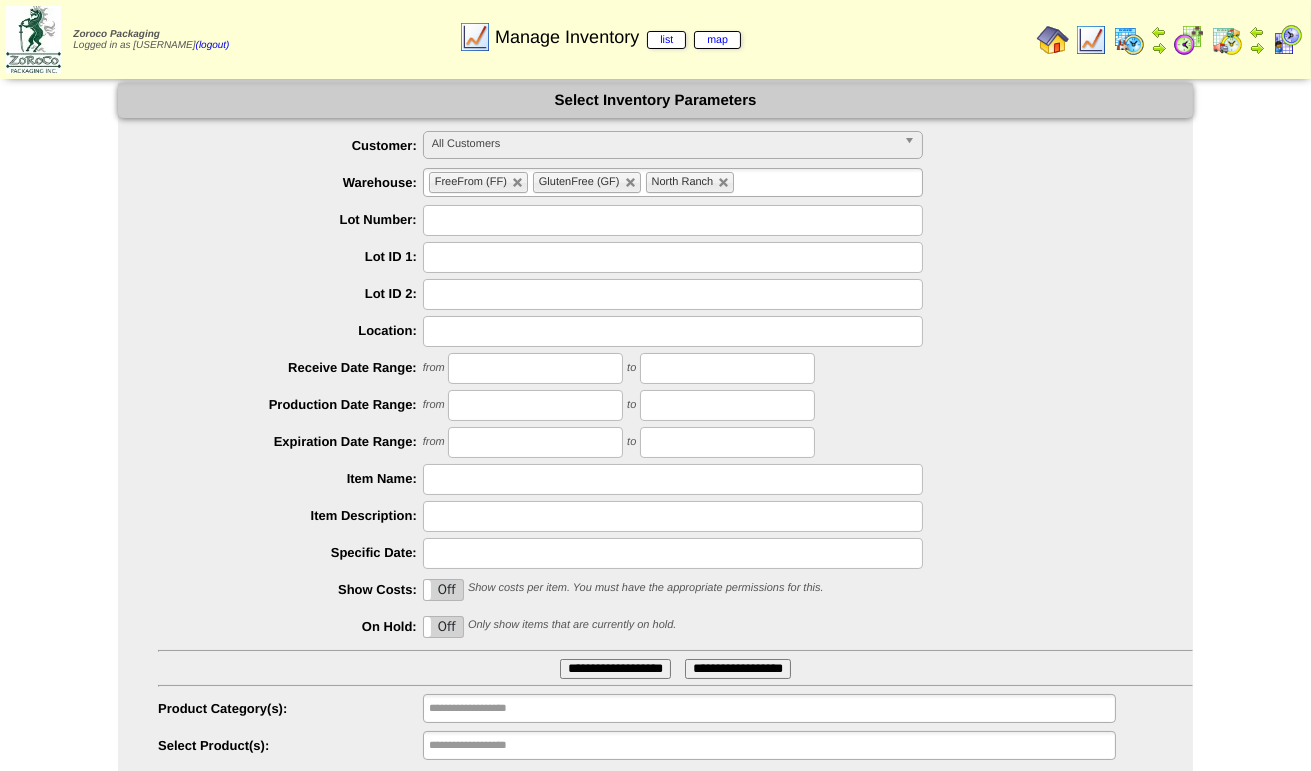 type 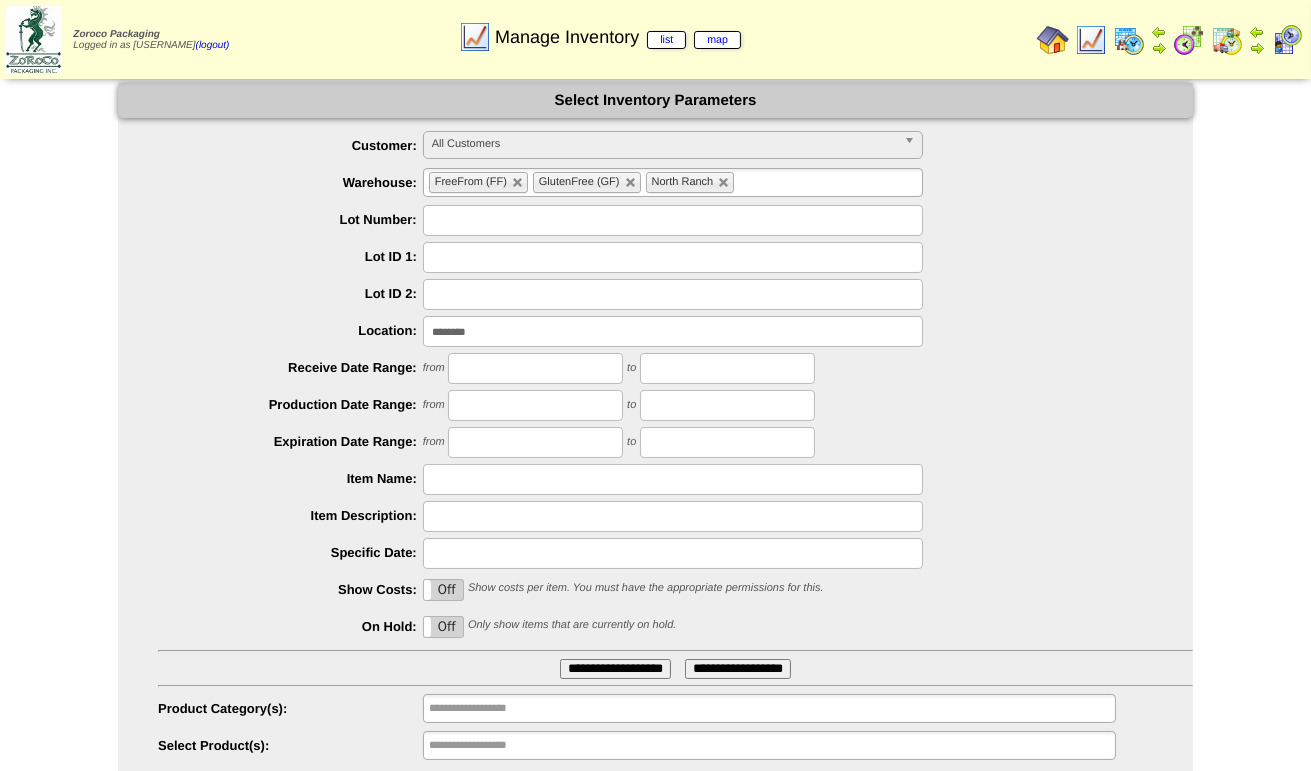 type on "********" 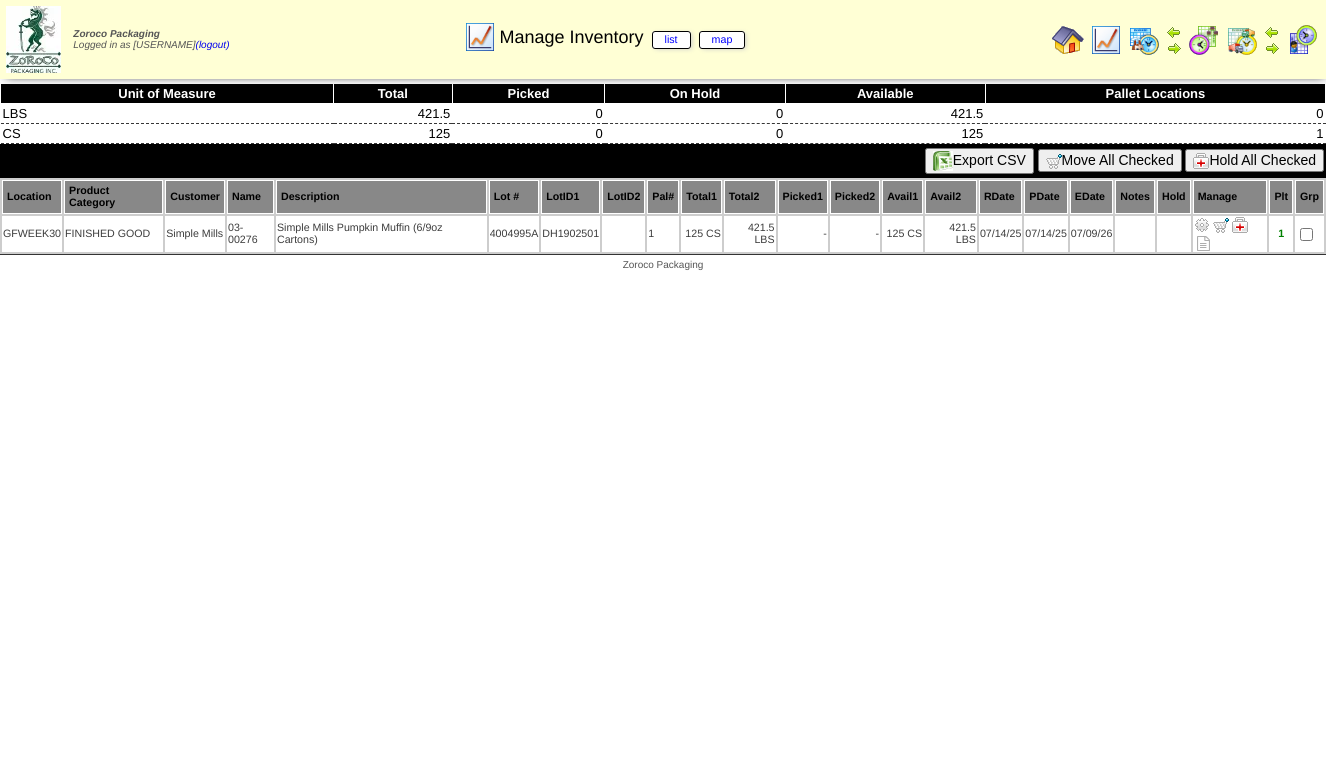 scroll, scrollTop: 0, scrollLeft: 0, axis: both 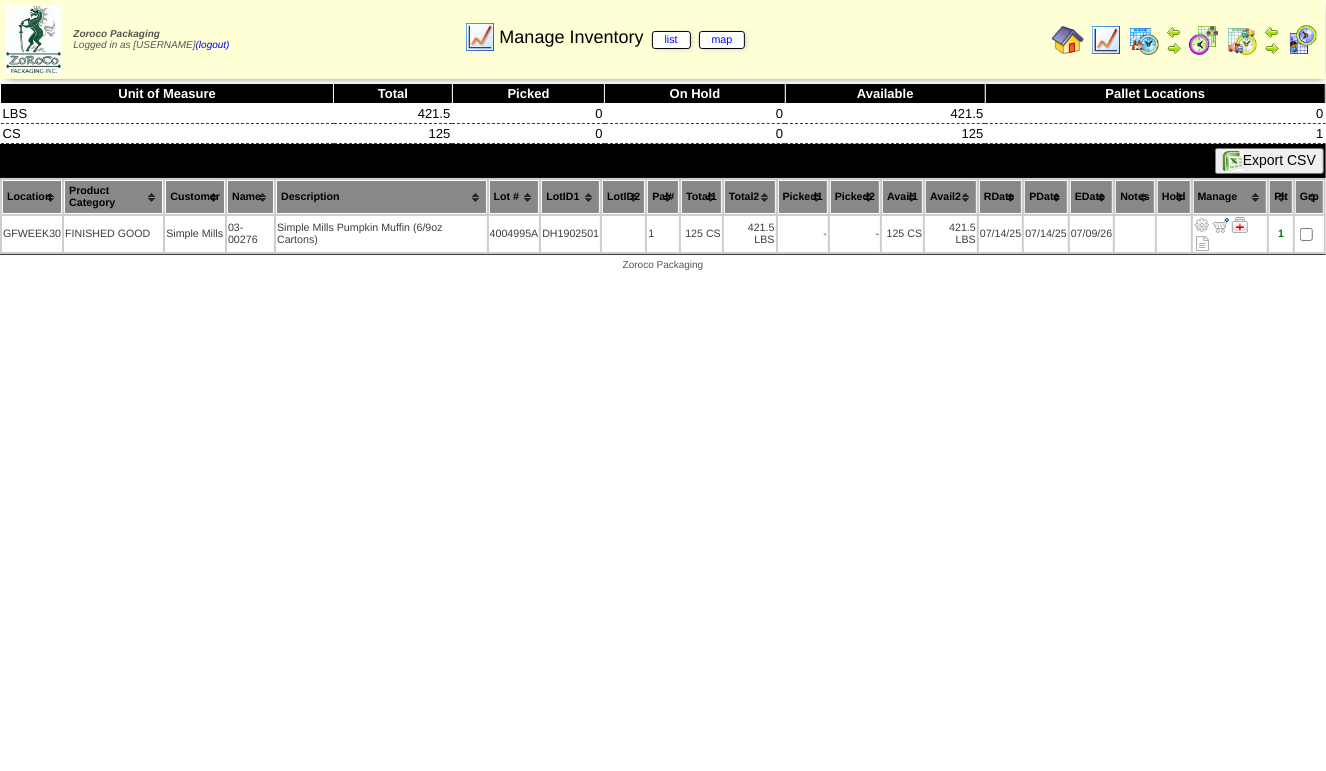 click at bounding box center [1106, 40] 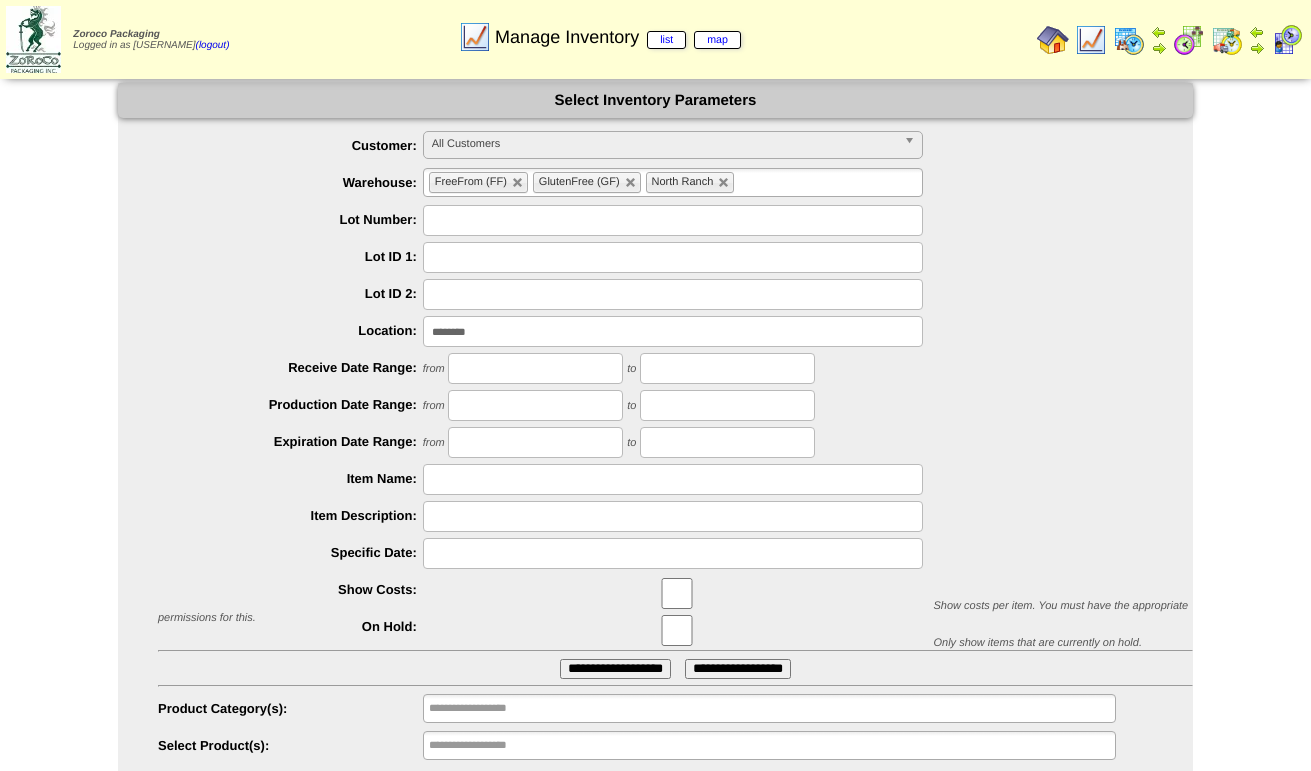 scroll, scrollTop: 0, scrollLeft: 0, axis: both 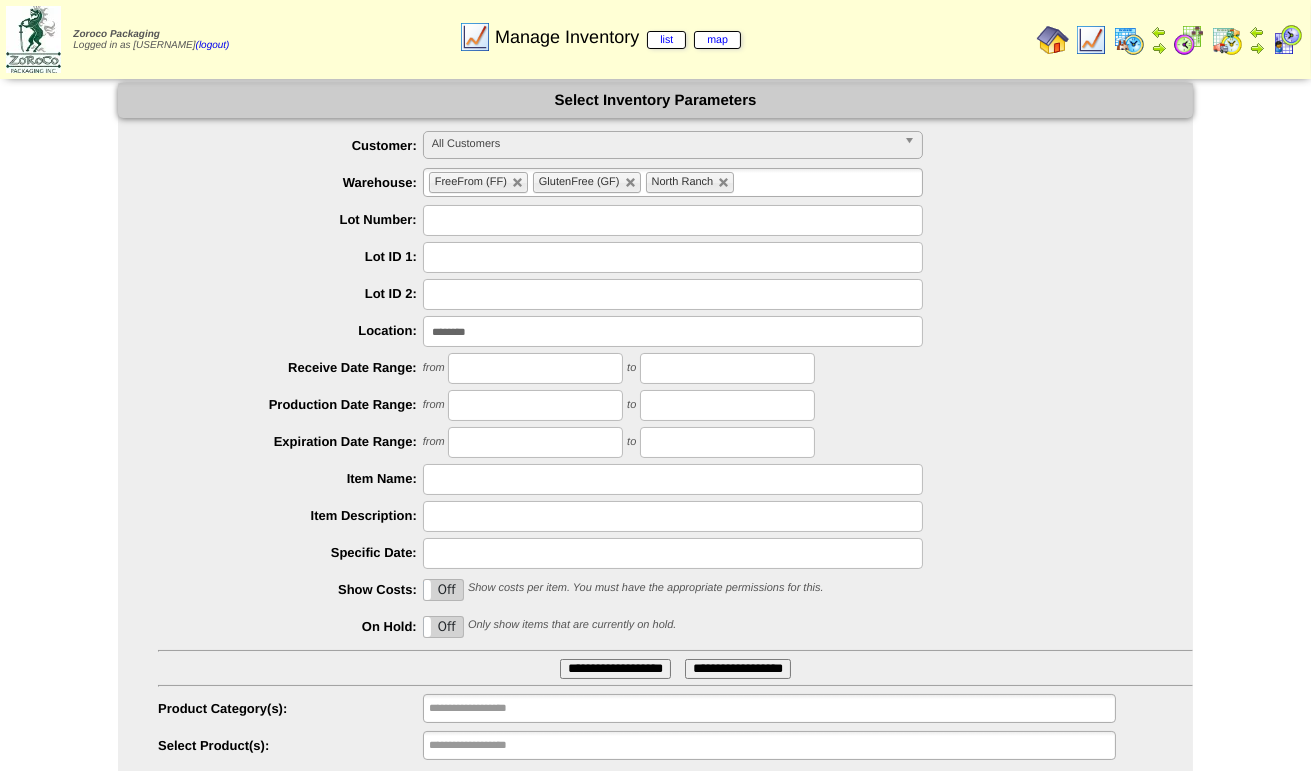 click on "********" at bounding box center (673, 331) 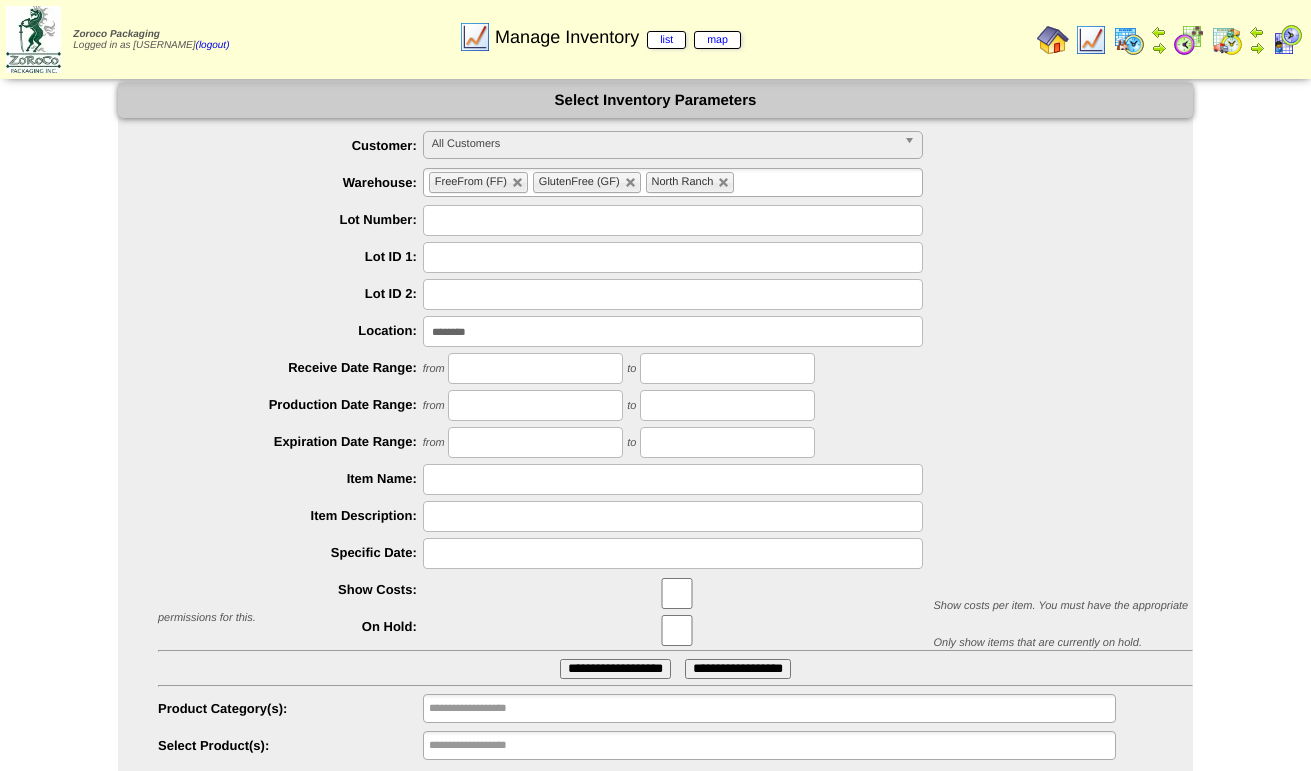 scroll, scrollTop: 0, scrollLeft: 0, axis: both 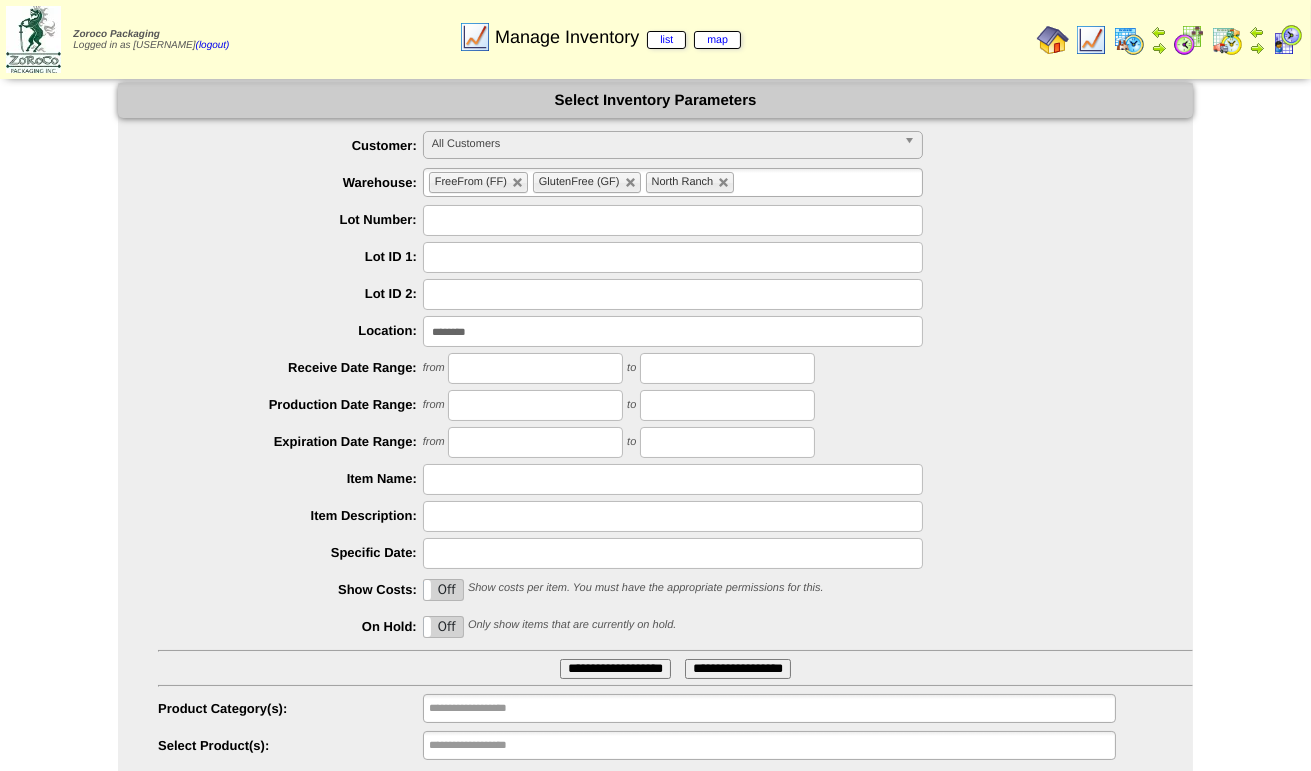 click on "**********" at bounding box center (615, 669) 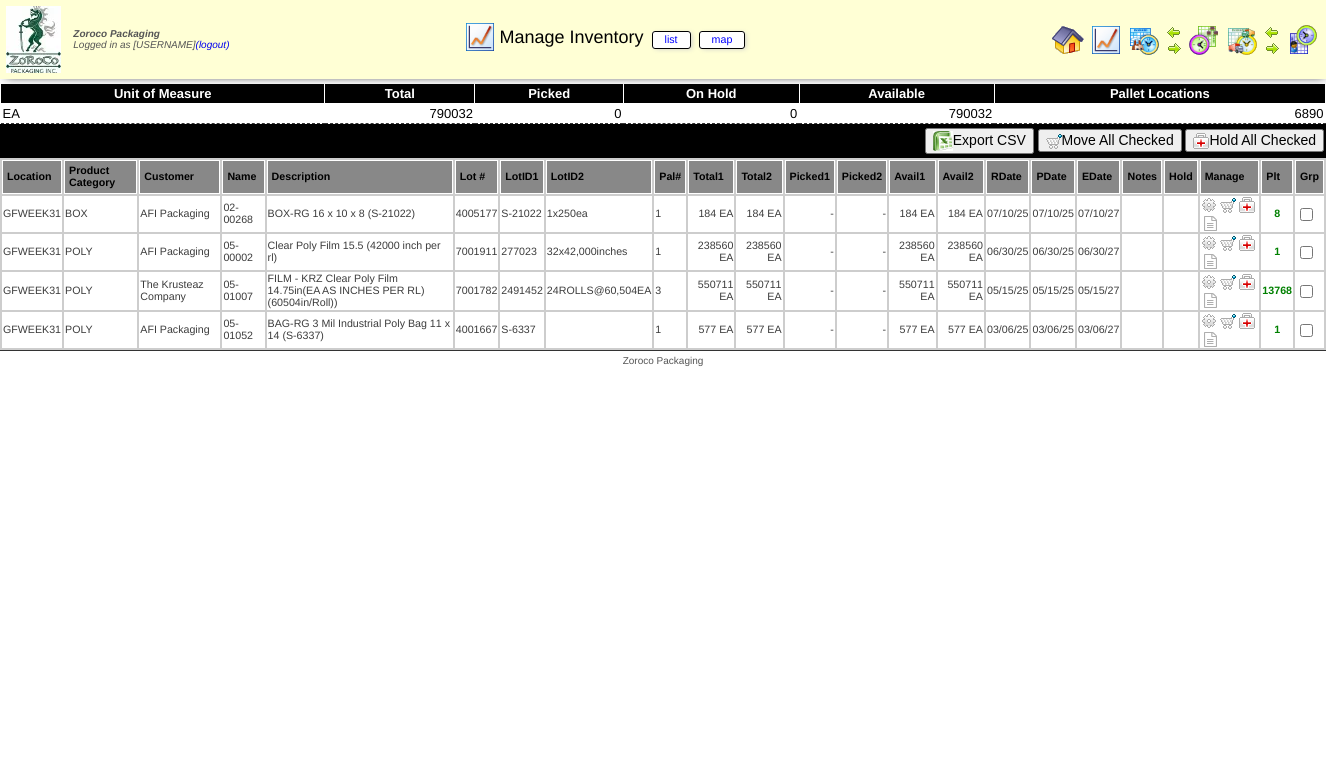 scroll, scrollTop: 0, scrollLeft: 0, axis: both 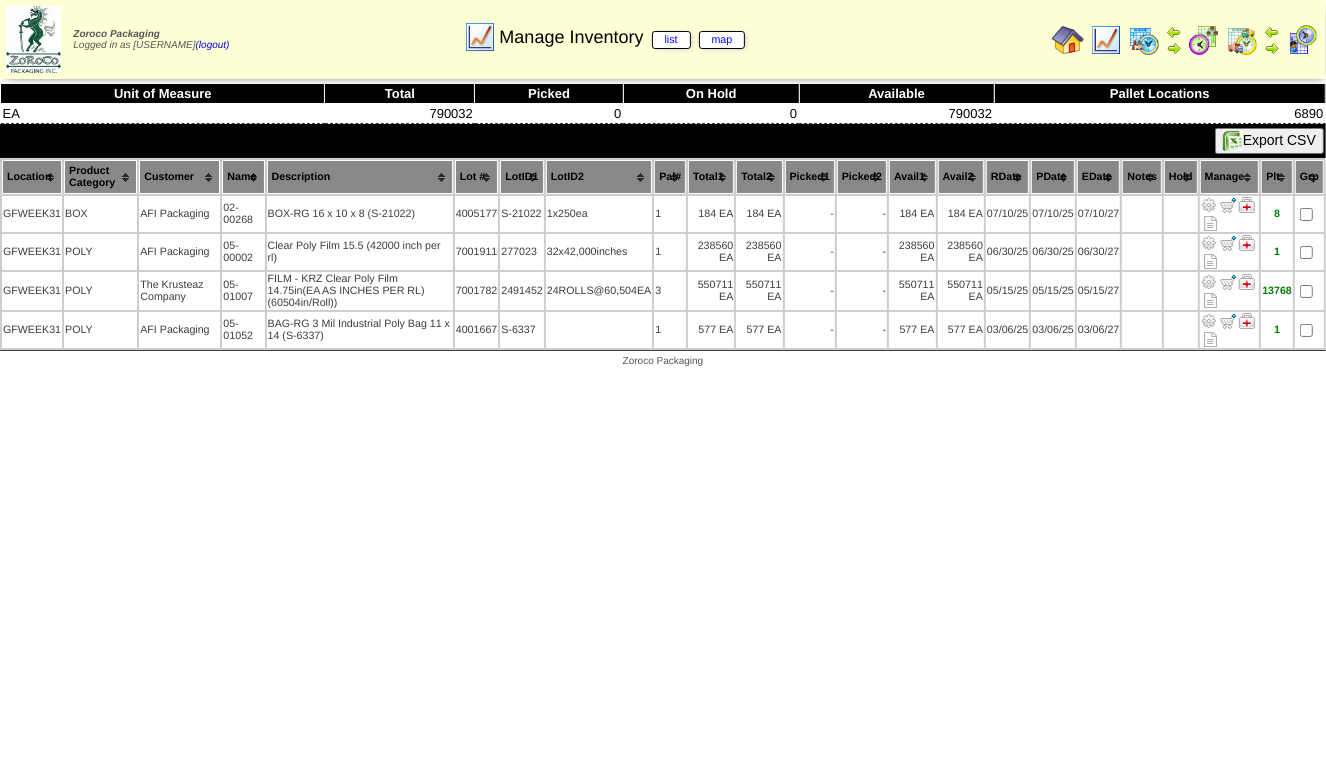 click at bounding box center [1106, 40] 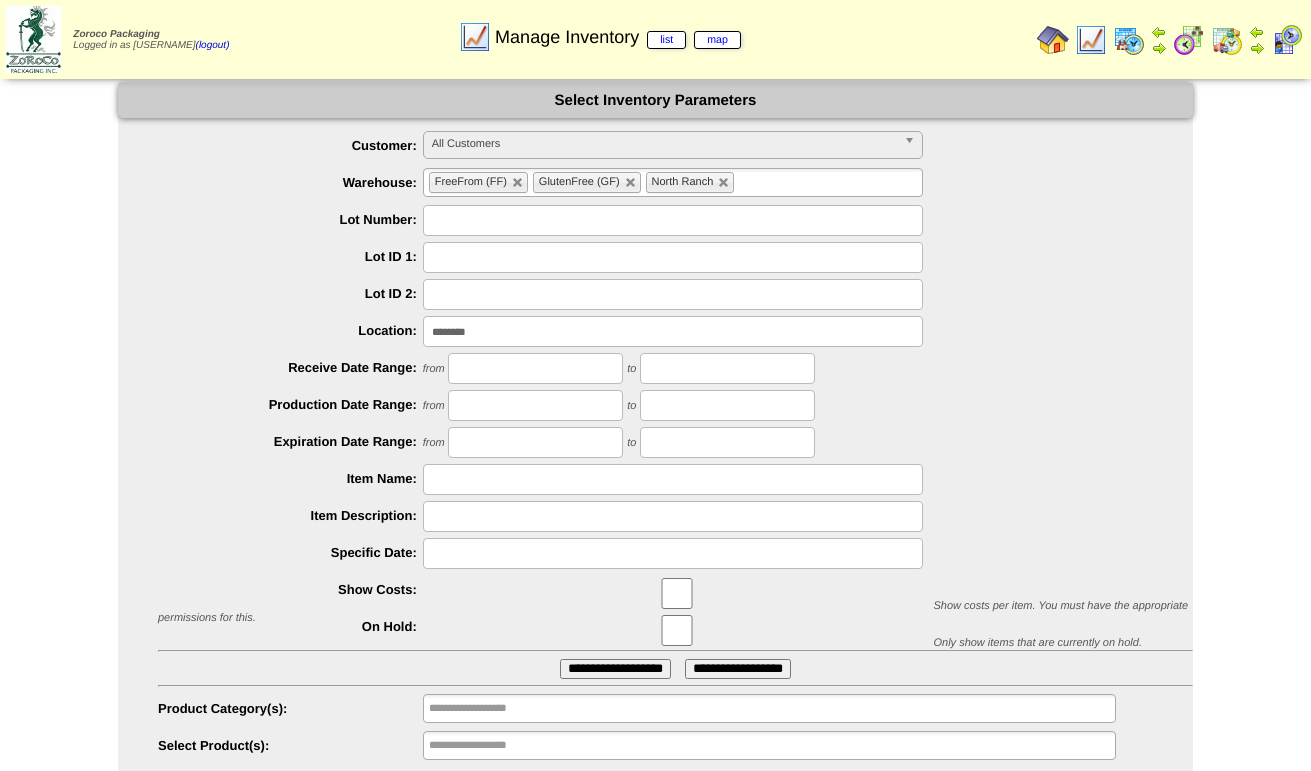 scroll, scrollTop: 0, scrollLeft: 0, axis: both 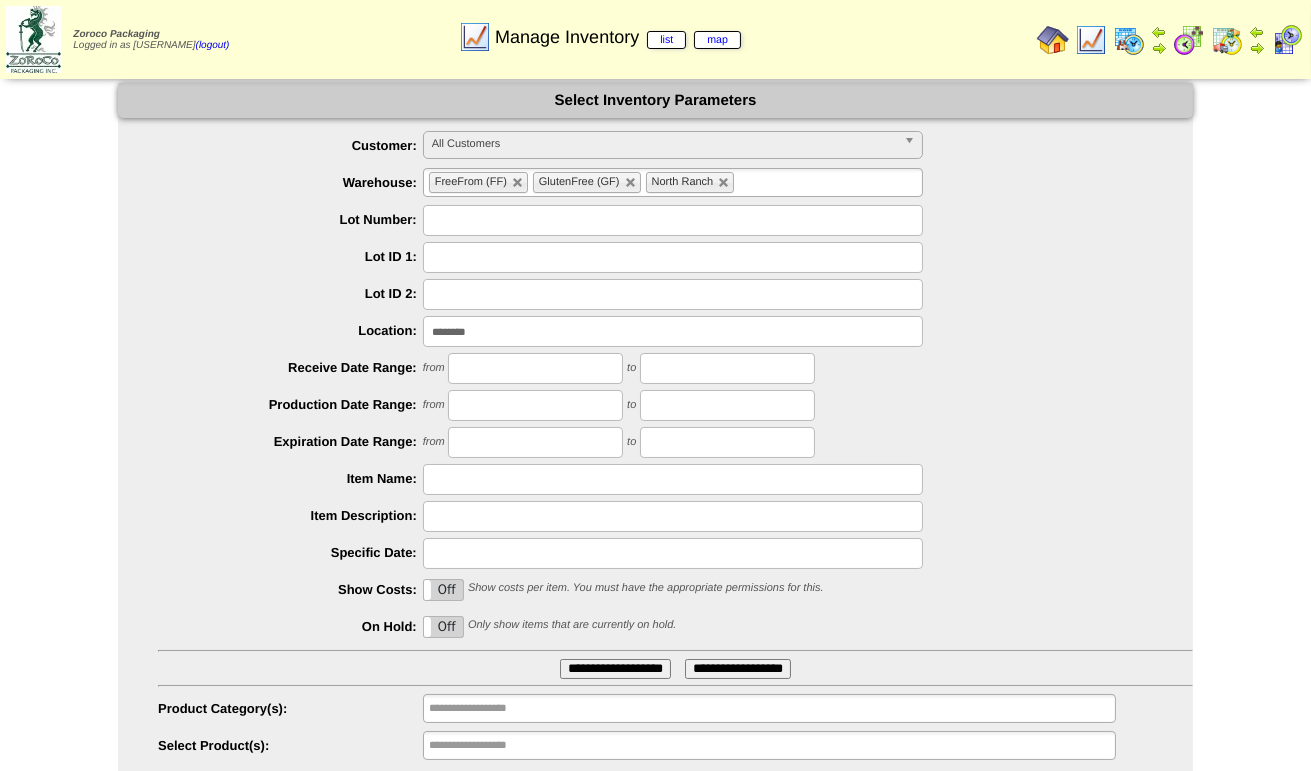 click on "********" at bounding box center (673, 331) 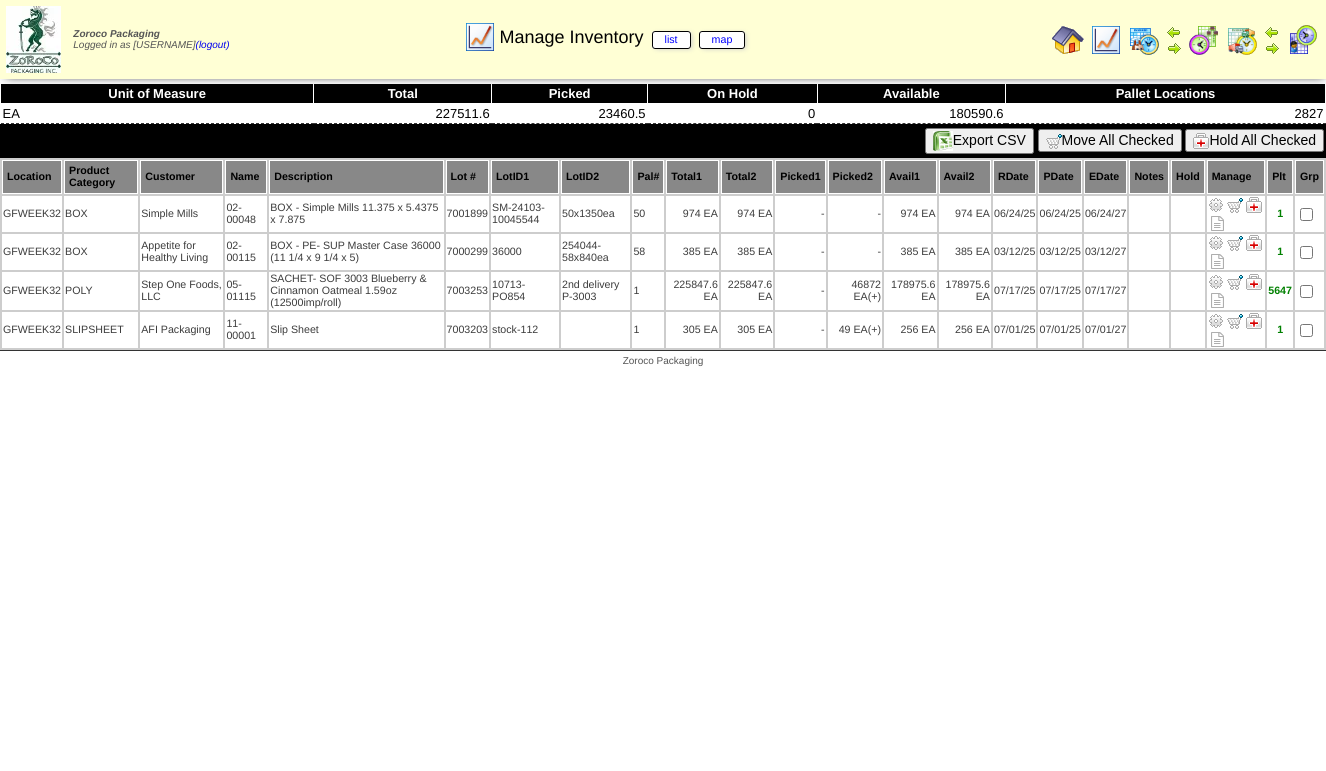 scroll, scrollTop: 0, scrollLeft: 0, axis: both 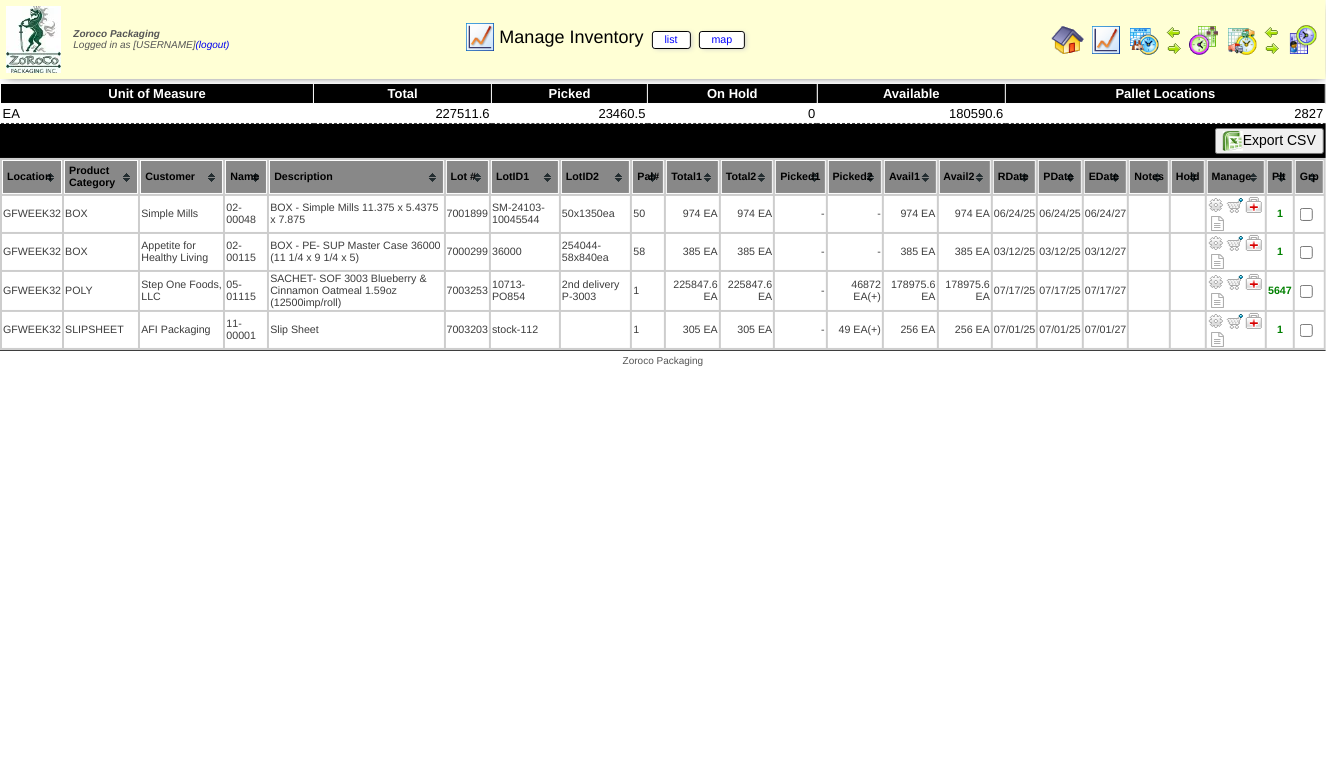 click at bounding box center [1106, 40] 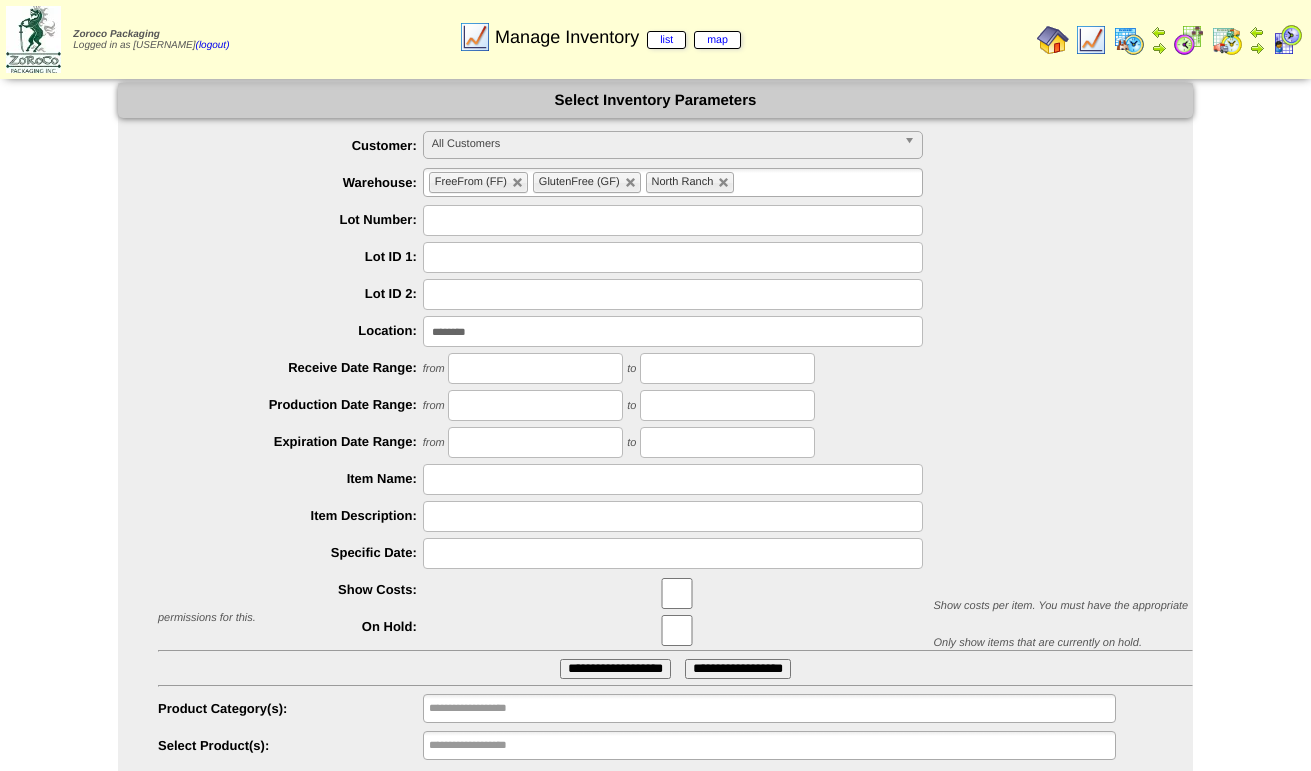 scroll, scrollTop: 0, scrollLeft: 0, axis: both 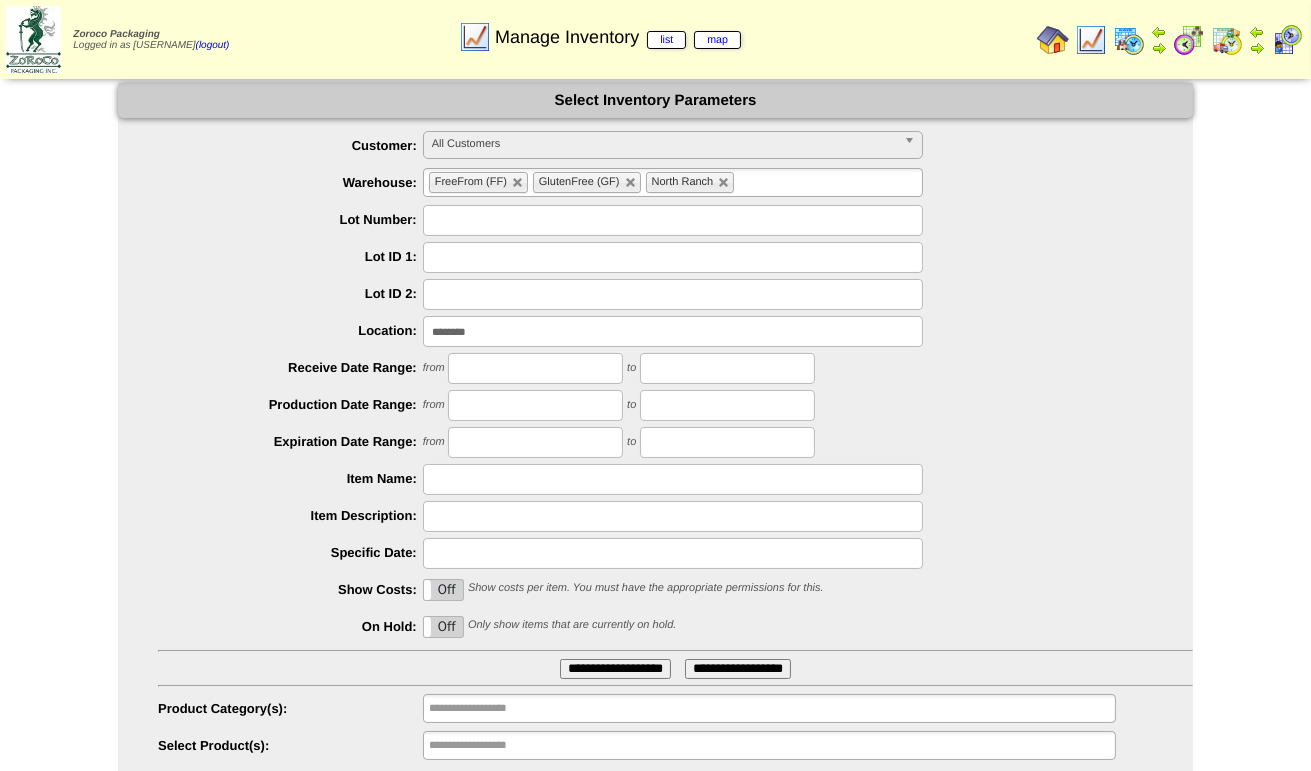 click on "********" at bounding box center [673, 331] 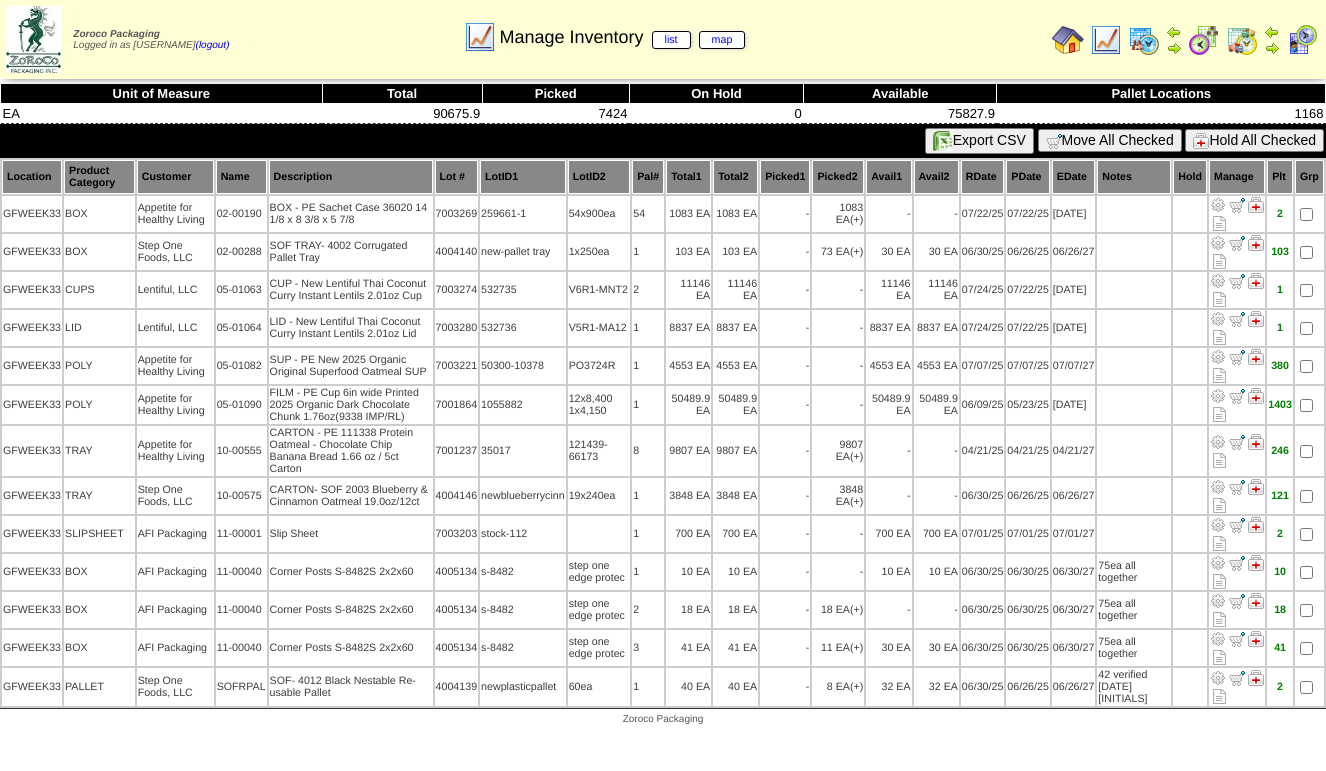 scroll, scrollTop: 0, scrollLeft: 0, axis: both 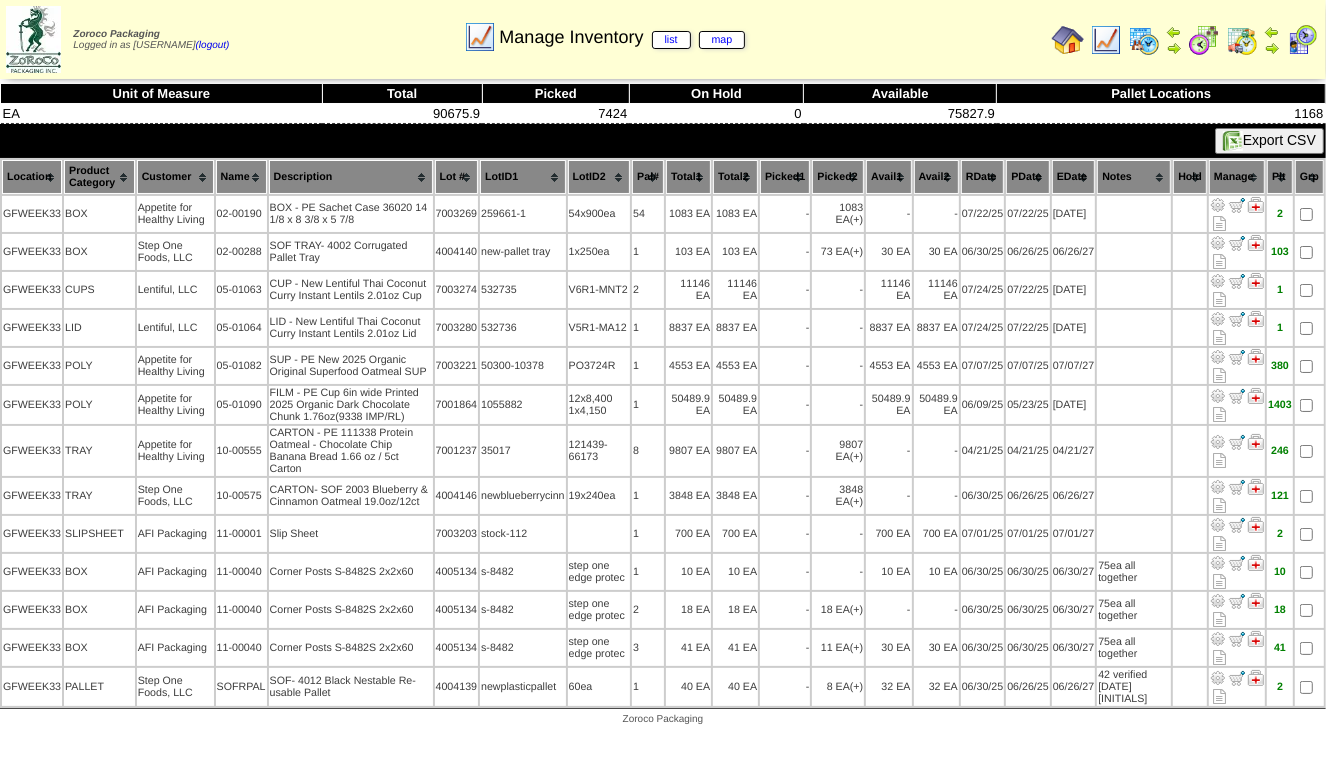 click at bounding box center (1106, 40) 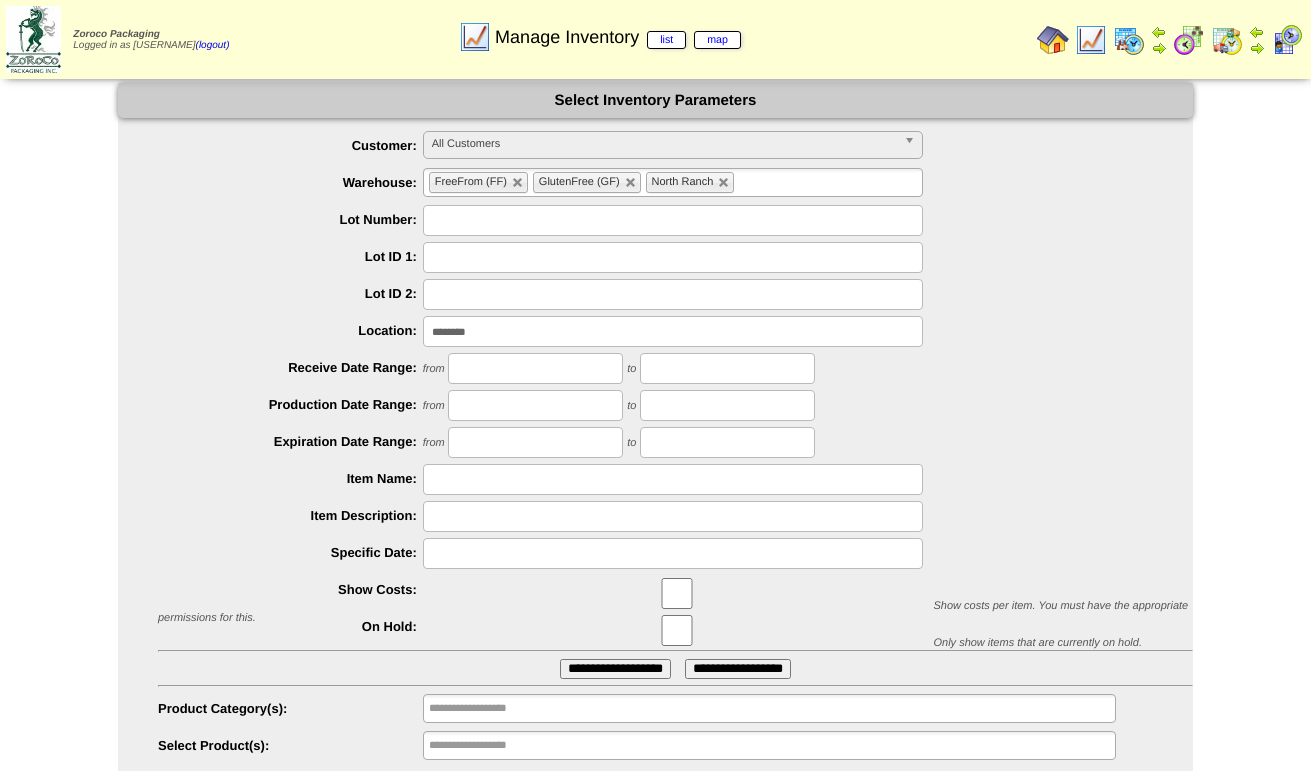 scroll, scrollTop: 0, scrollLeft: 0, axis: both 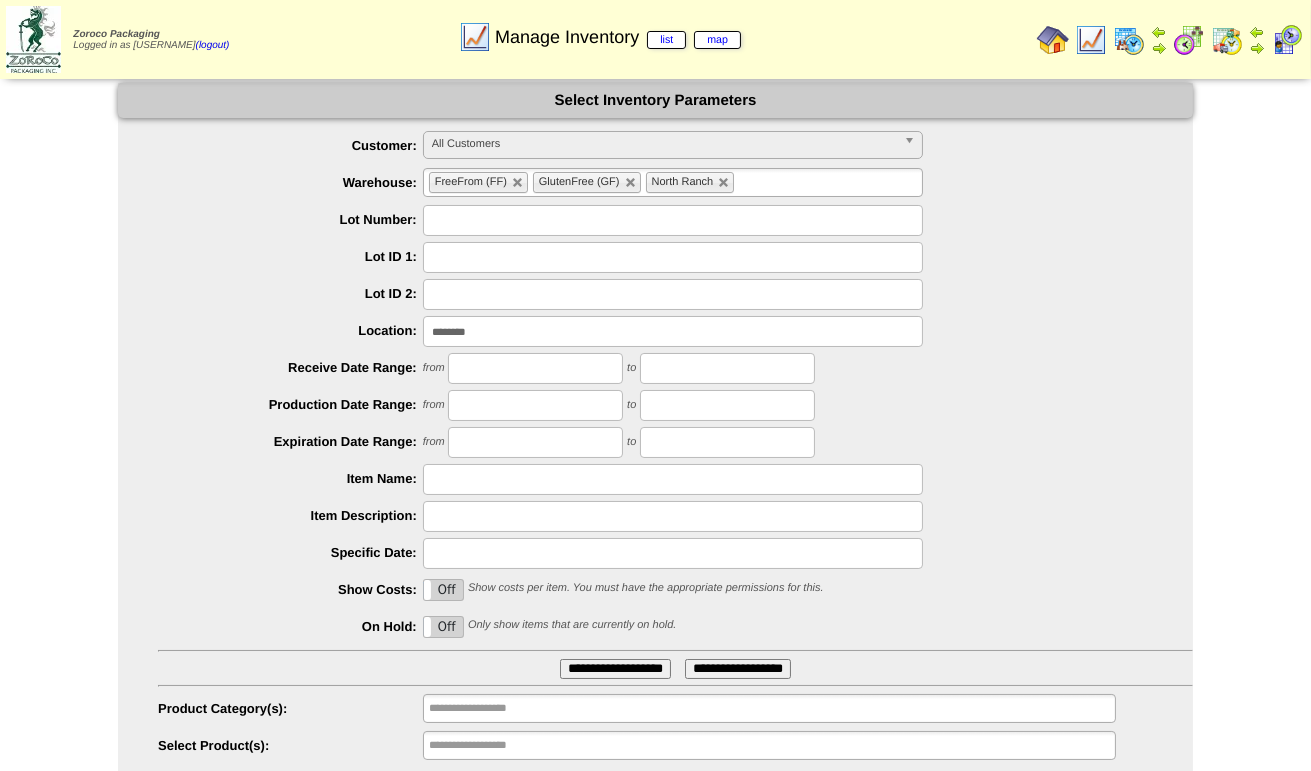 click on "********" at bounding box center (673, 331) 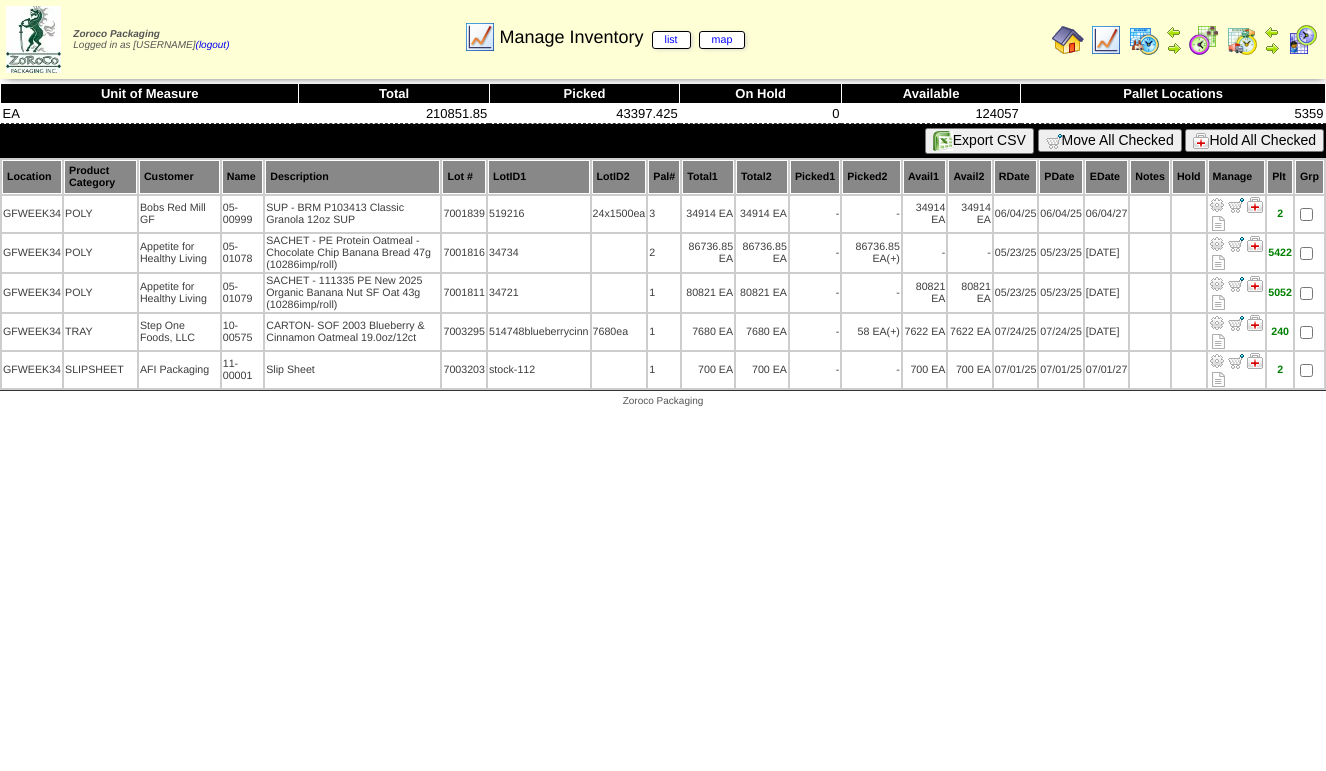 scroll, scrollTop: 0, scrollLeft: 0, axis: both 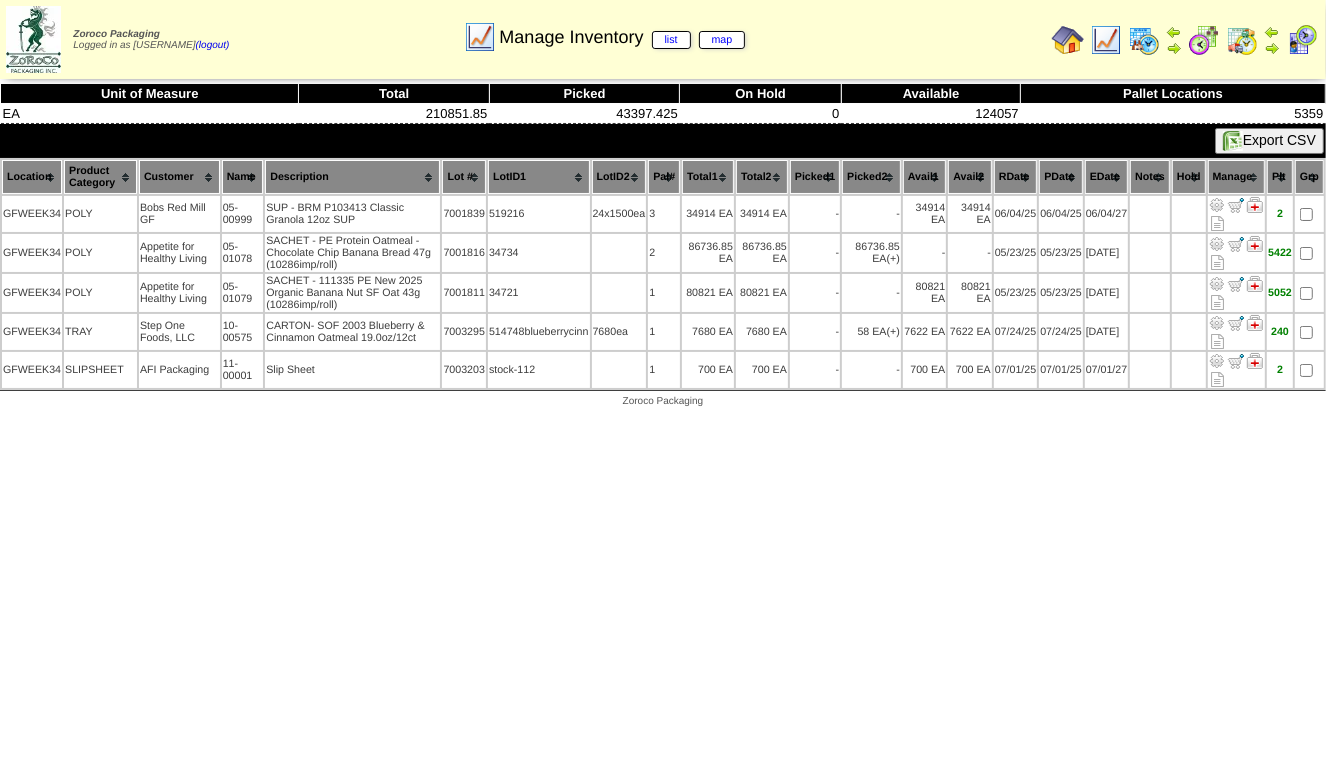 click at bounding box center [1106, 40] 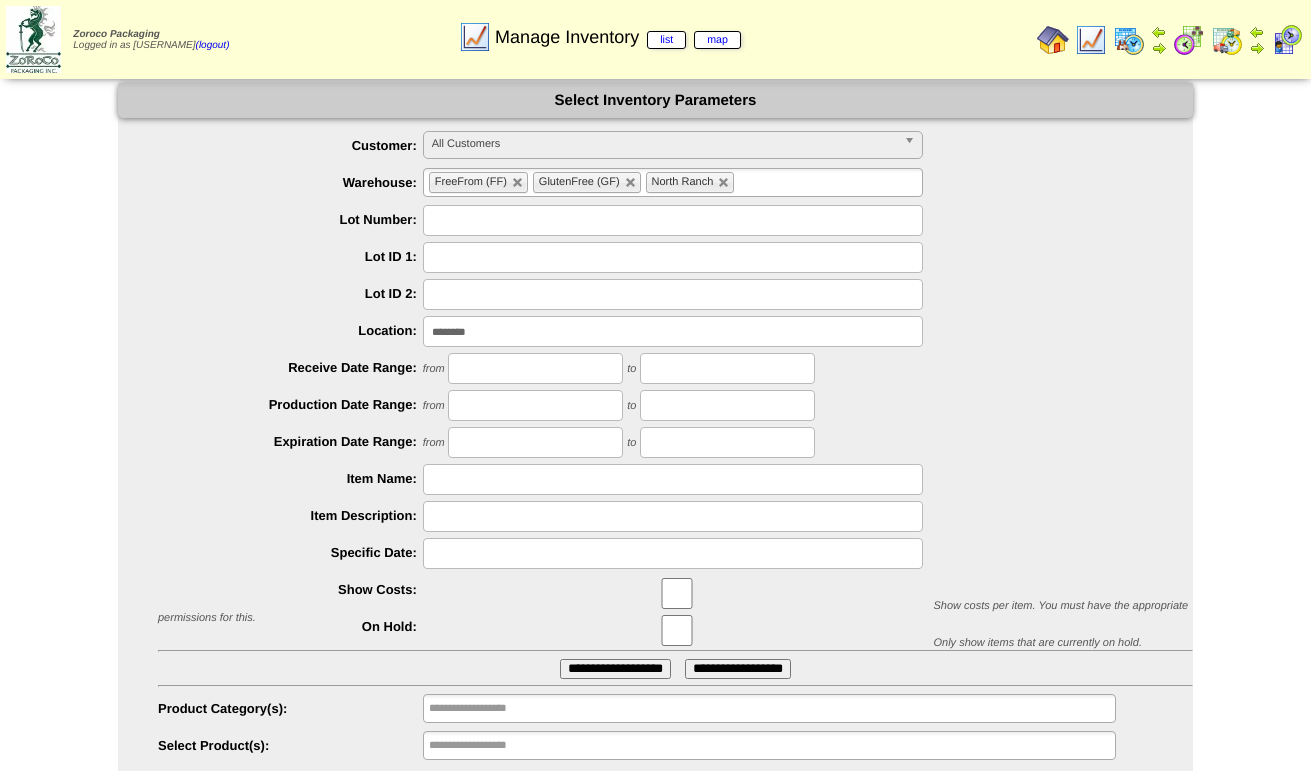 scroll, scrollTop: 0, scrollLeft: 0, axis: both 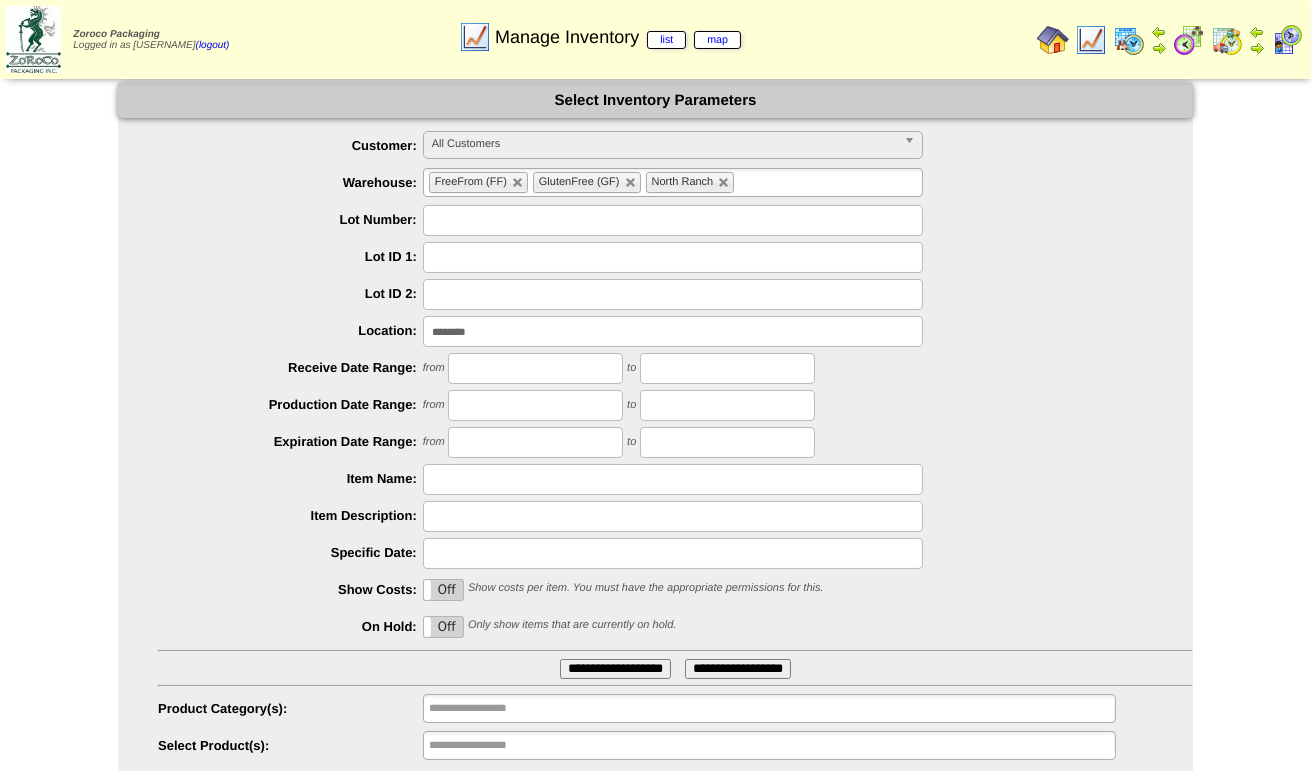 click on "********" at bounding box center (673, 331) 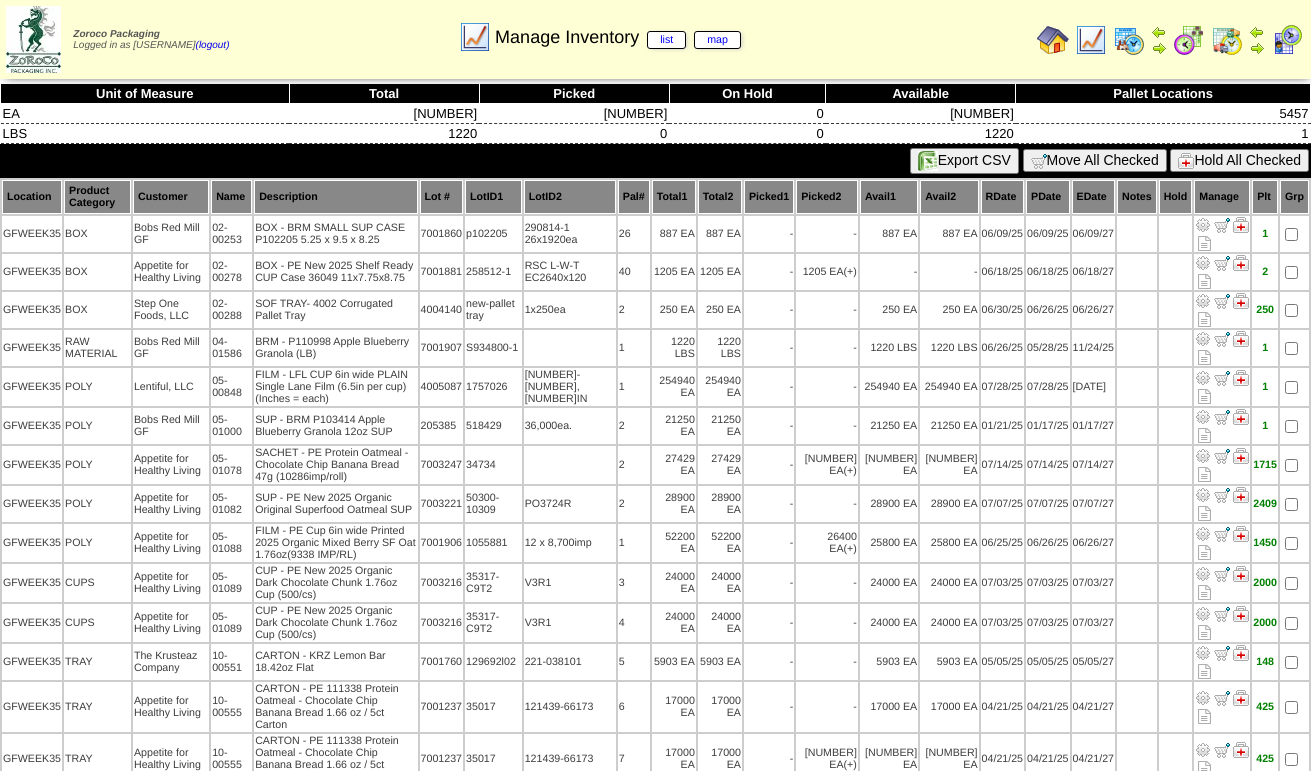 scroll, scrollTop: 0, scrollLeft: 0, axis: both 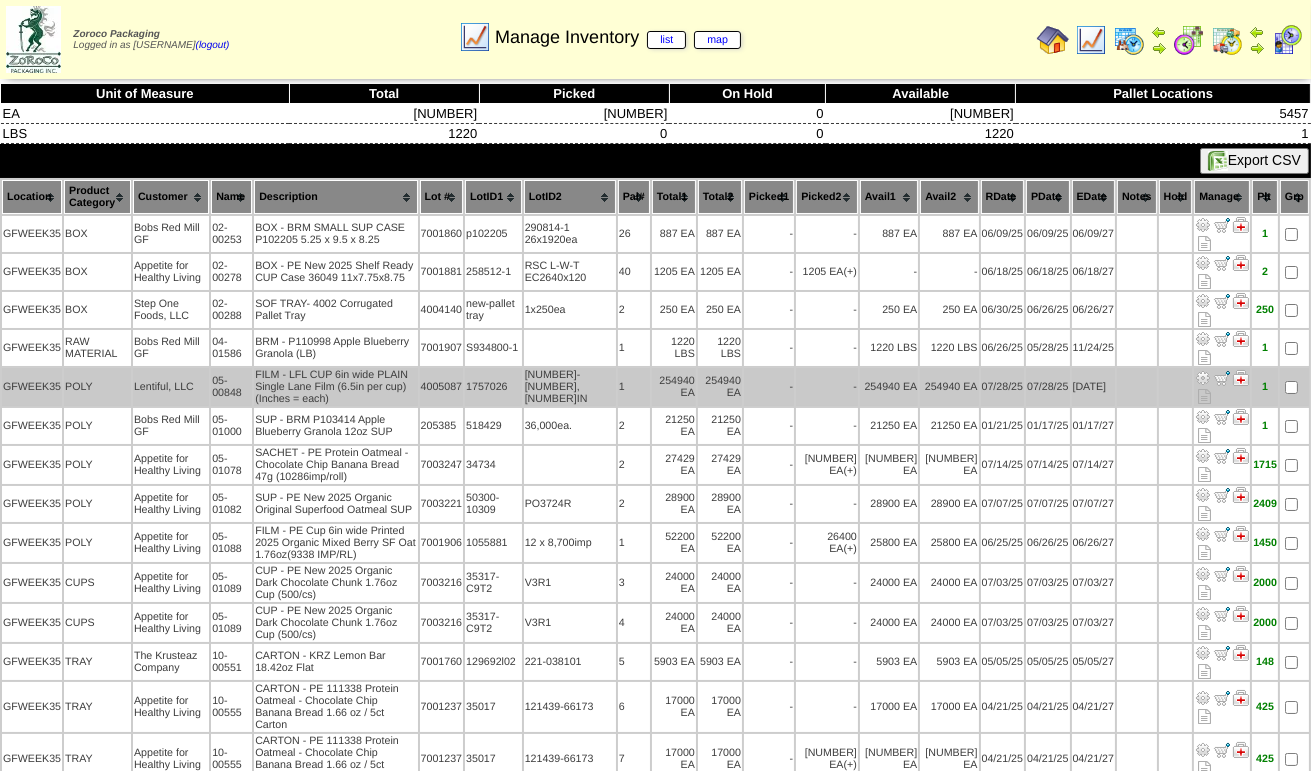 click at bounding box center [1203, 378] 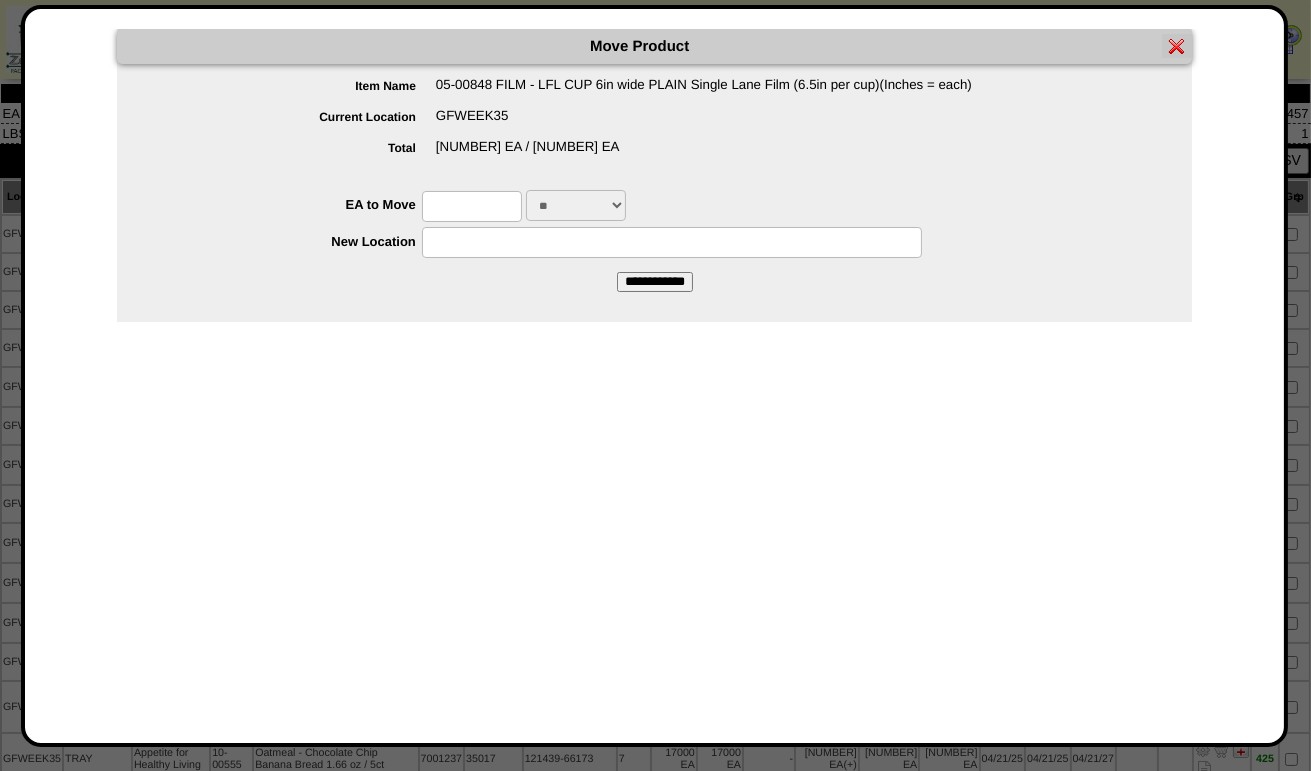 click at bounding box center (472, 206) 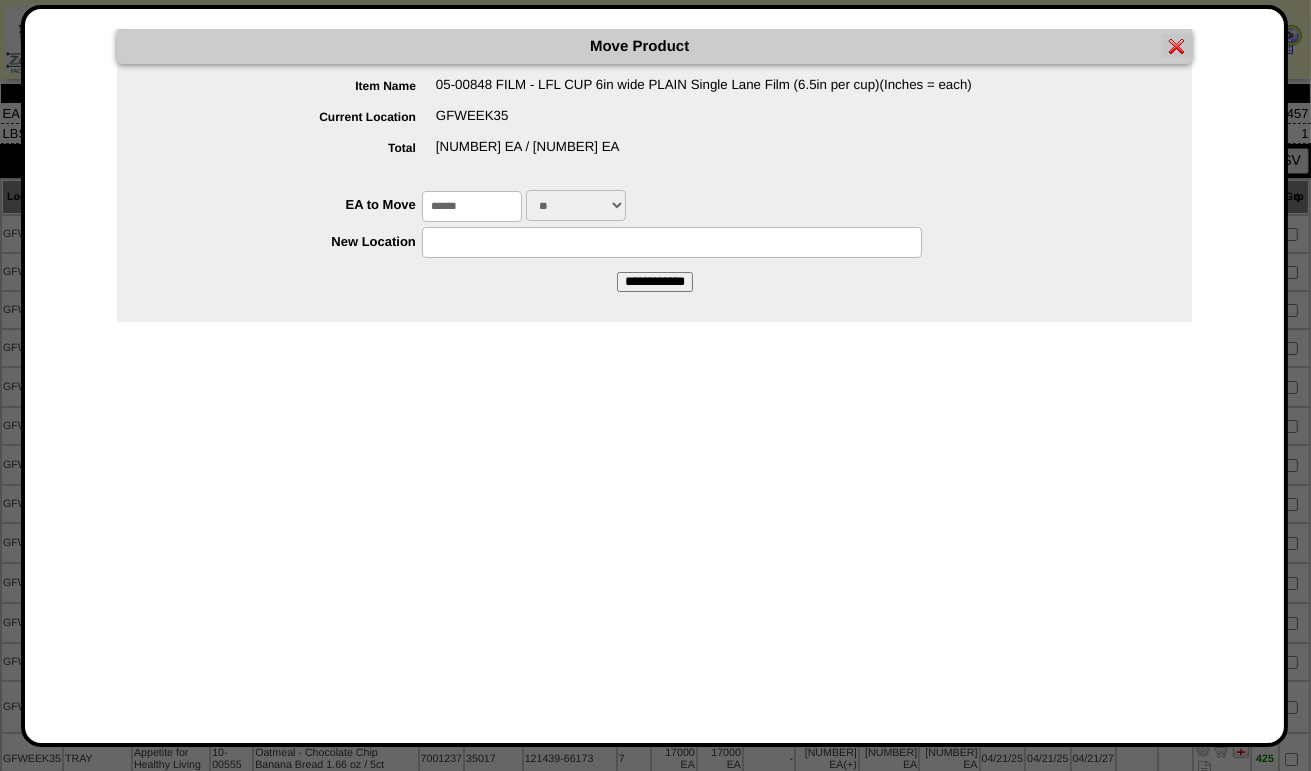 type on "******" 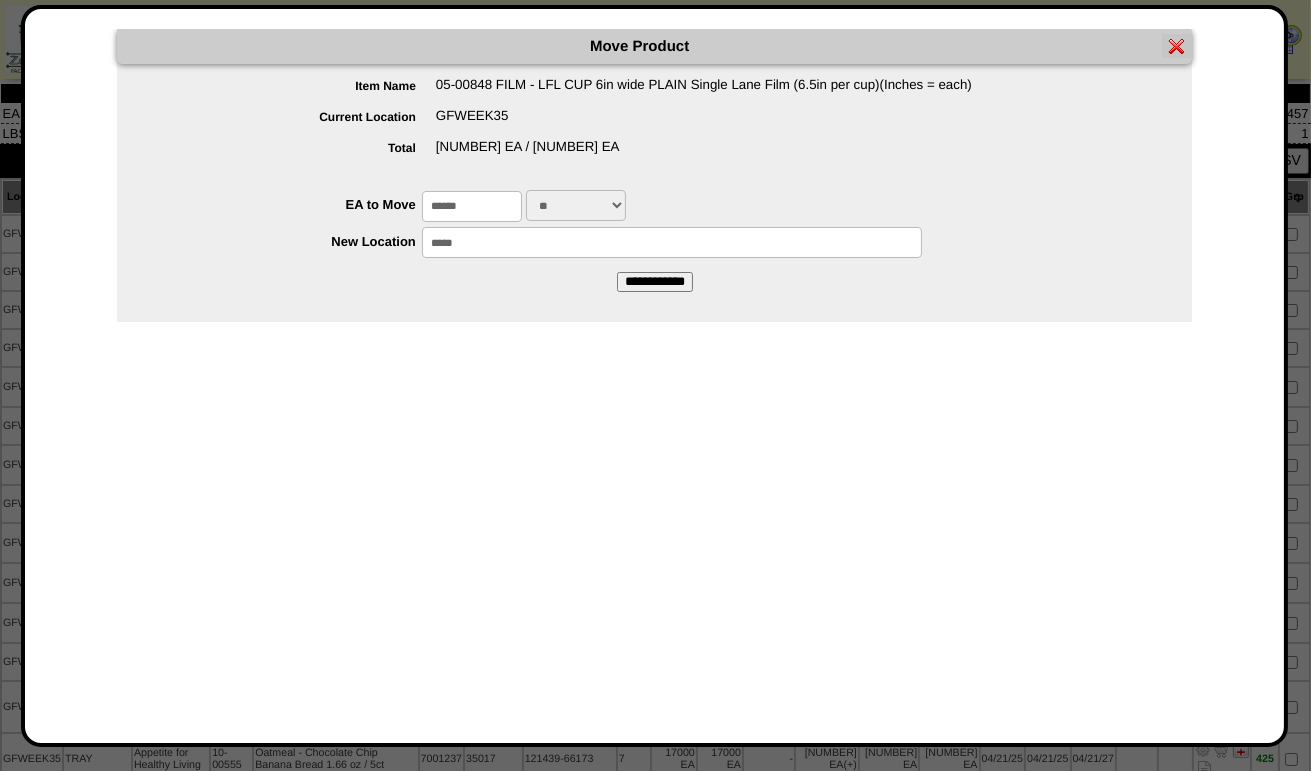 type on "*****" 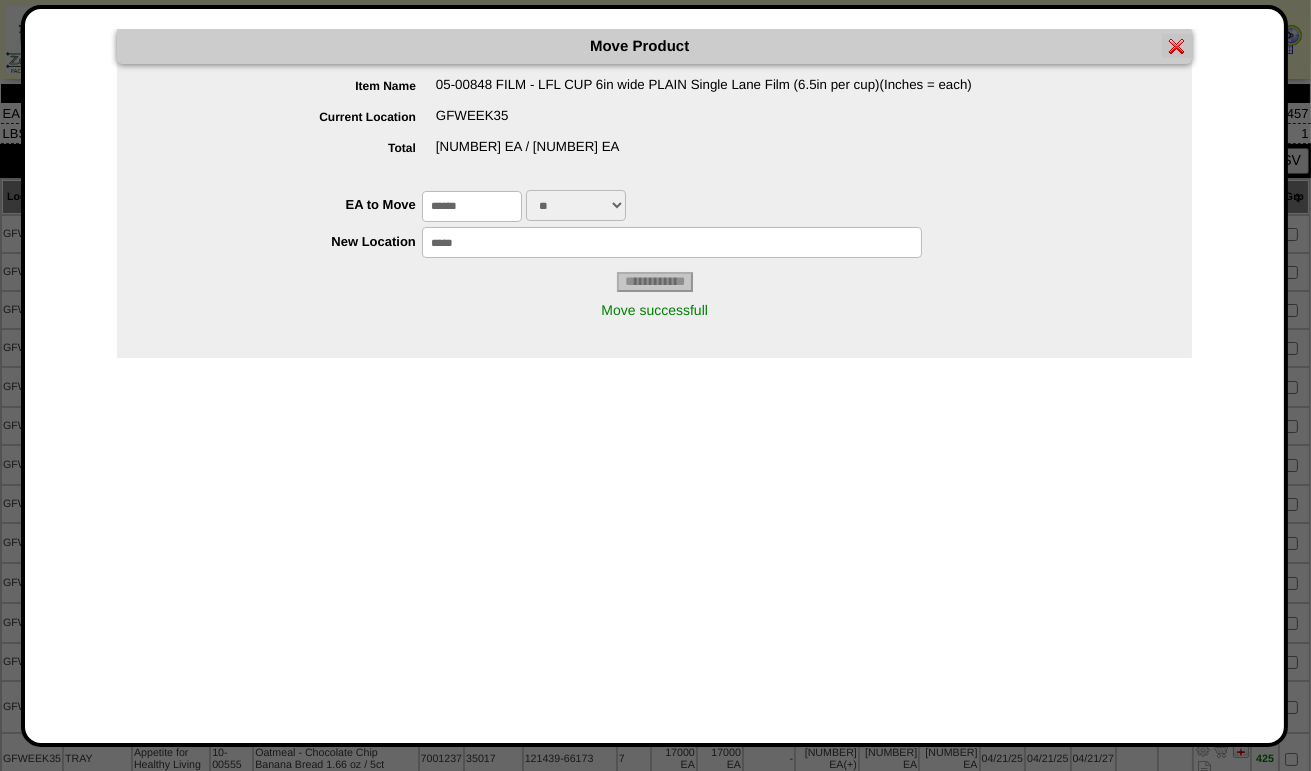 click at bounding box center [1177, 46] 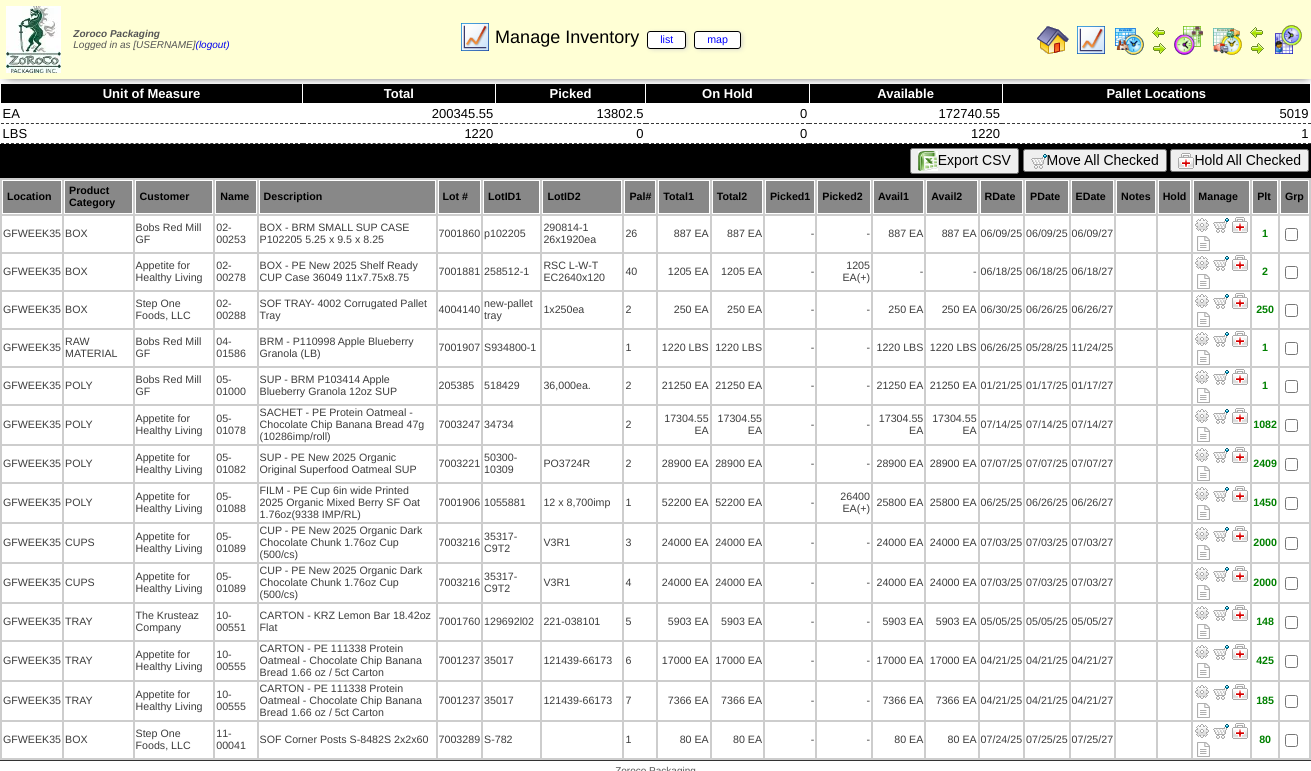 scroll, scrollTop: 0, scrollLeft: 0, axis: both 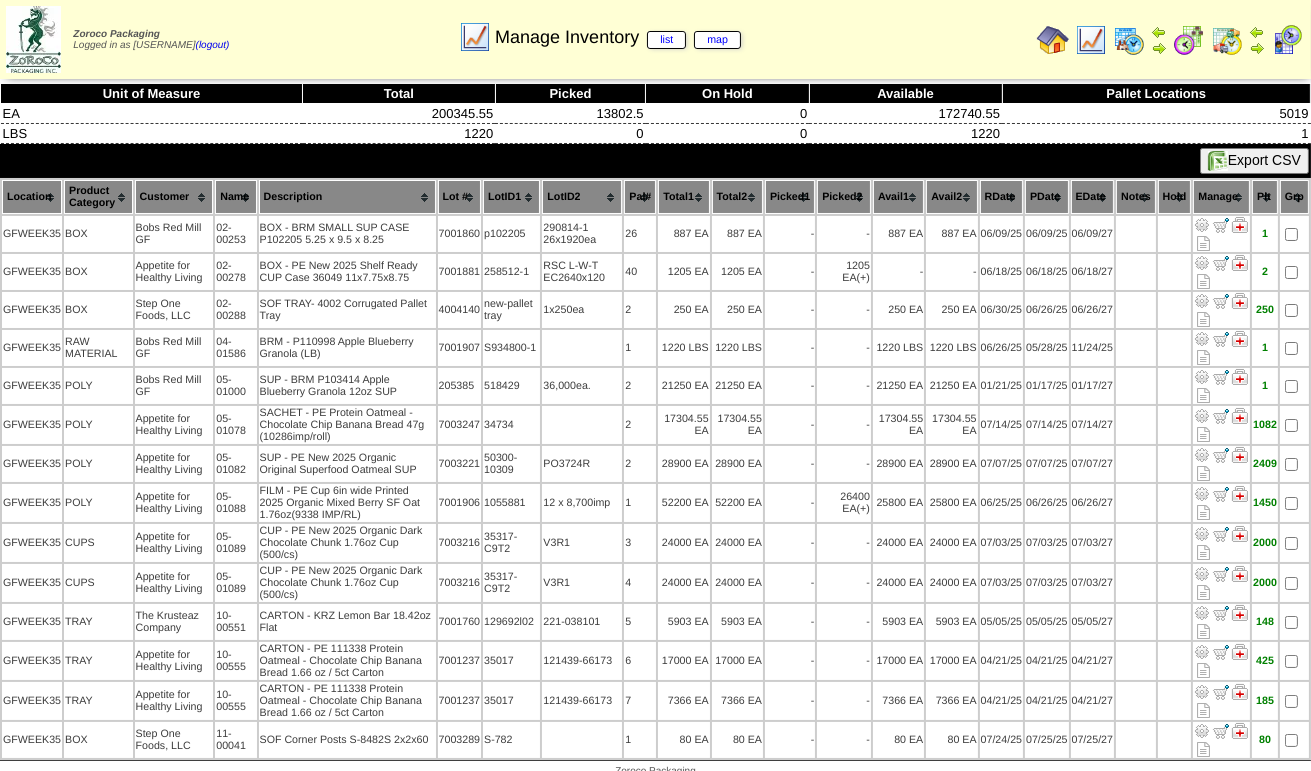 click at bounding box center (1091, 40) 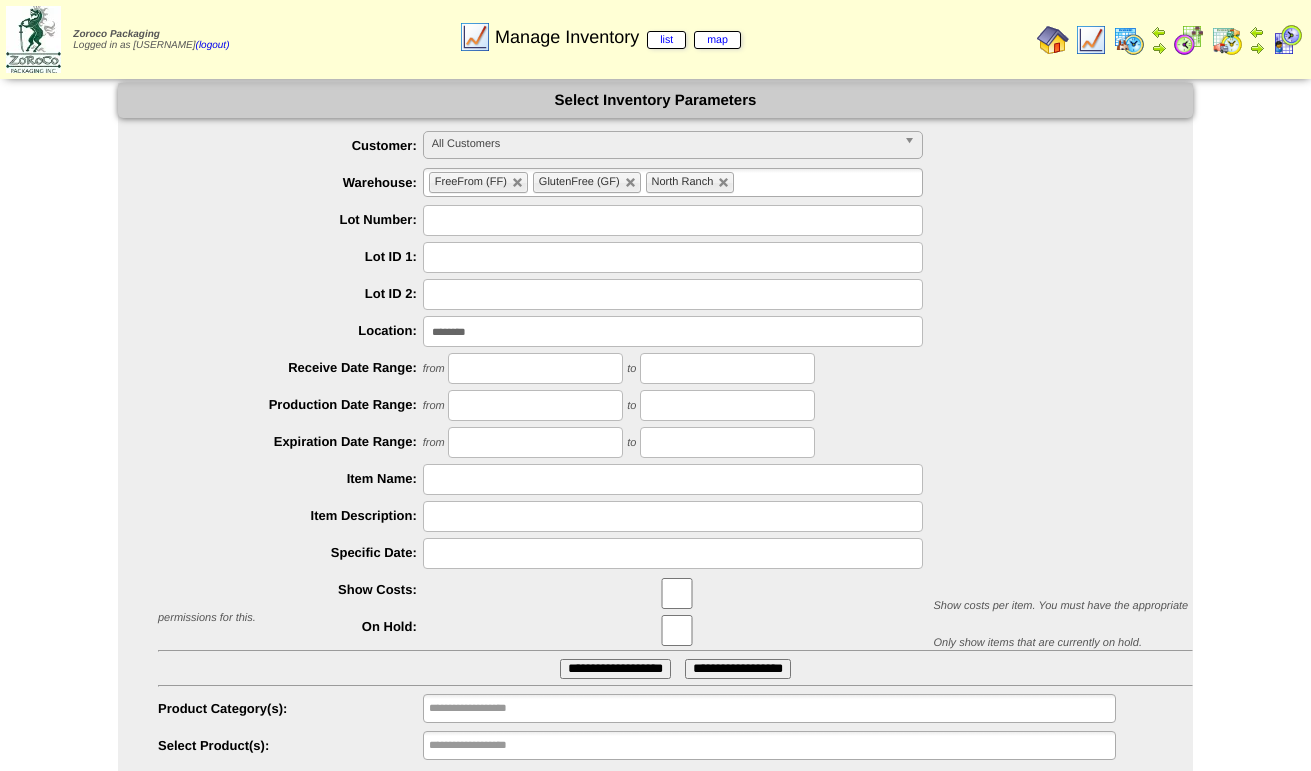 scroll, scrollTop: 0, scrollLeft: 0, axis: both 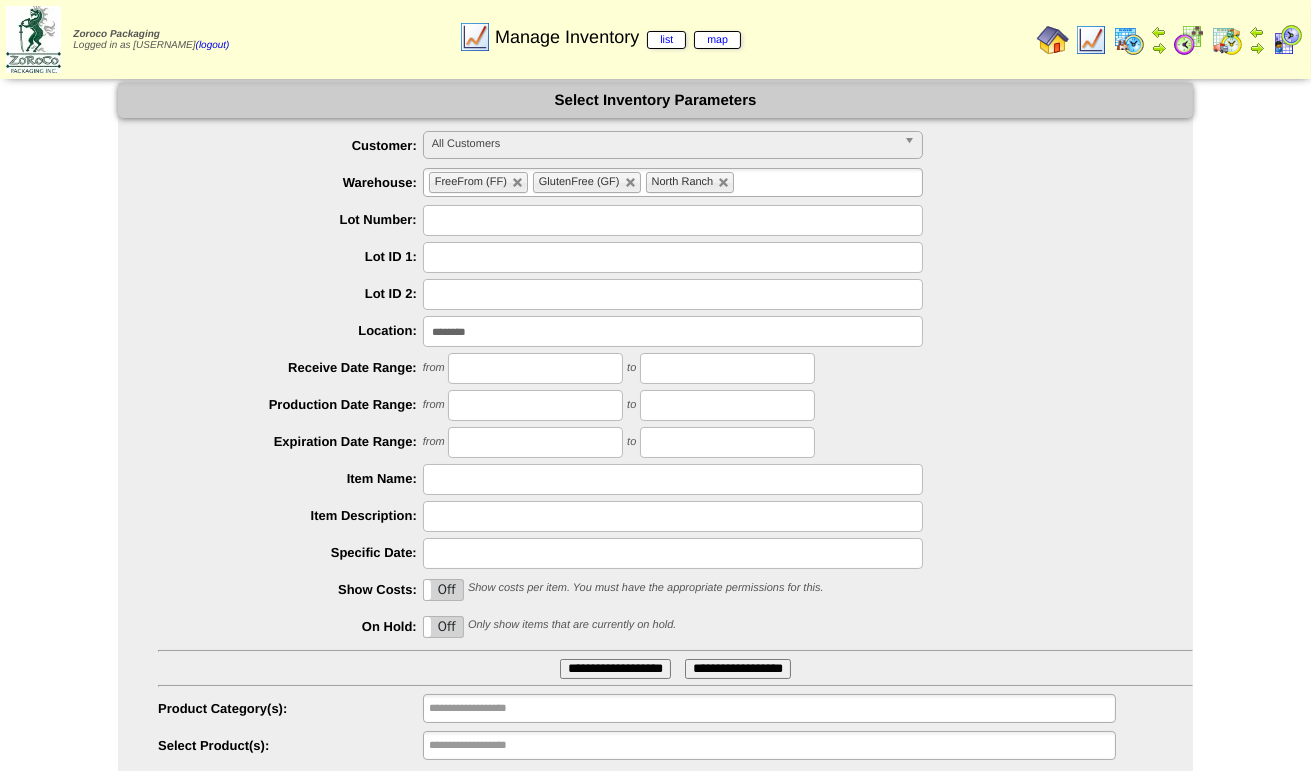 drag, startPoint x: 488, startPoint y: 332, endPoint x: 262, endPoint y: 337, distance: 226.0553 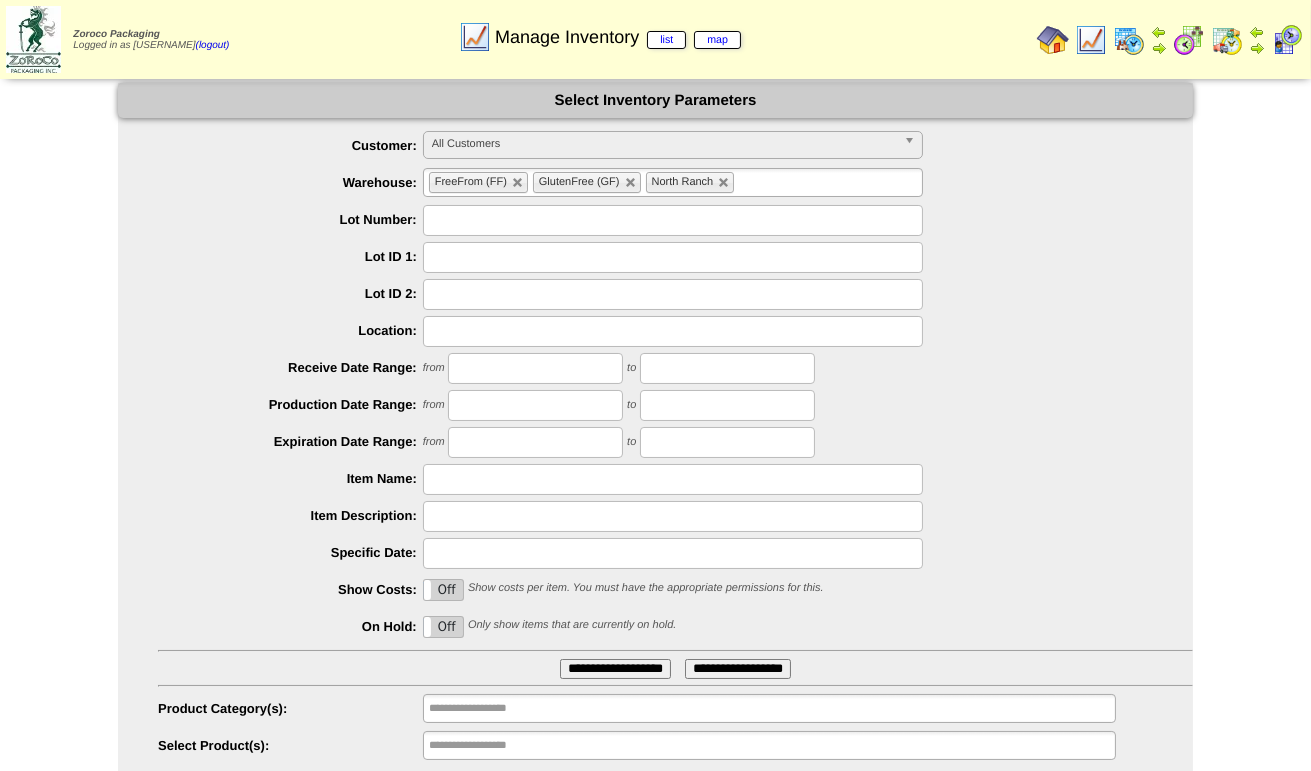 type 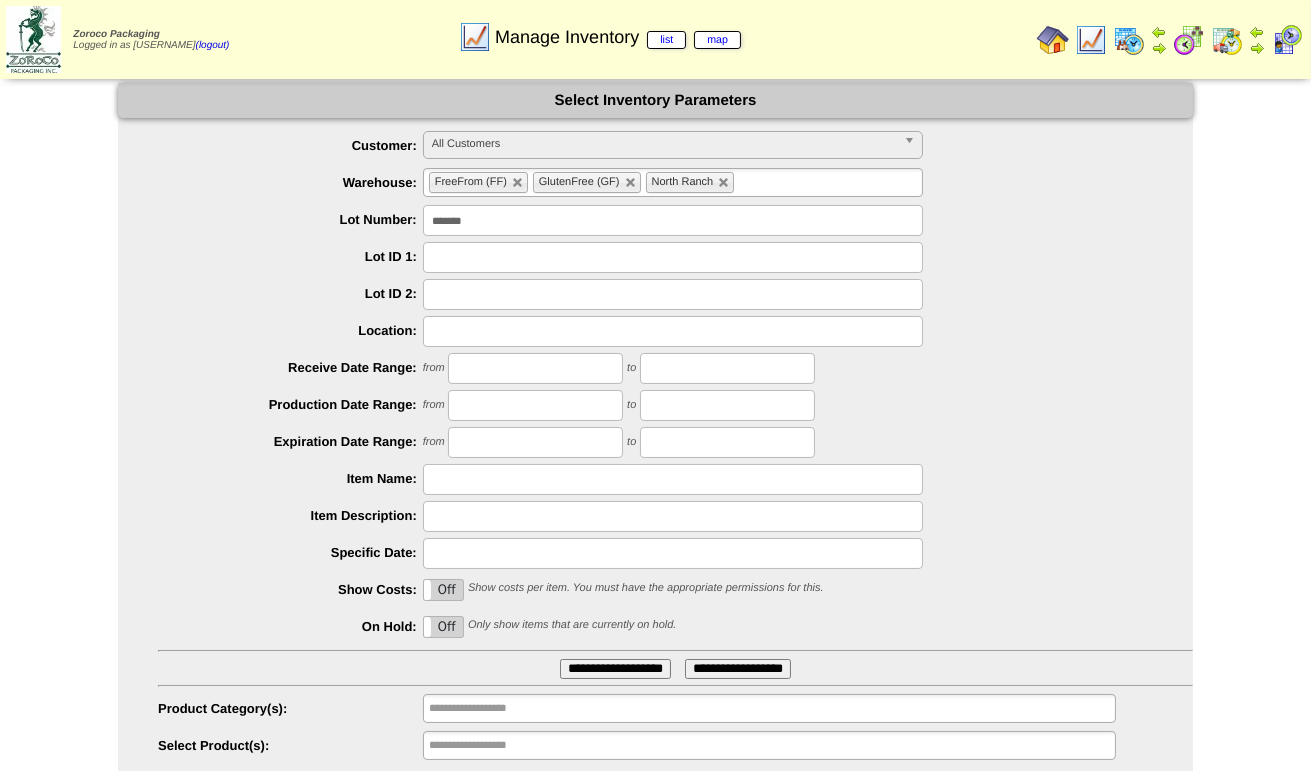 type on "*******" 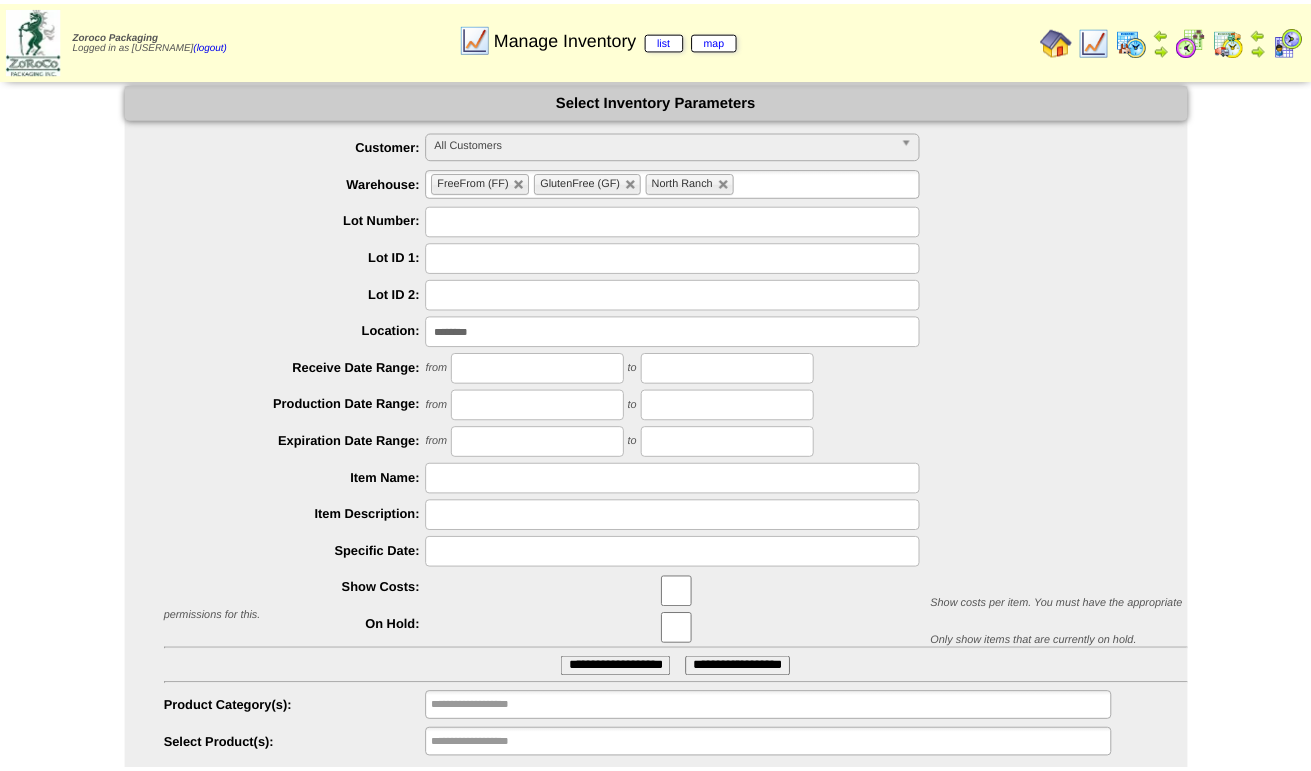 scroll, scrollTop: 0, scrollLeft: 0, axis: both 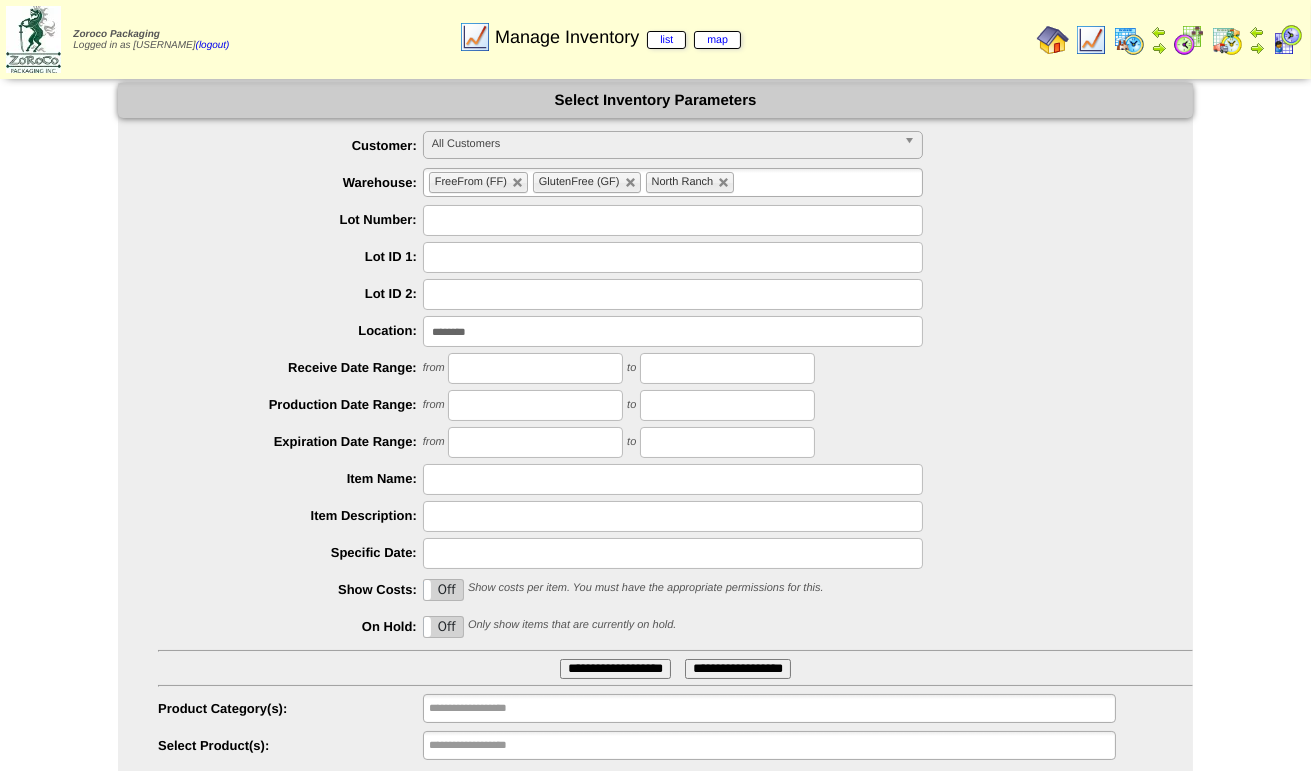 click on "**********" at bounding box center (615, 669) 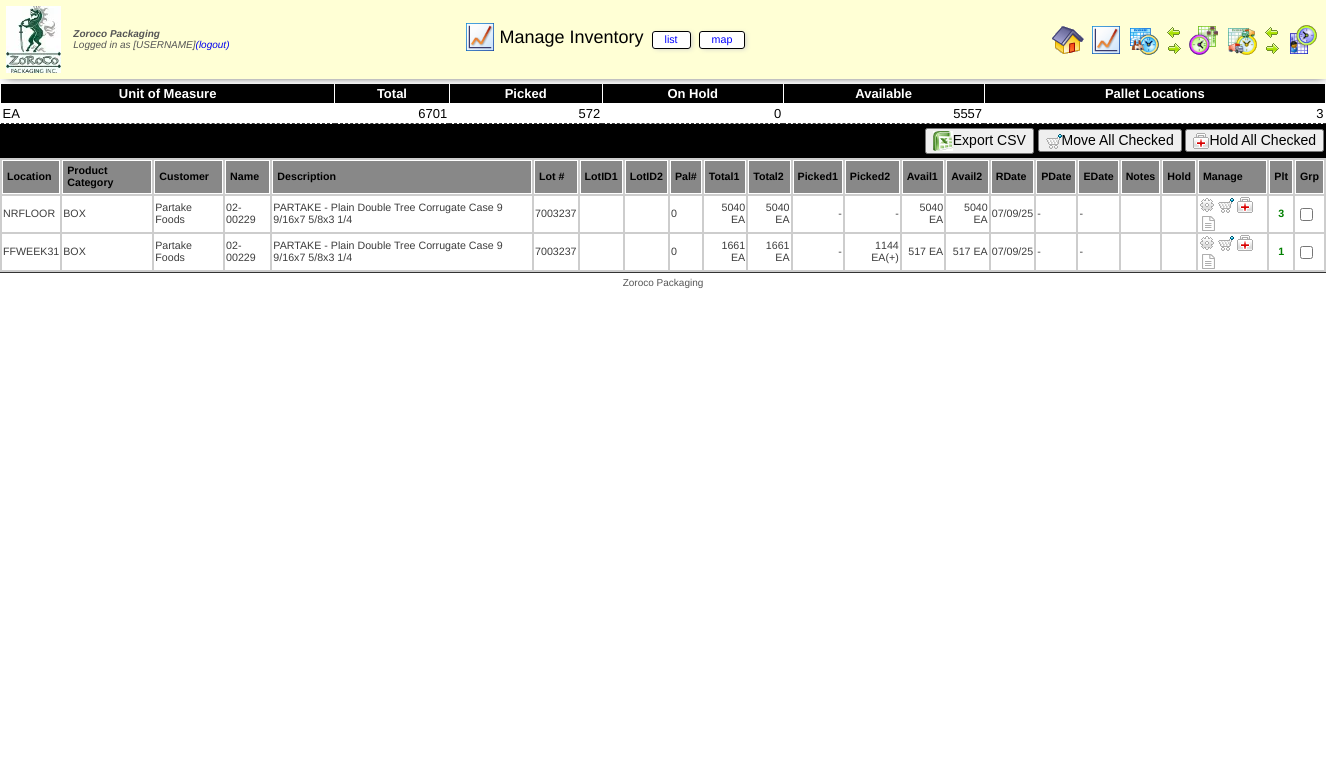 scroll, scrollTop: 0, scrollLeft: 0, axis: both 